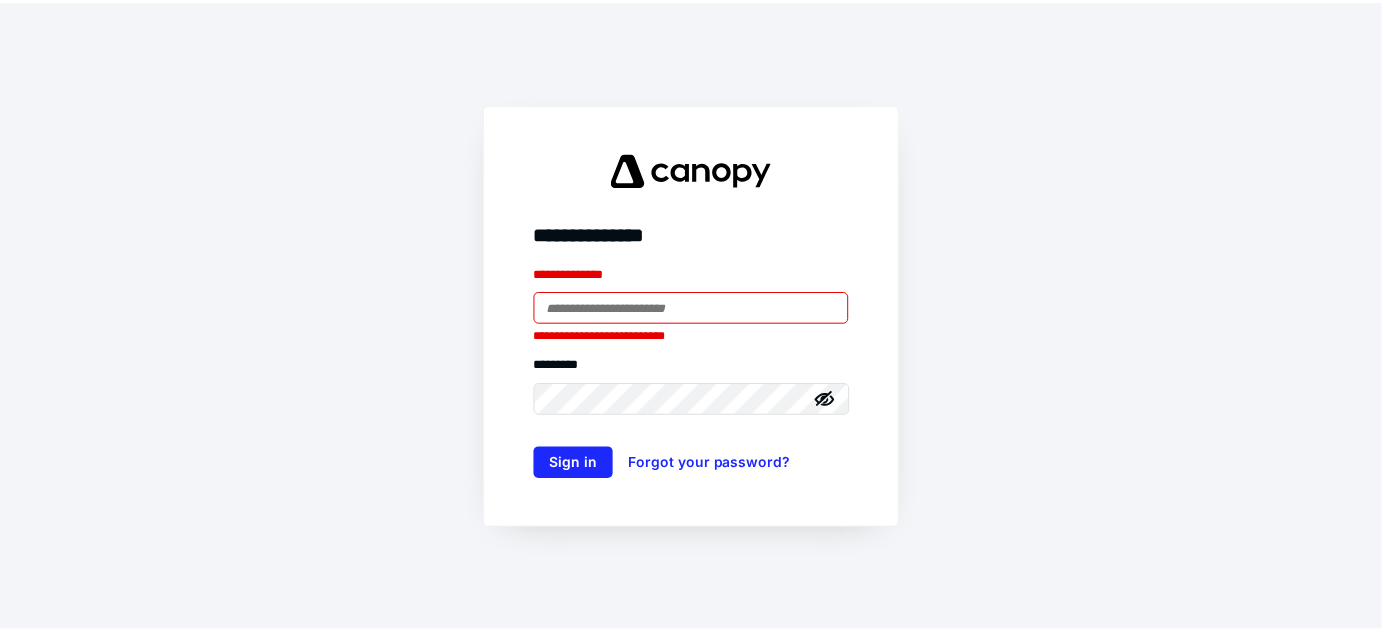 scroll, scrollTop: 0, scrollLeft: 0, axis: both 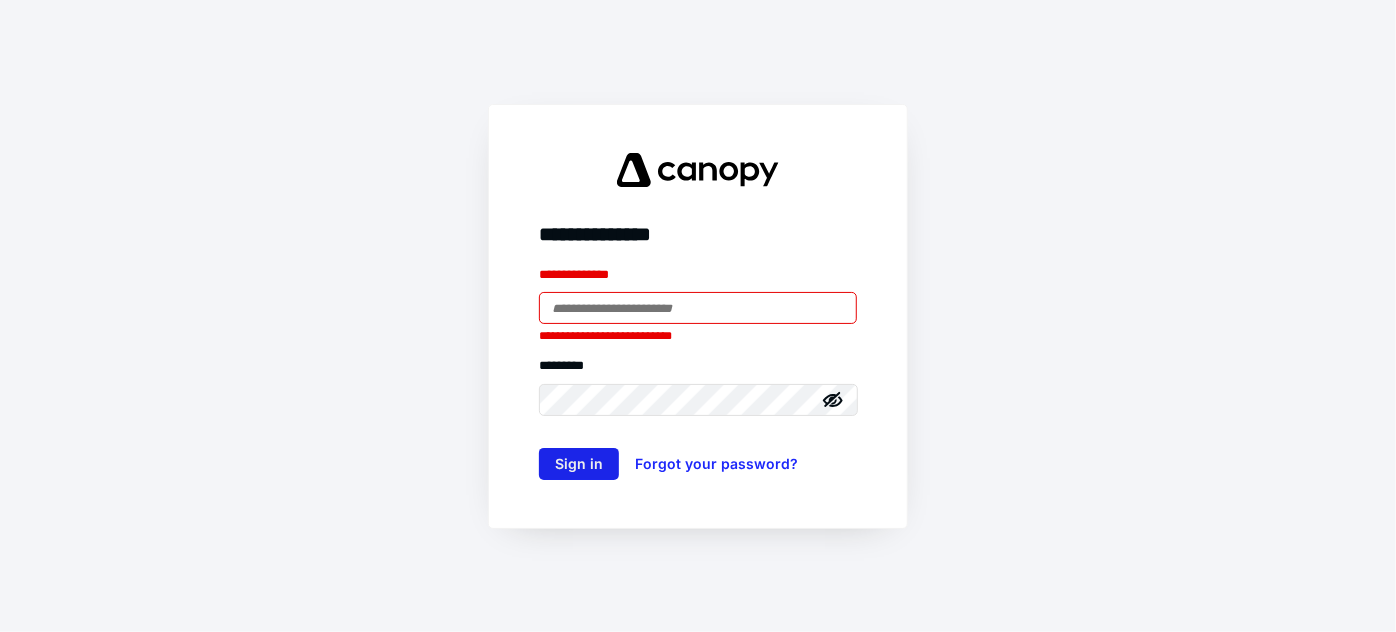type on "**********" 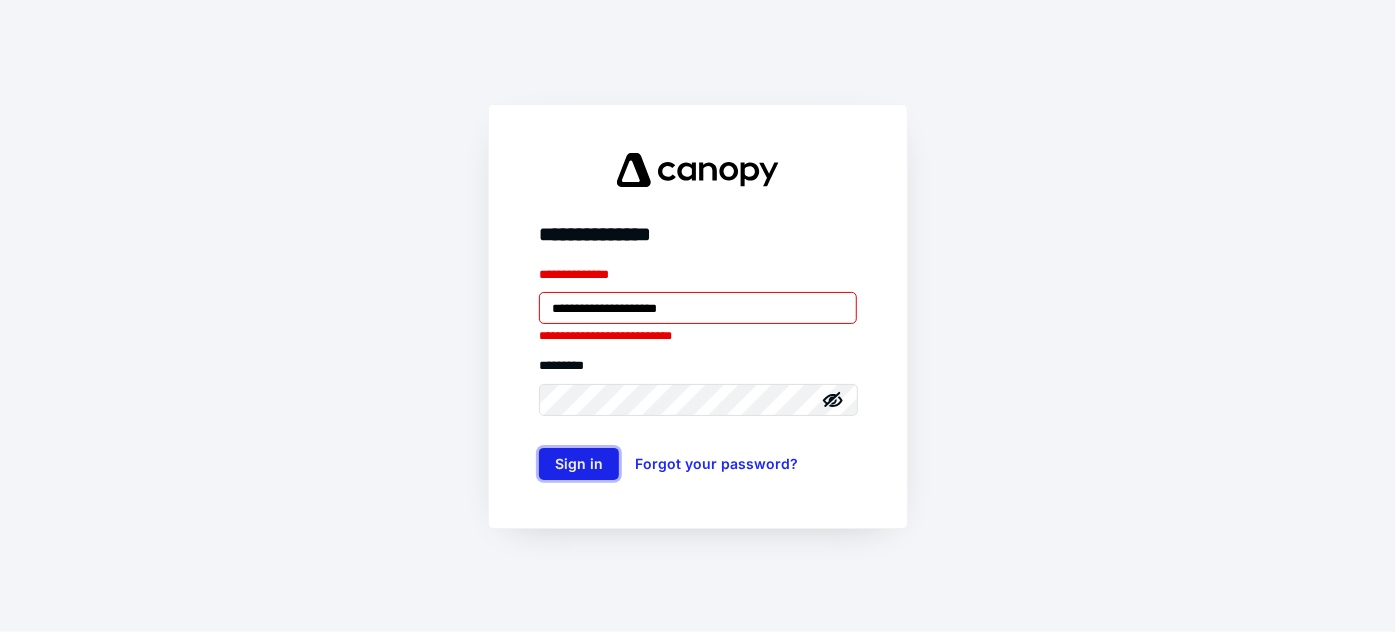 click on "Sign in" at bounding box center [579, 464] 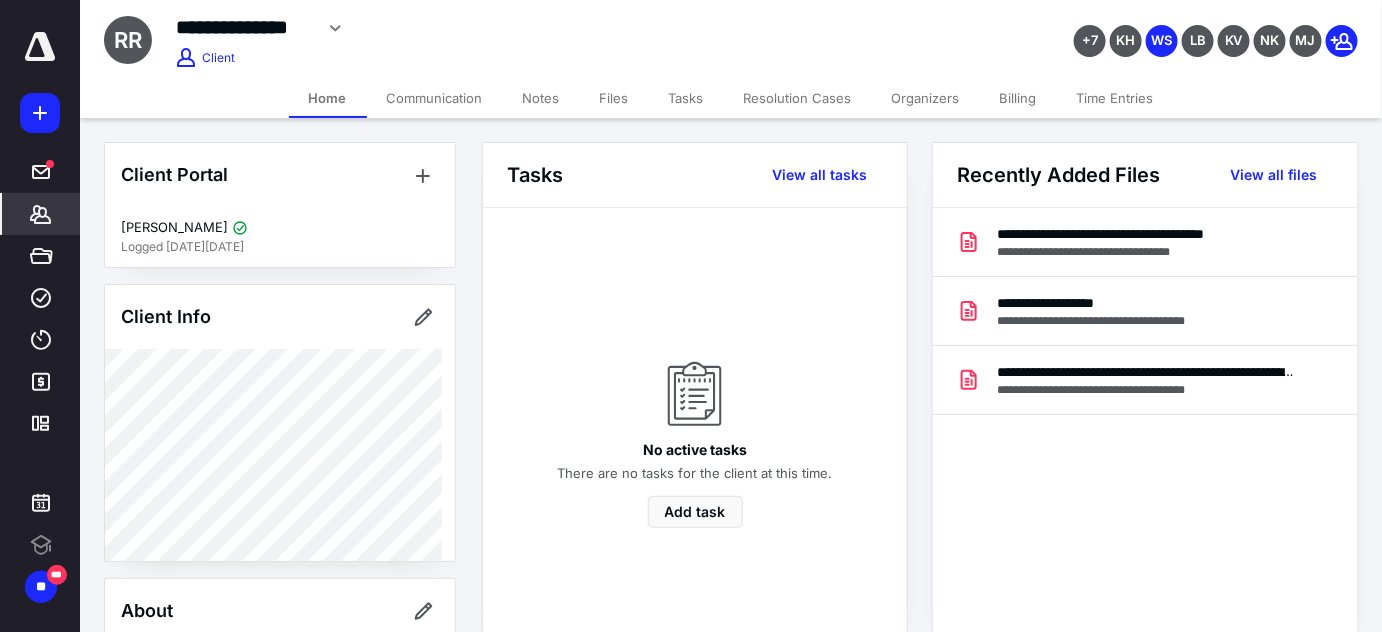 scroll, scrollTop: 0, scrollLeft: 0, axis: both 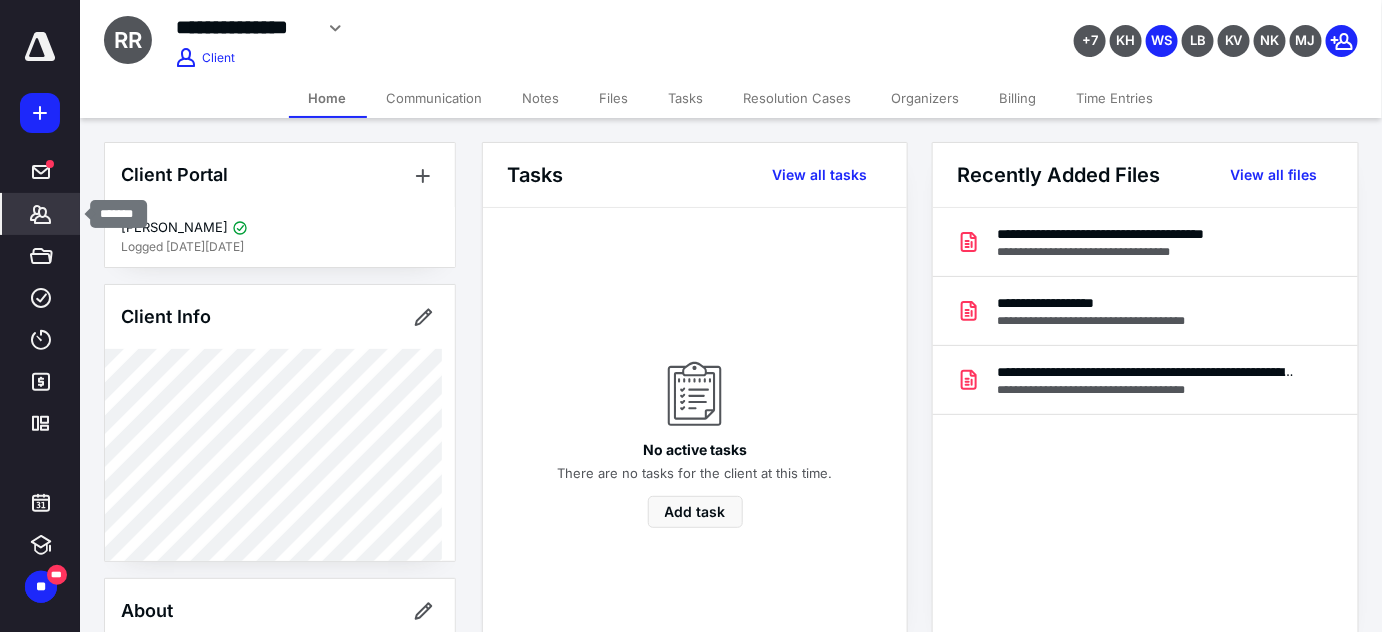 click 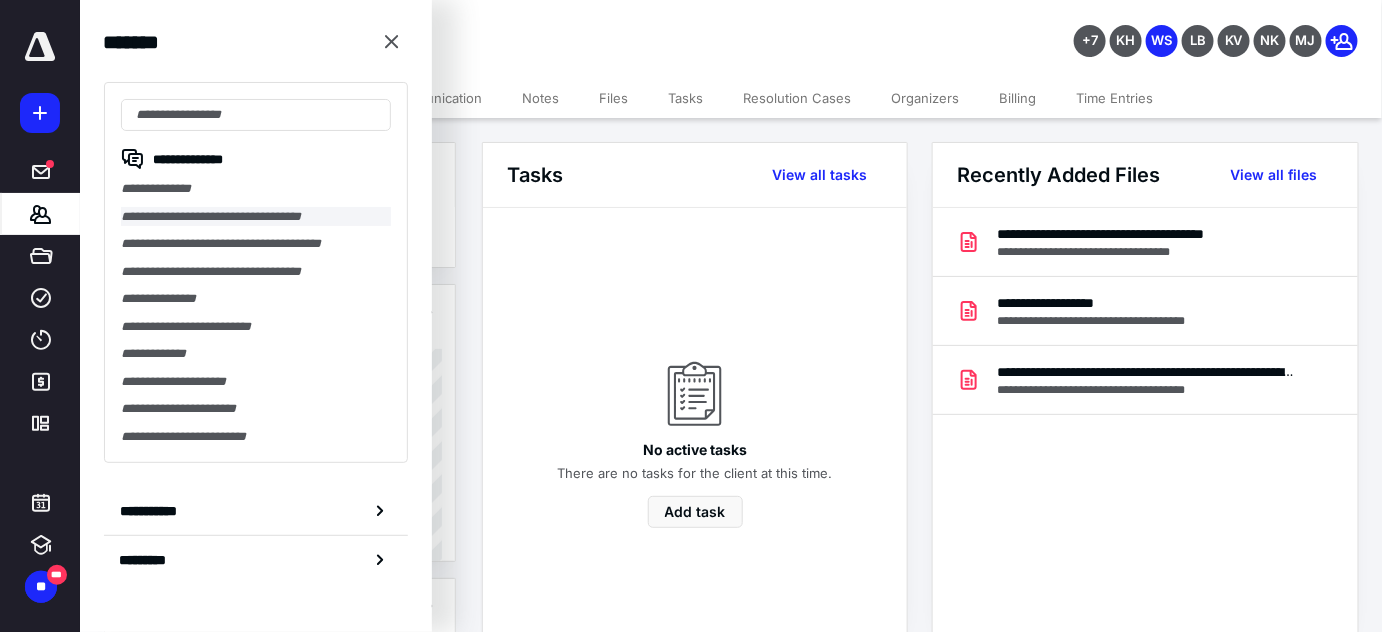 click on "**********" at bounding box center (256, 217) 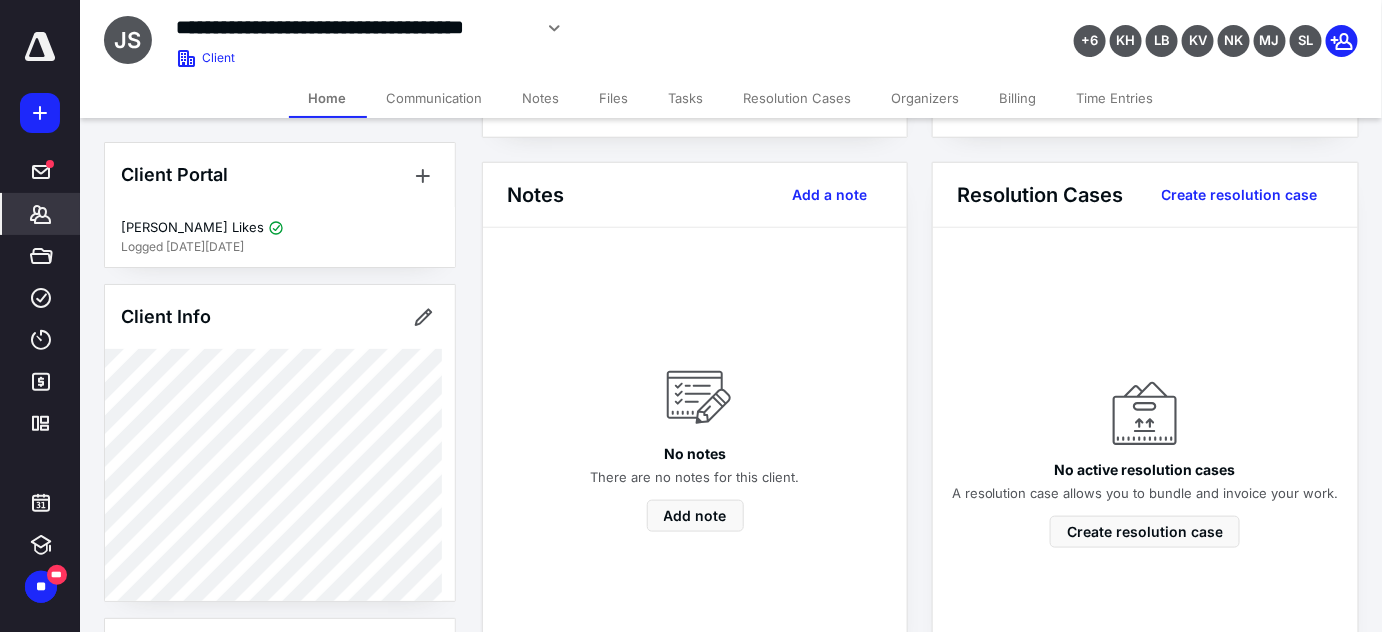 scroll, scrollTop: 727, scrollLeft: 0, axis: vertical 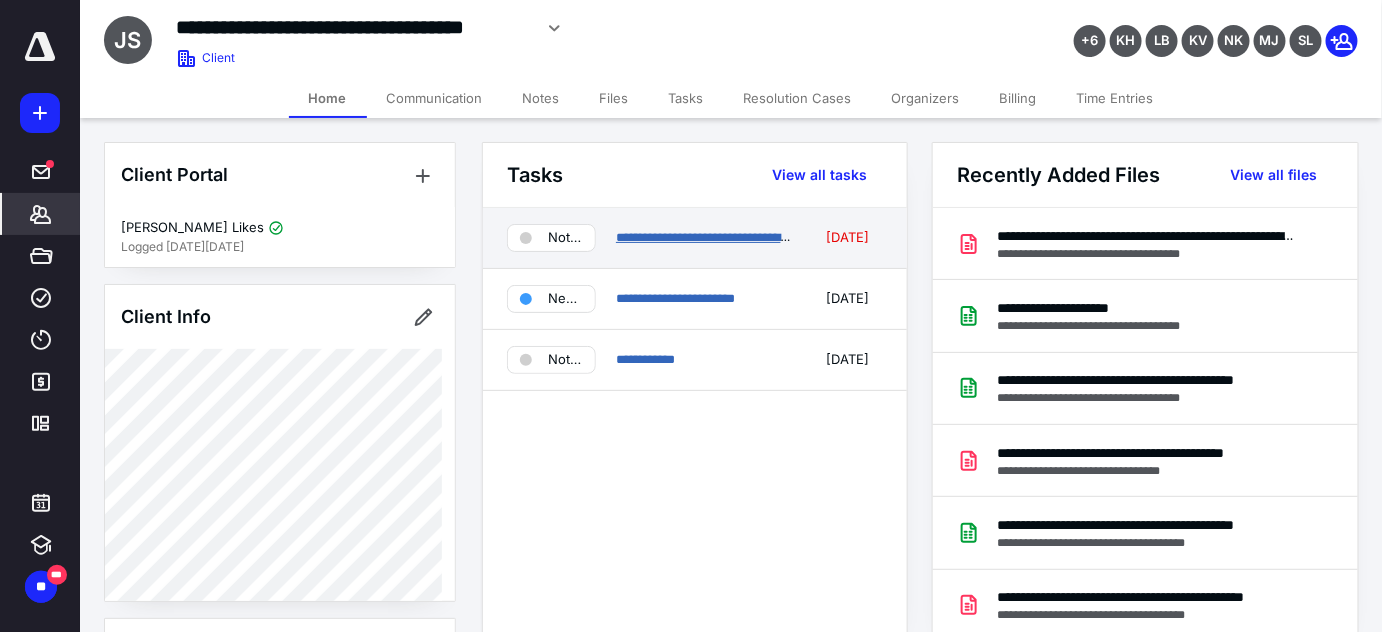 click on "**********" at bounding box center (723, 237) 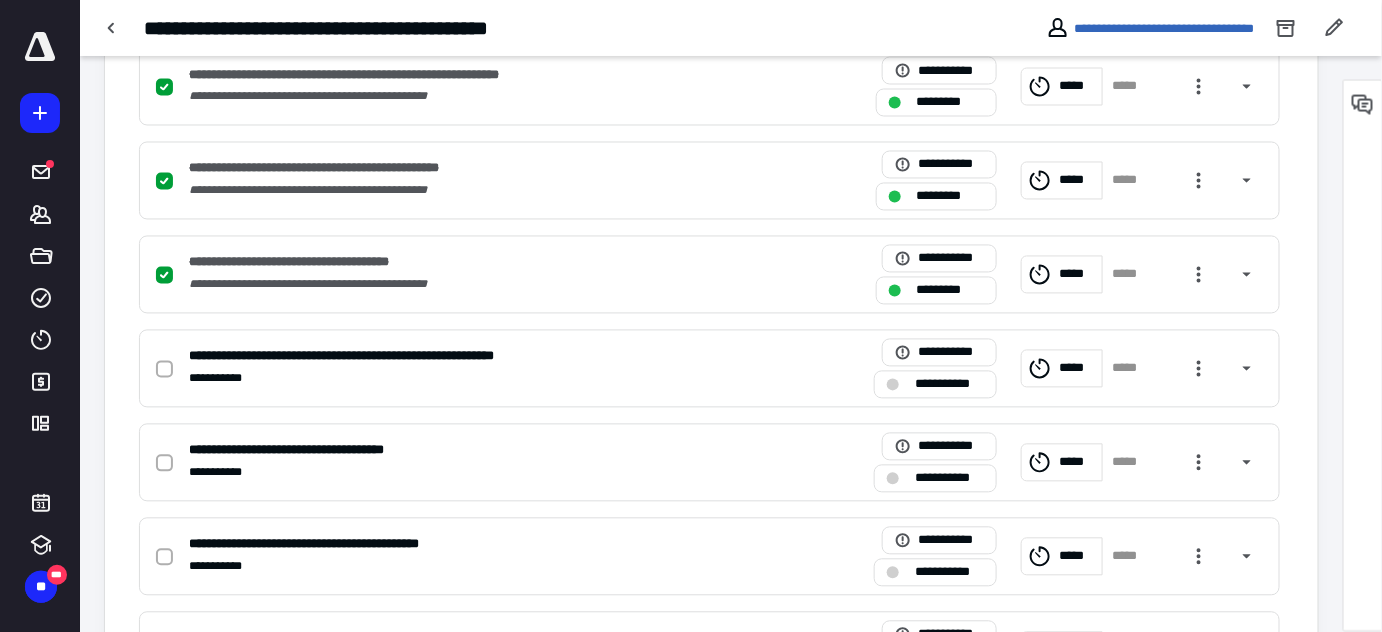 scroll, scrollTop: 1272, scrollLeft: 0, axis: vertical 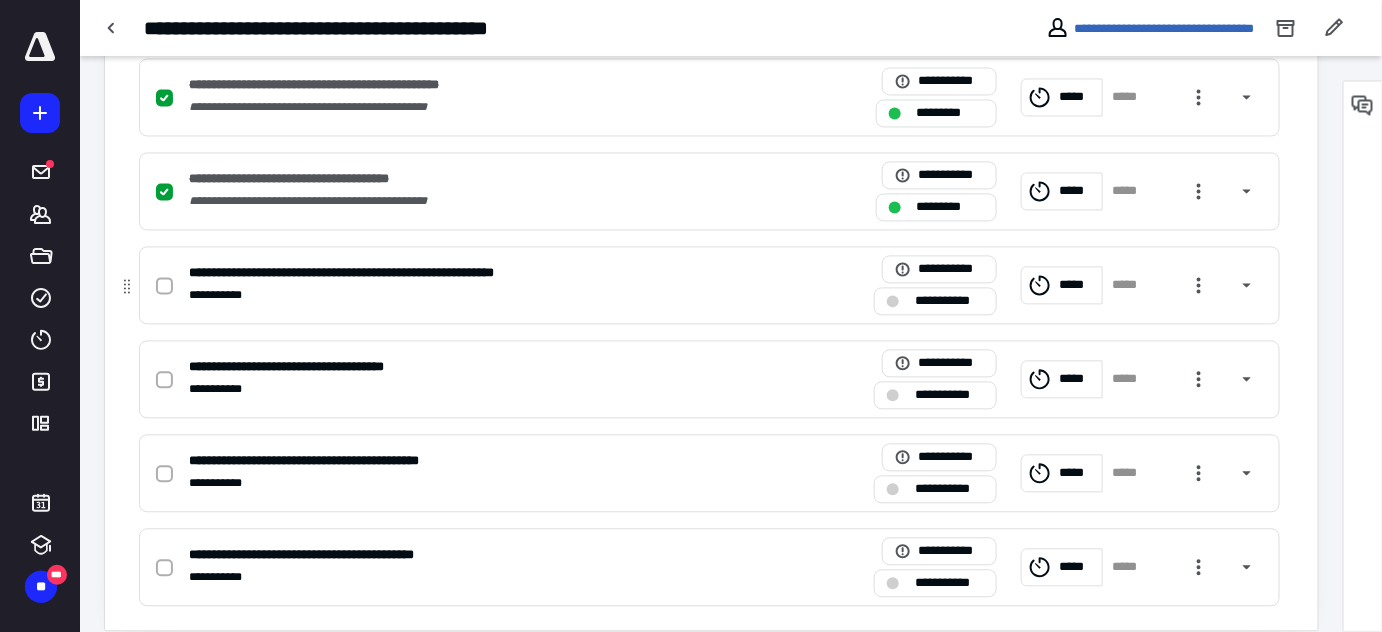 click 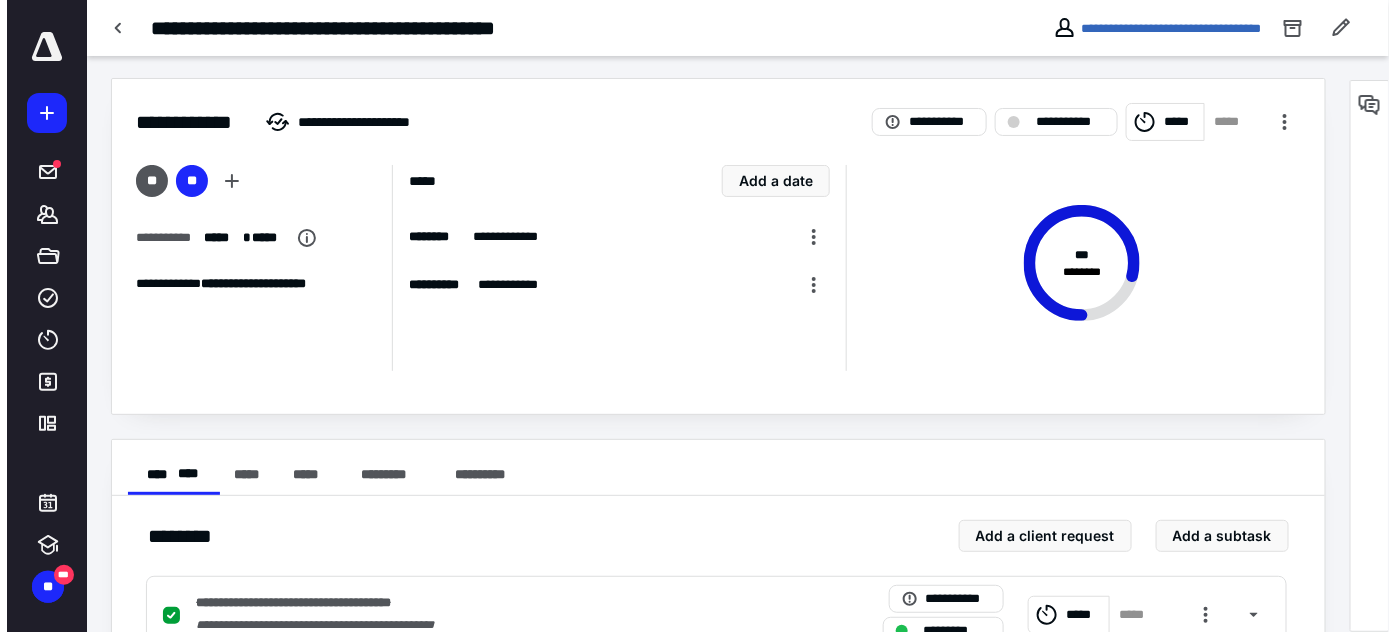 scroll, scrollTop: 0, scrollLeft: 0, axis: both 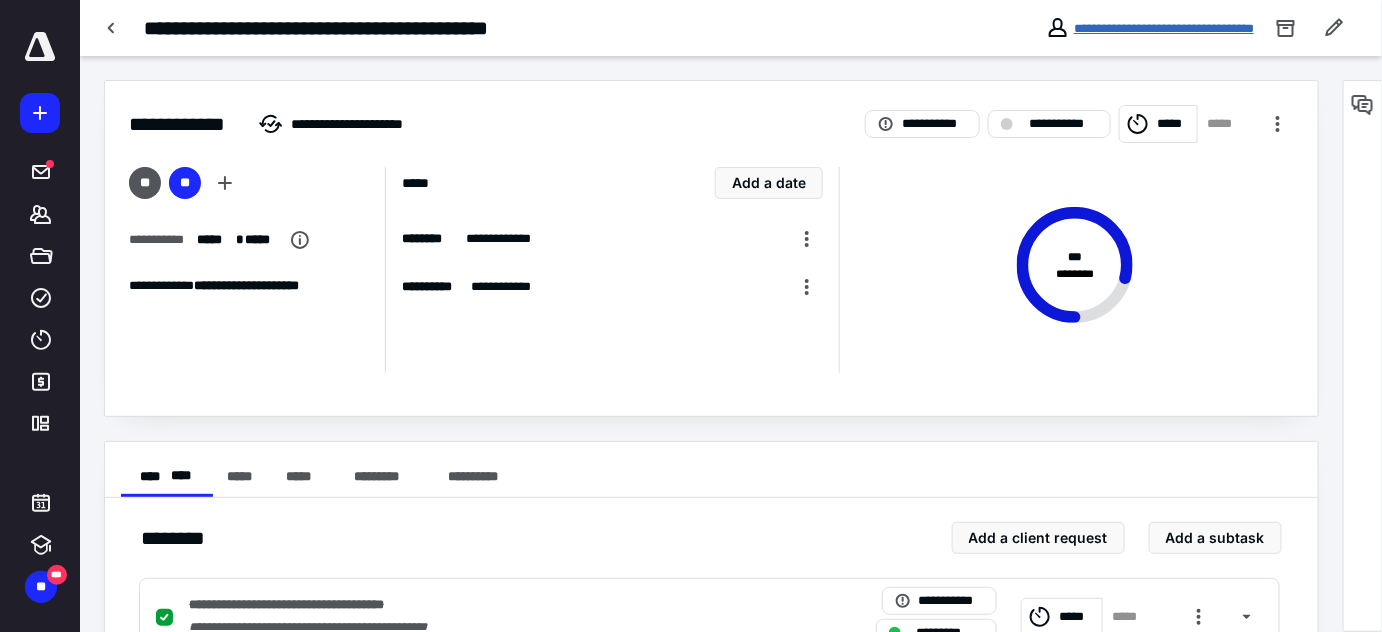 click on "**********" at bounding box center (1164, 28) 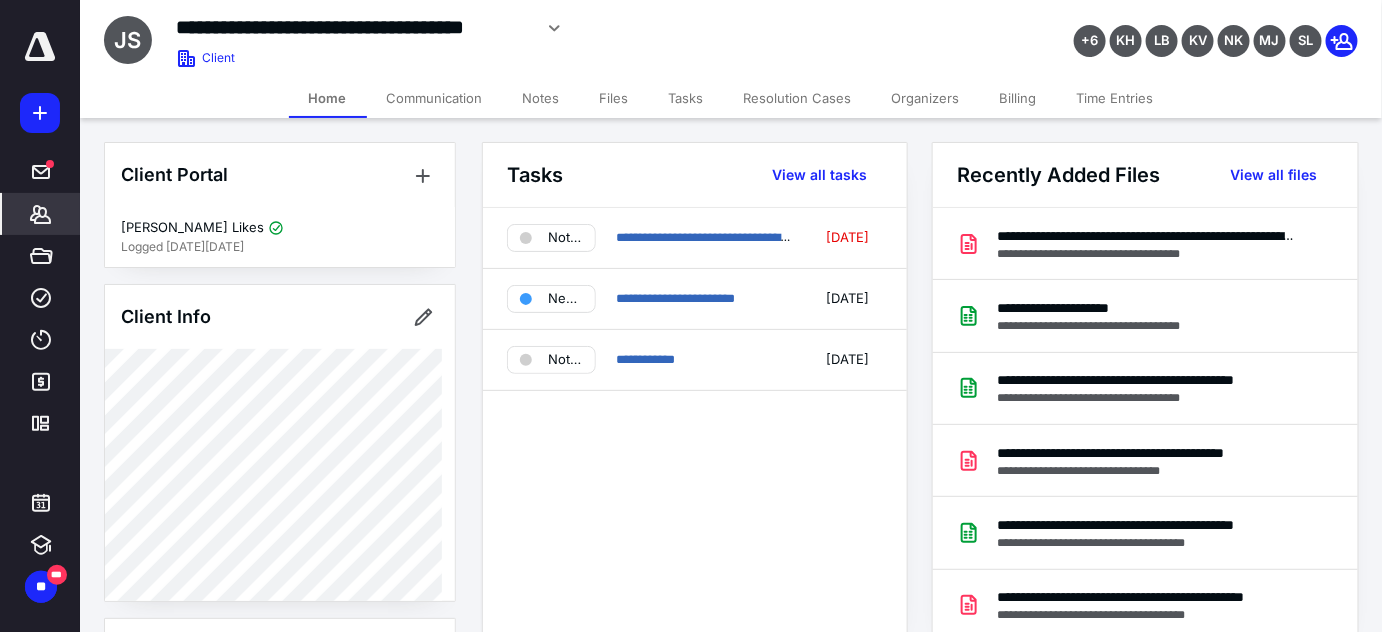 click on "Files" at bounding box center (614, 98) 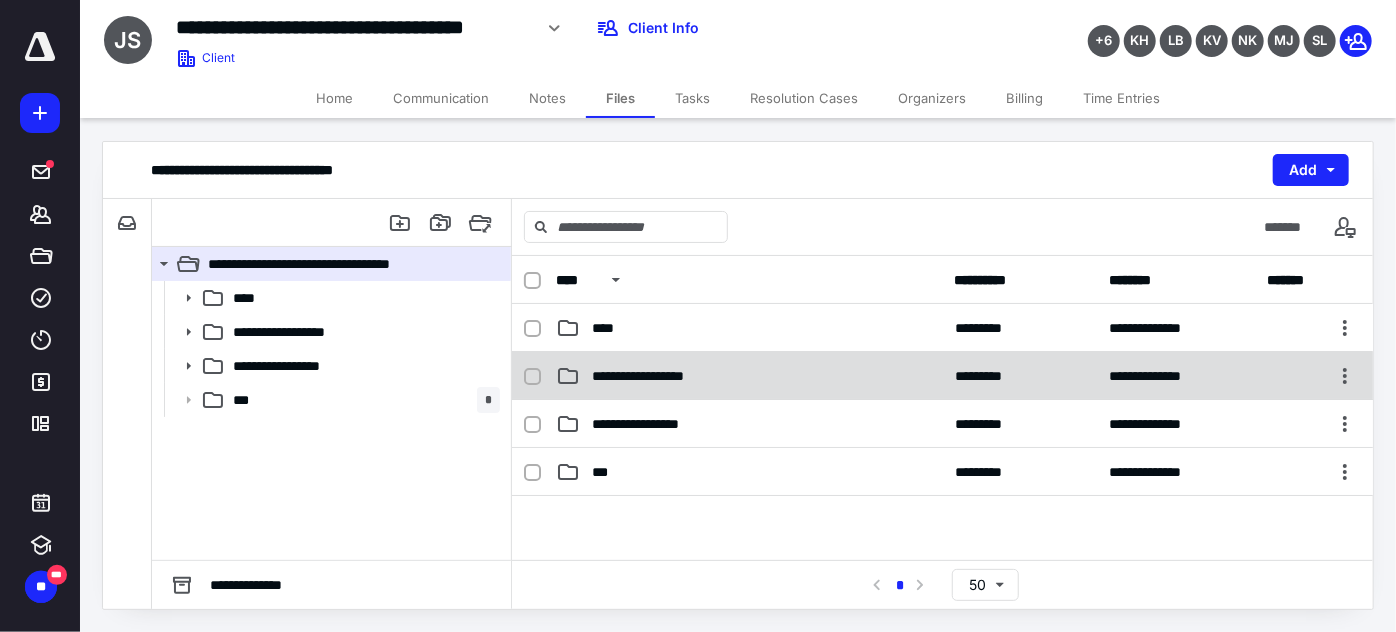click on "**********" at bounding box center (654, 376) 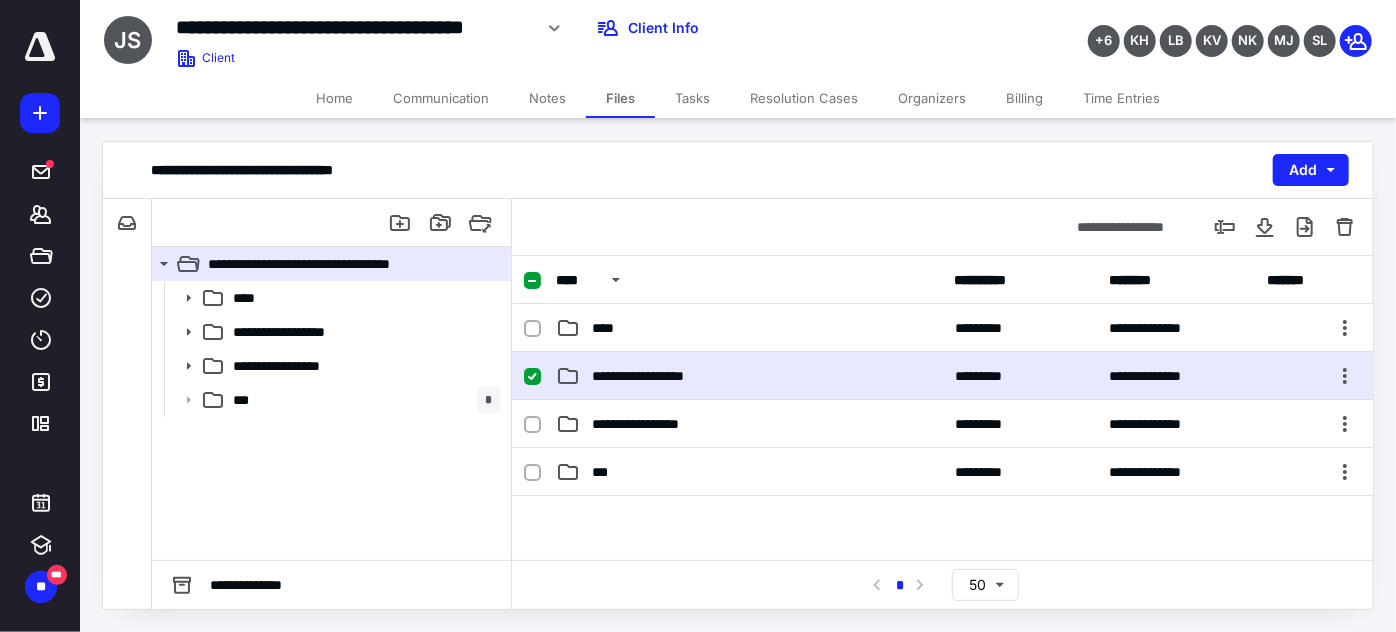 click on "**********" at bounding box center [654, 376] 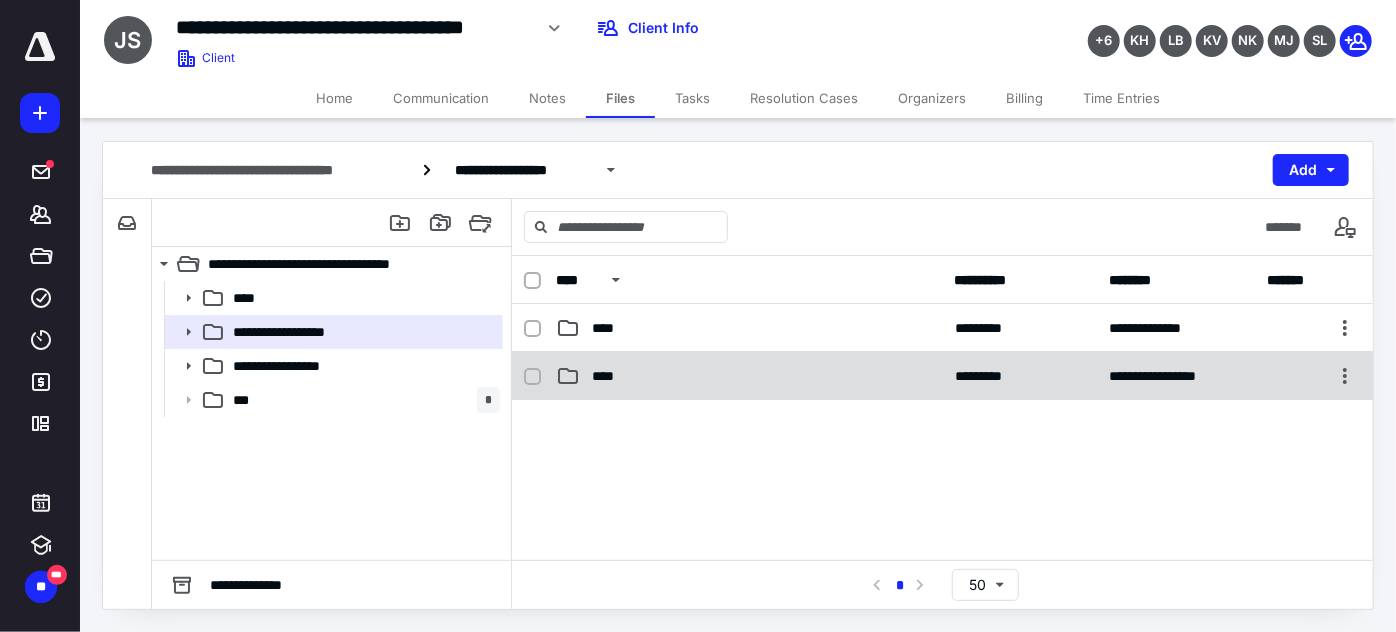 click on "****" at bounding box center (609, 376) 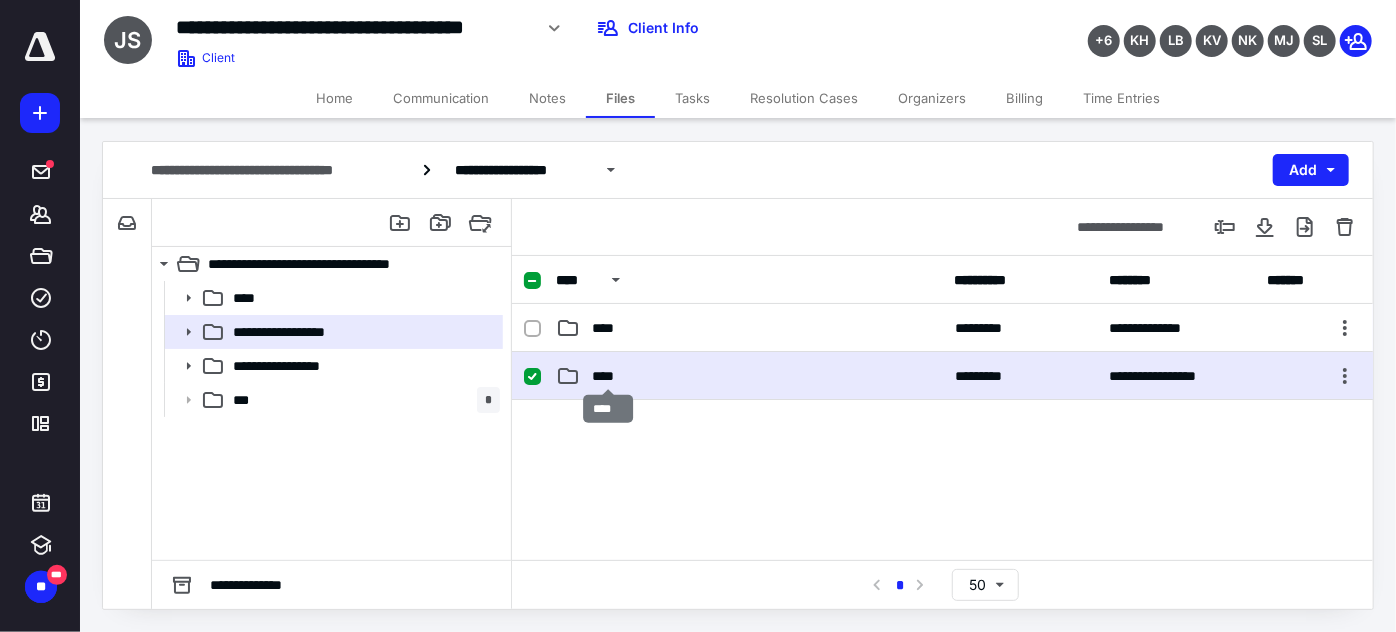 click on "****" at bounding box center (609, 376) 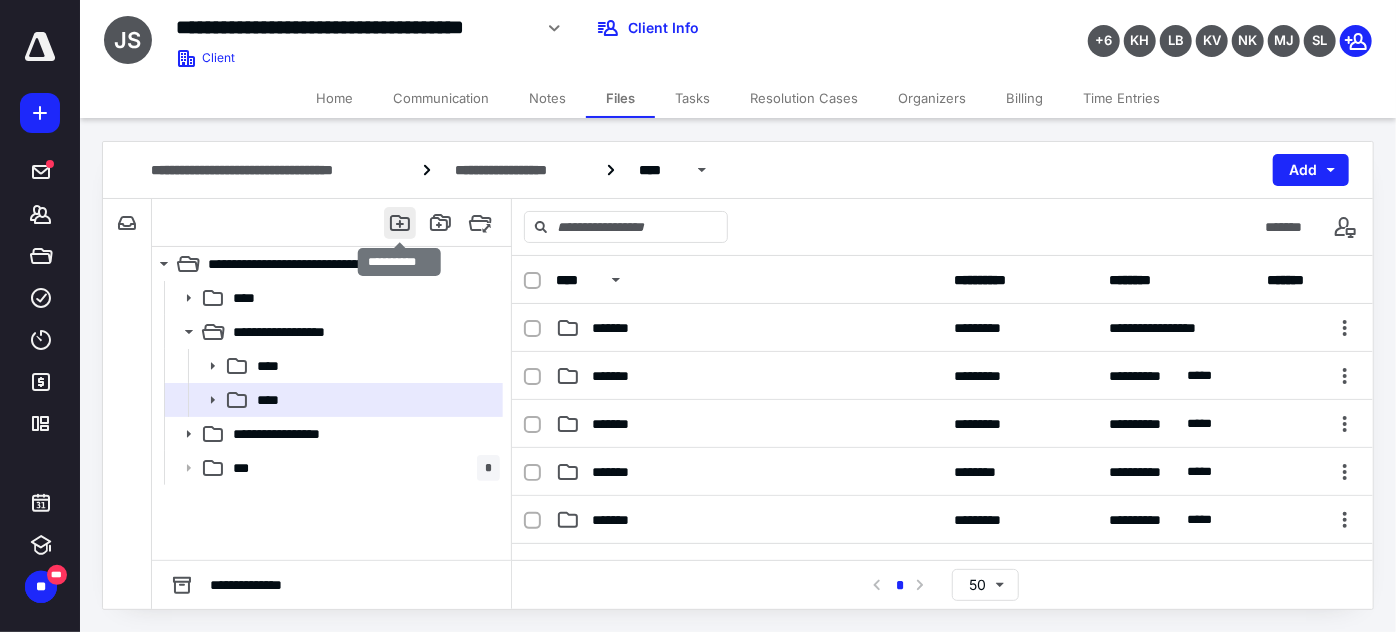 click at bounding box center (400, 223) 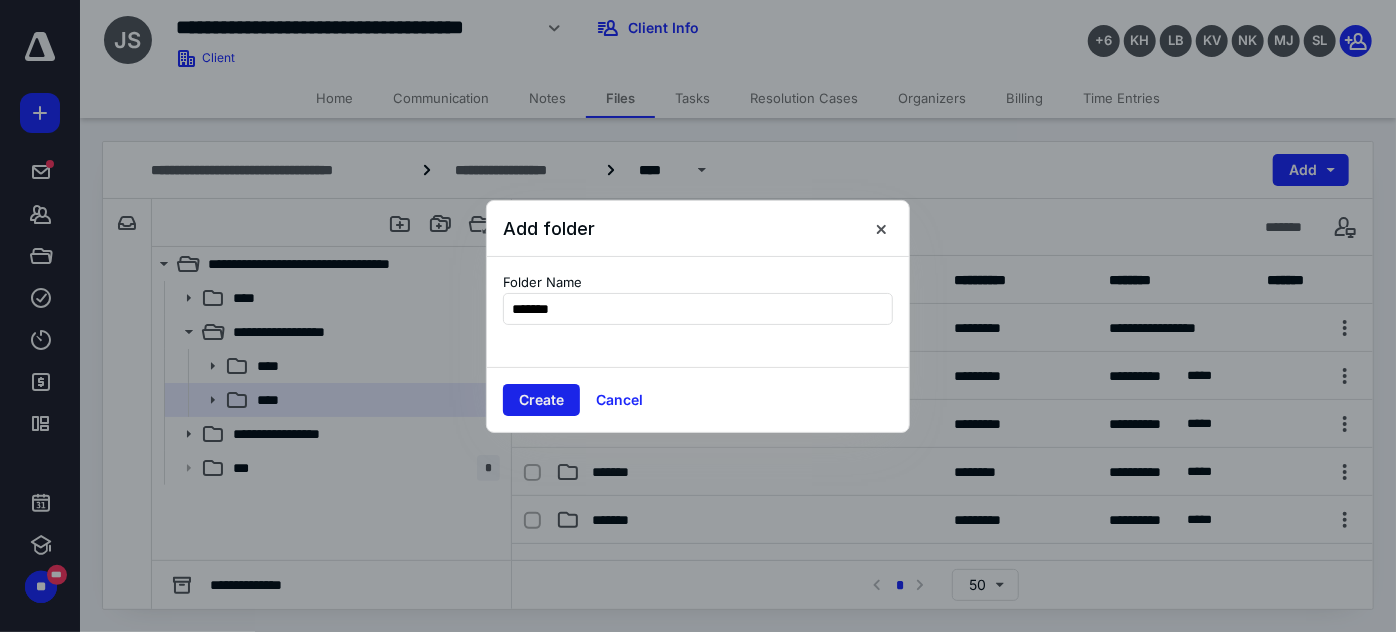 type on "*******" 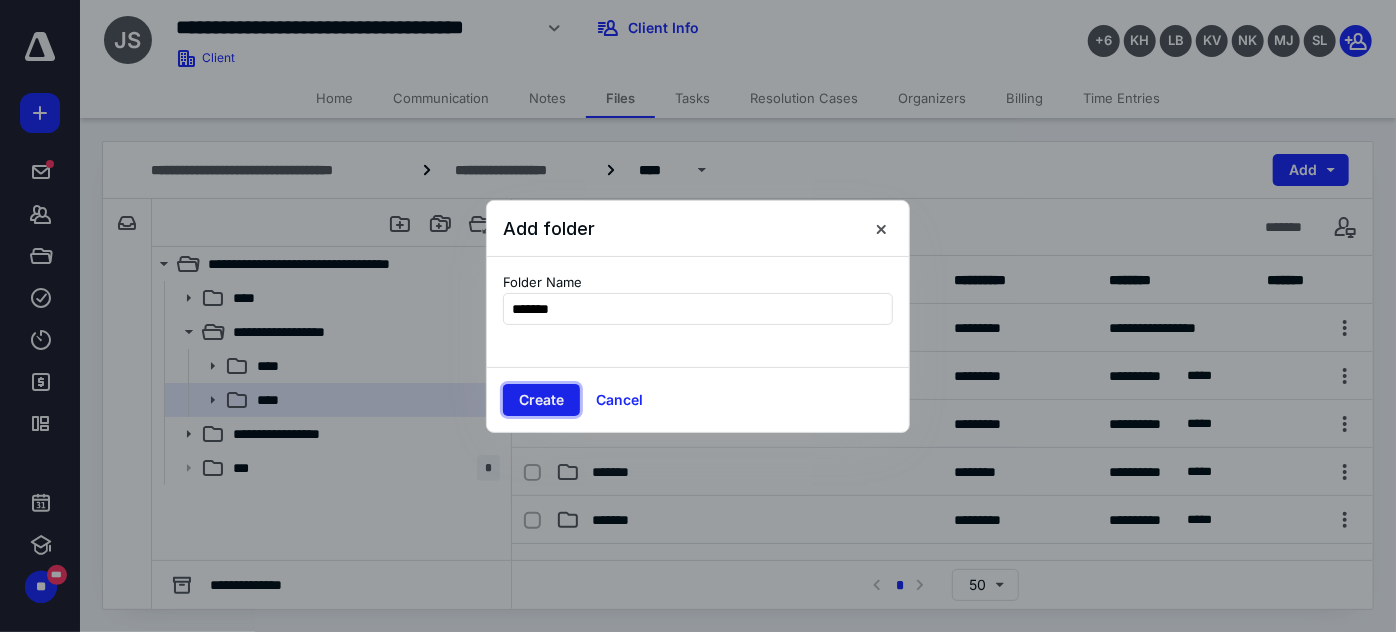 click on "Create" at bounding box center (541, 400) 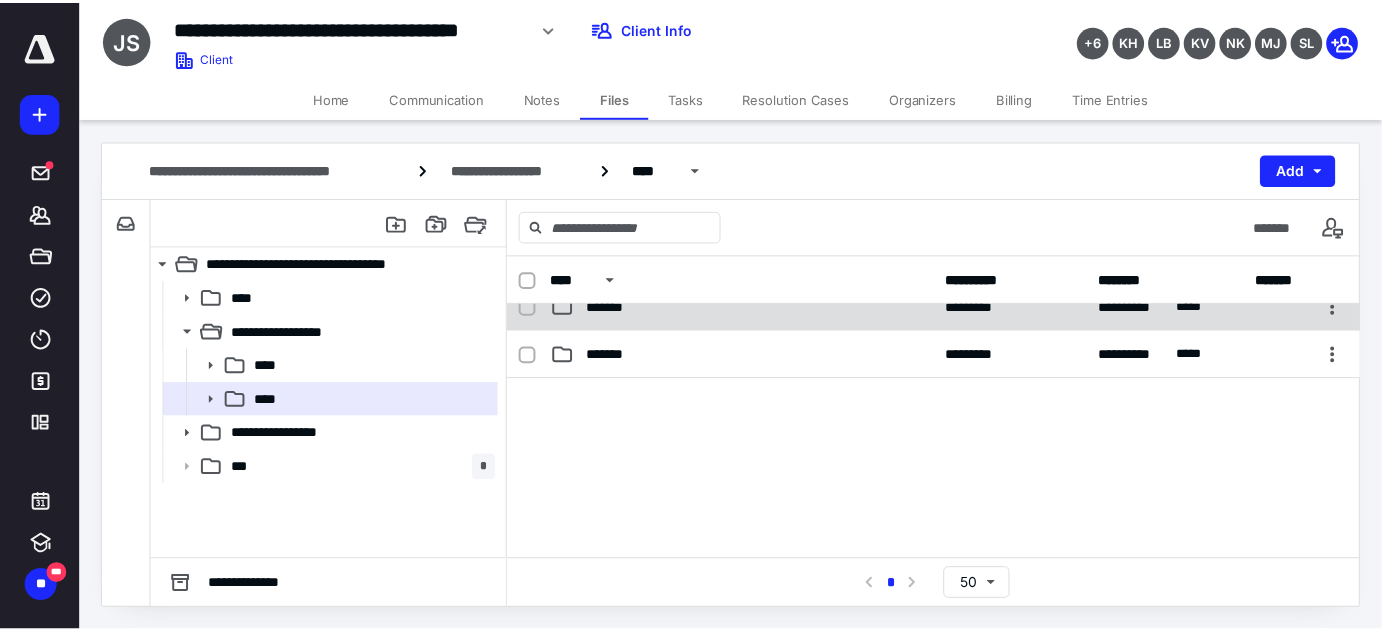 scroll, scrollTop: 181, scrollLeft: 0, axis: vertical 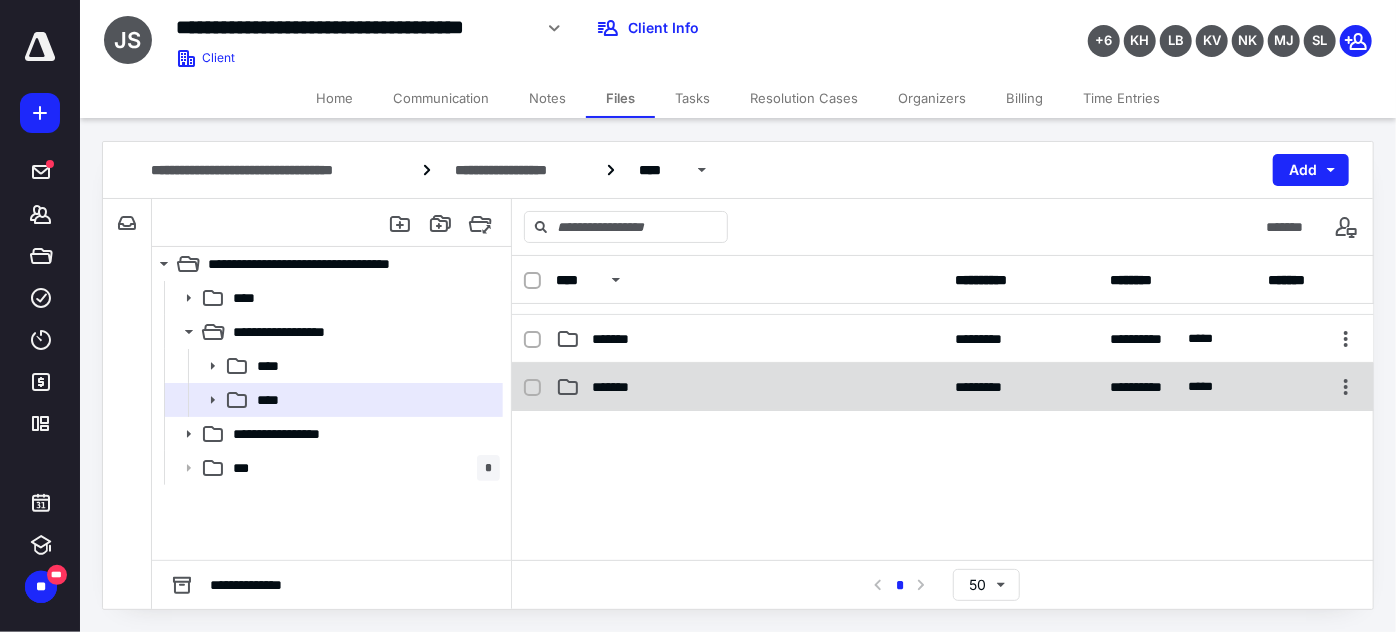 click on "*******" at bounding box center [619, 387] 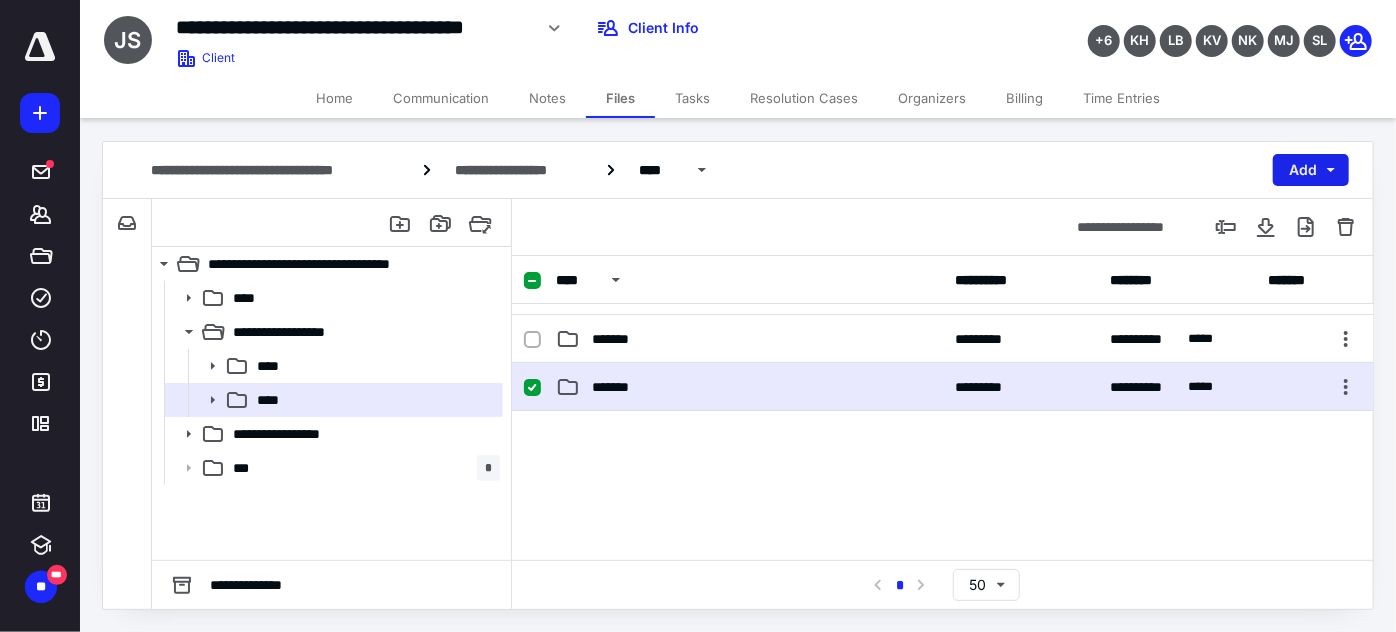 click on "Add" at bounding box center (1311, 170) 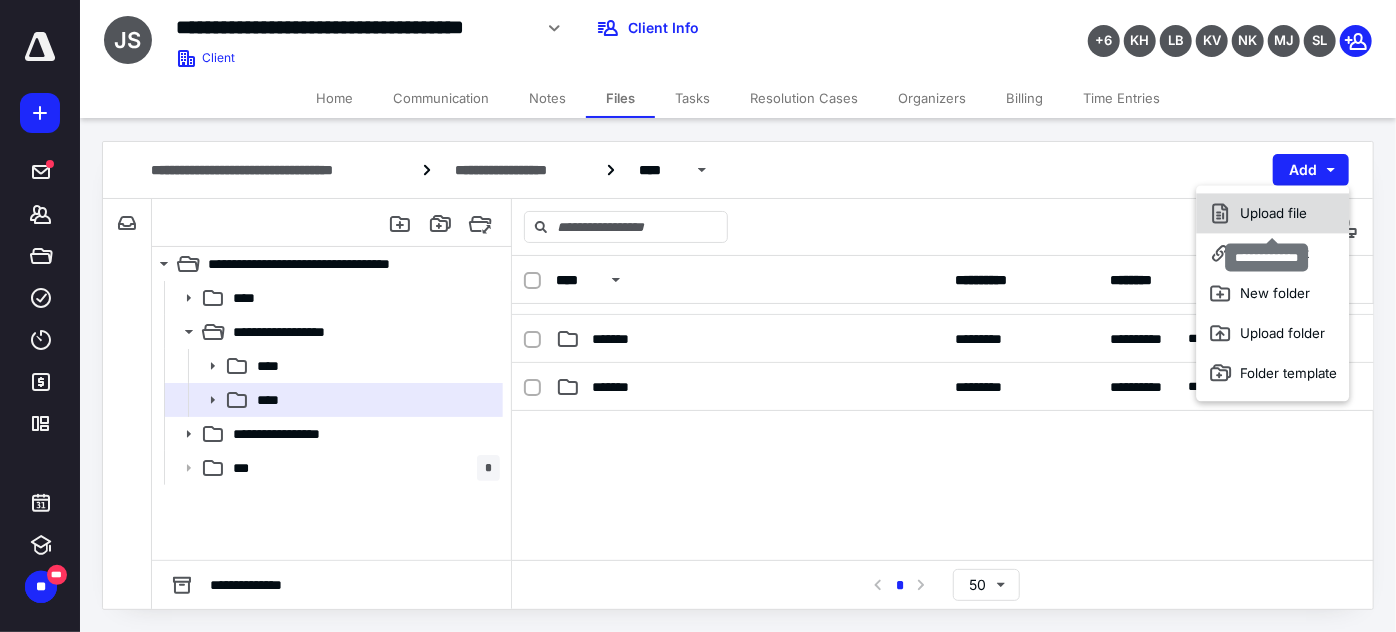 click on "Upload file" at bounding box center (1273, 213) 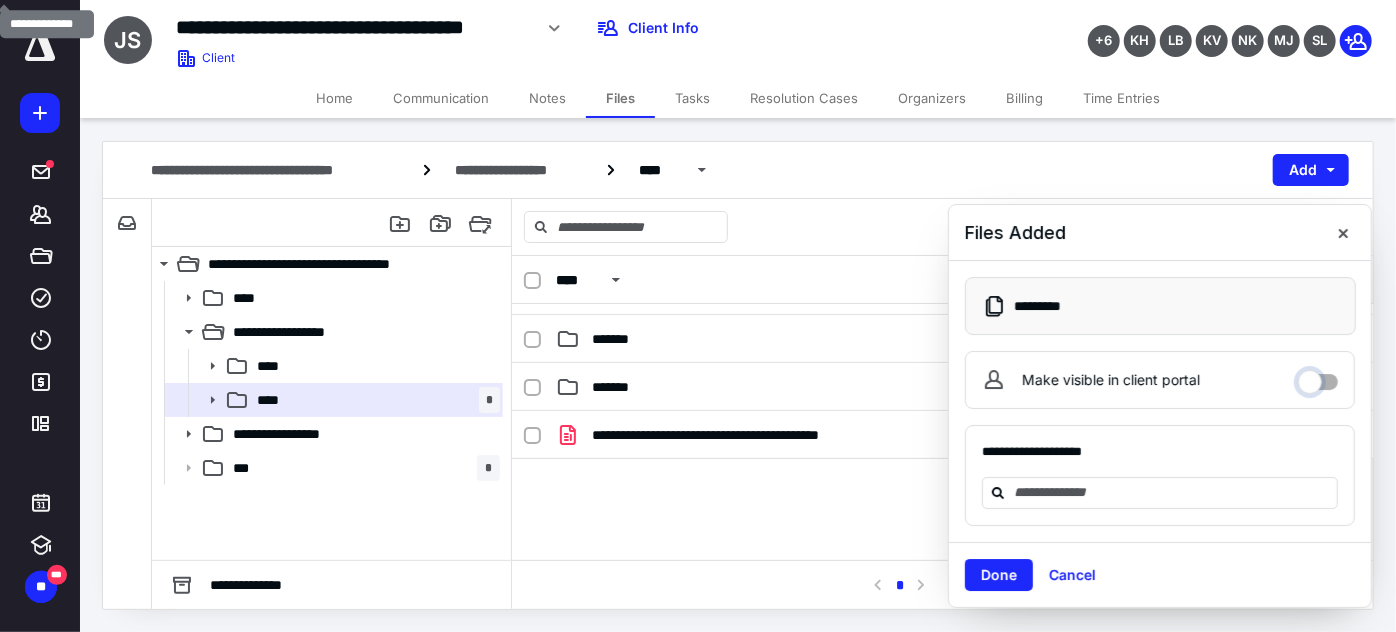 click on "Make visible in client portal" at bounding box center [1318, 377] 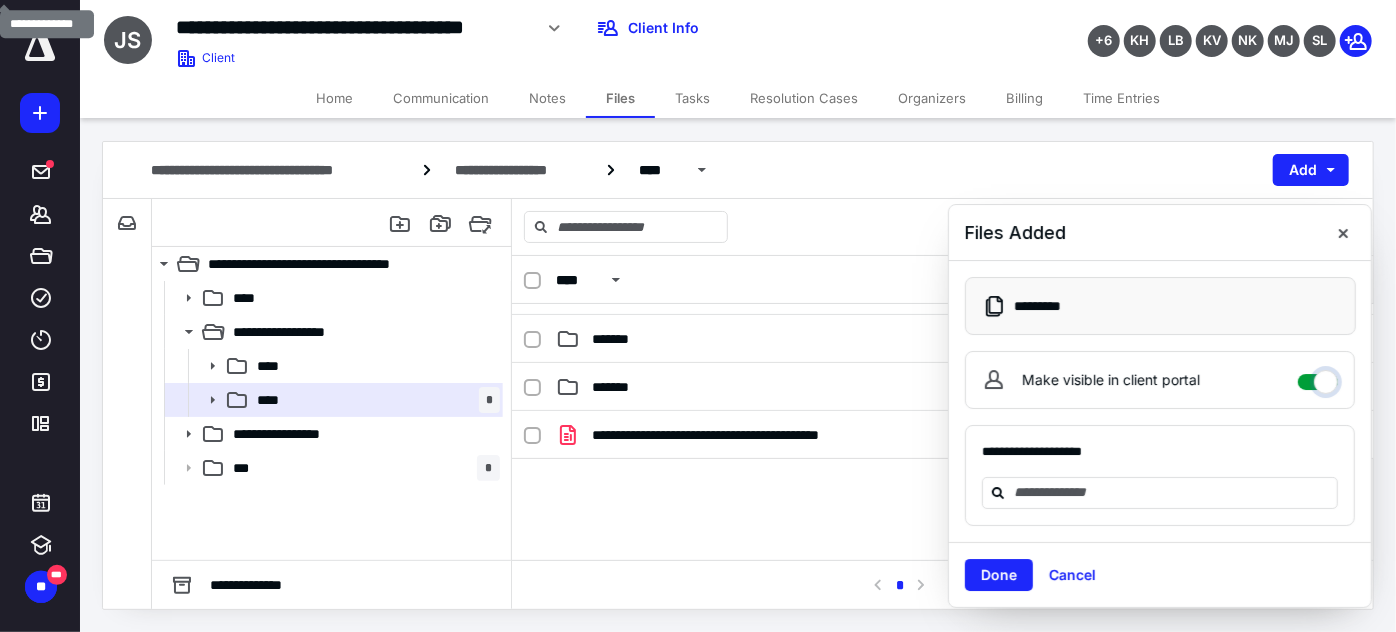 checkbox on "****" 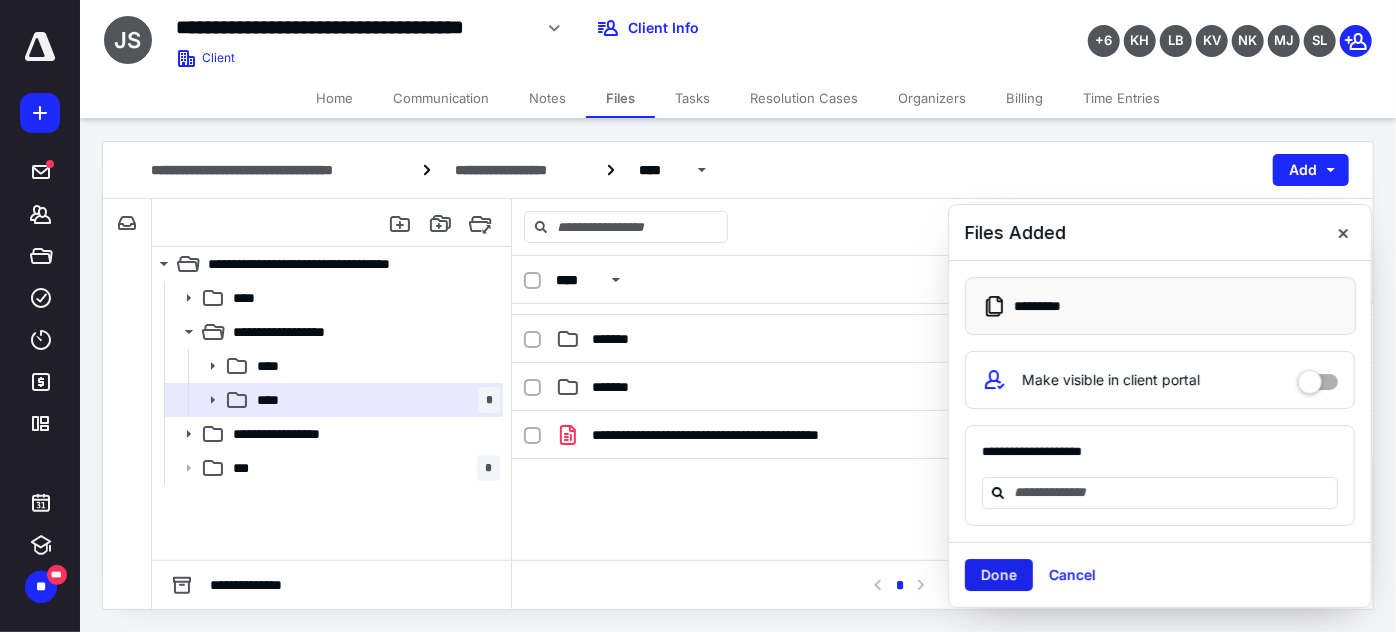 click on "Done" at bounding box center (999, 575) 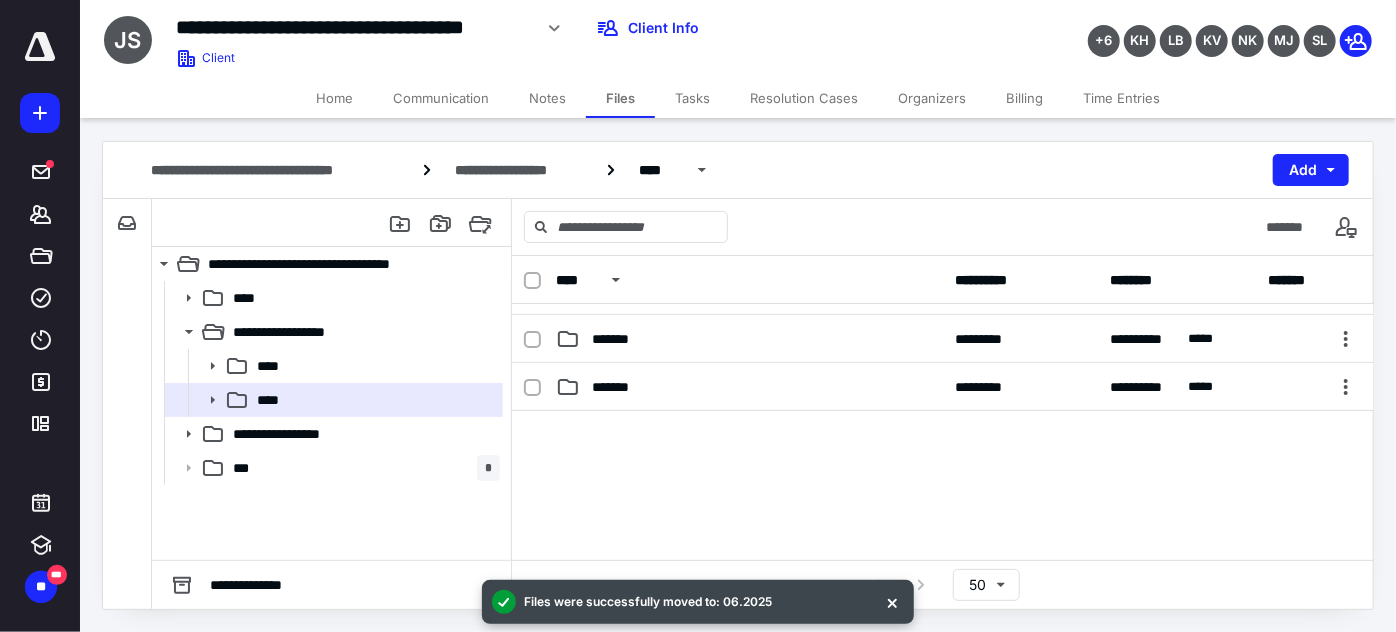 click on "Tasks" at bounding box center [692, 98] 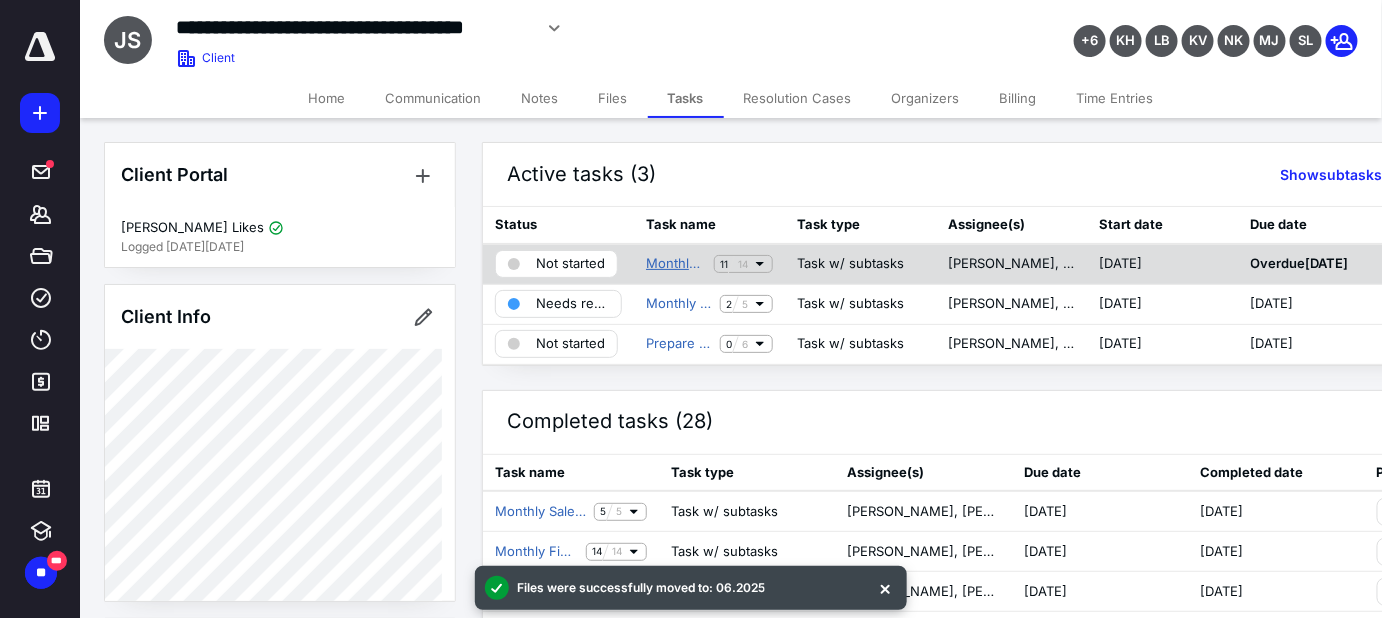 click on "Monthly Financial Statement Close - TriStar" at bounding box center (676, 264) 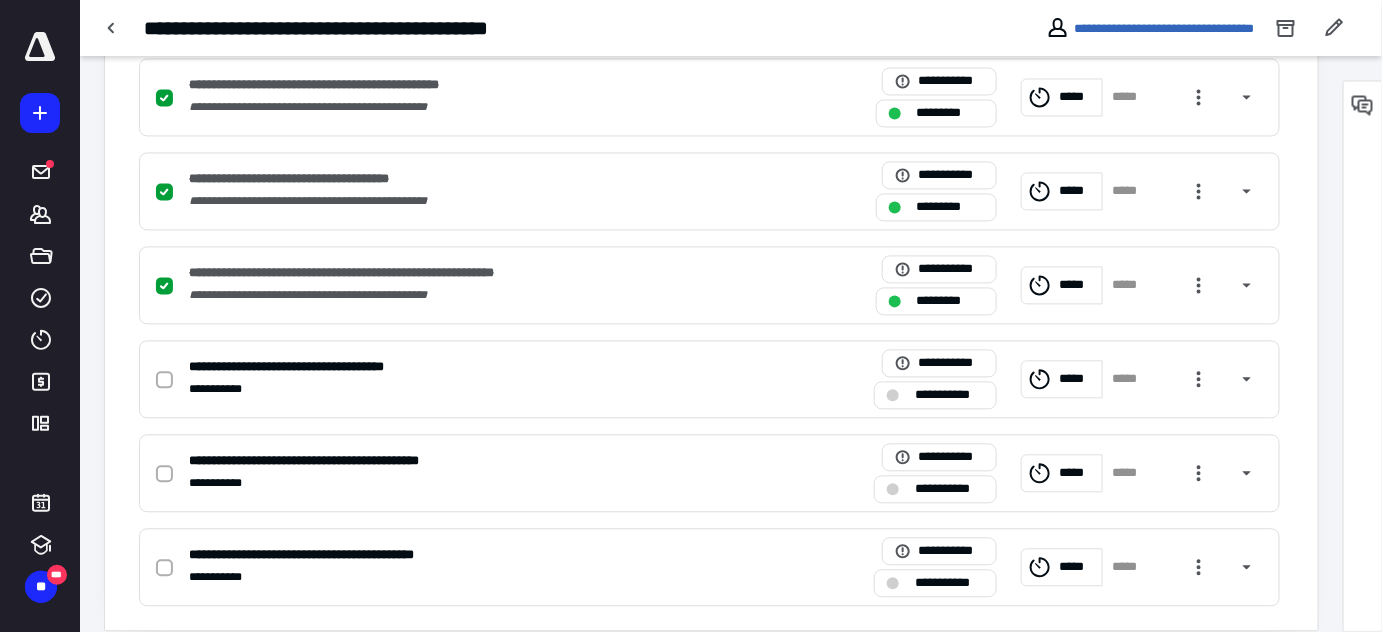 scroll, scrollTop: 1272, scrollLeft: 0, axis: vertical 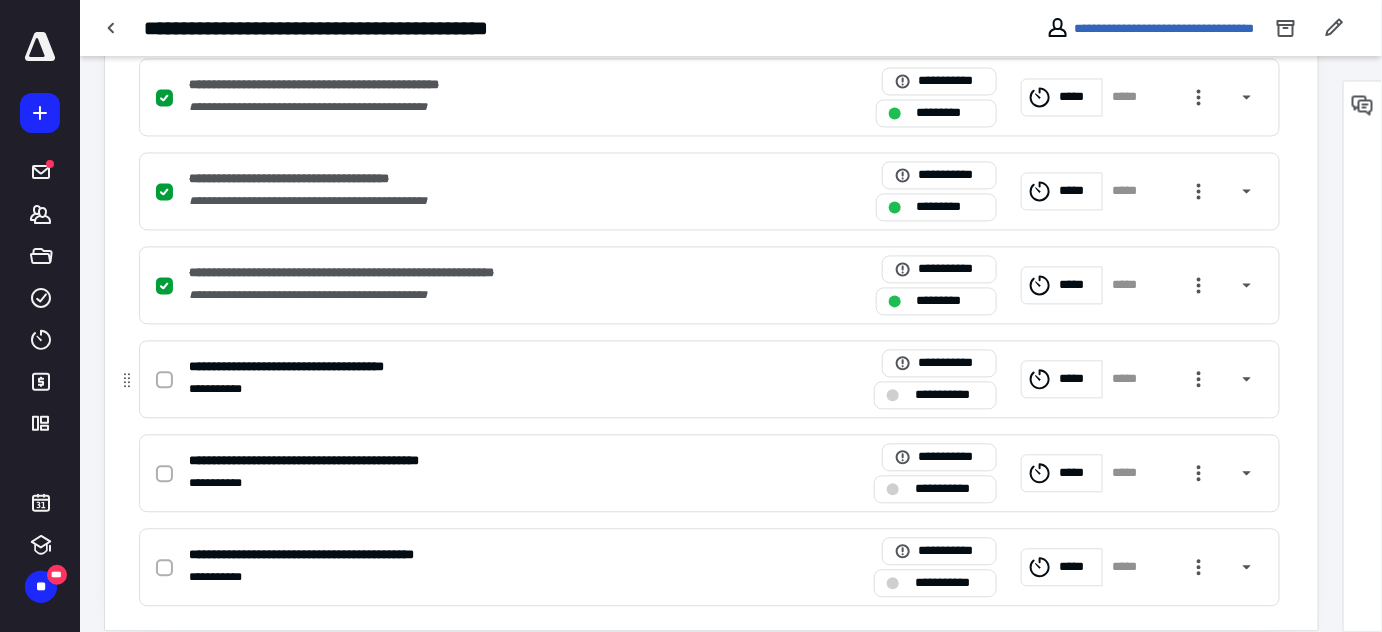 drag, startPoint x: 165, startPoint y: 378, endPoint x: 165, endPoint y: 390, distance: 12 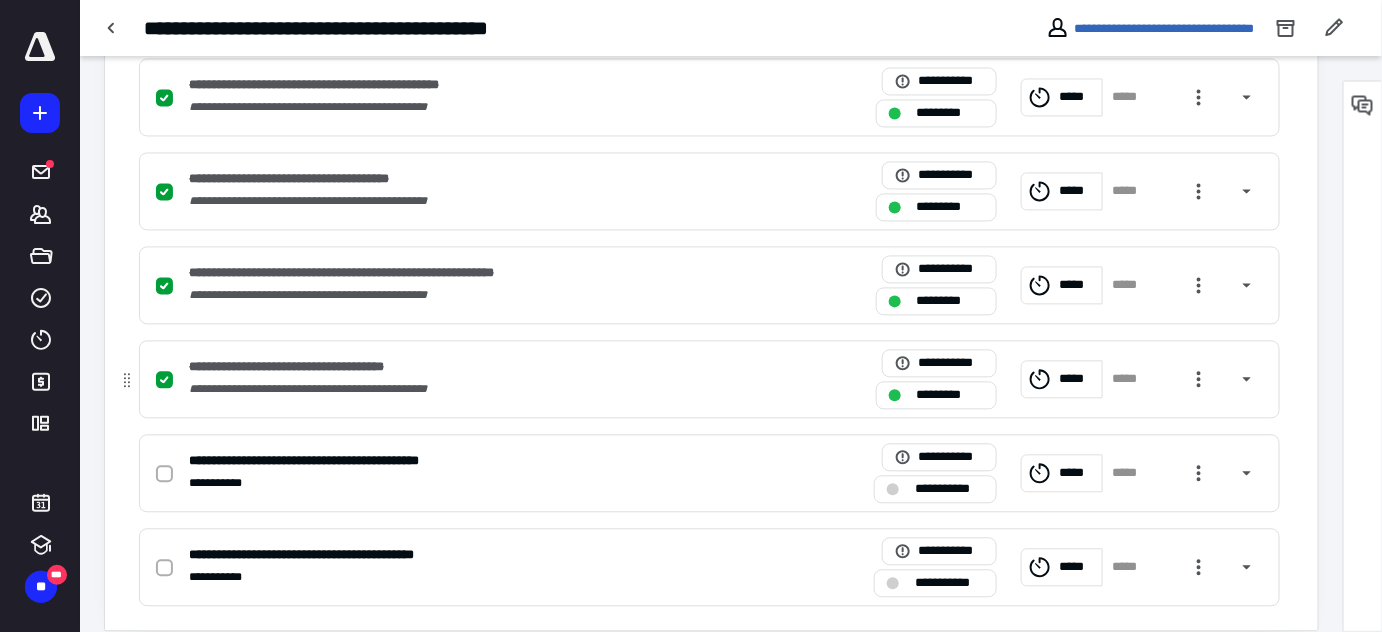 drag, startPoint x: 161, startPoint y: 468, endPoint x: 351, endPoint y: 414, distance: 197.52469 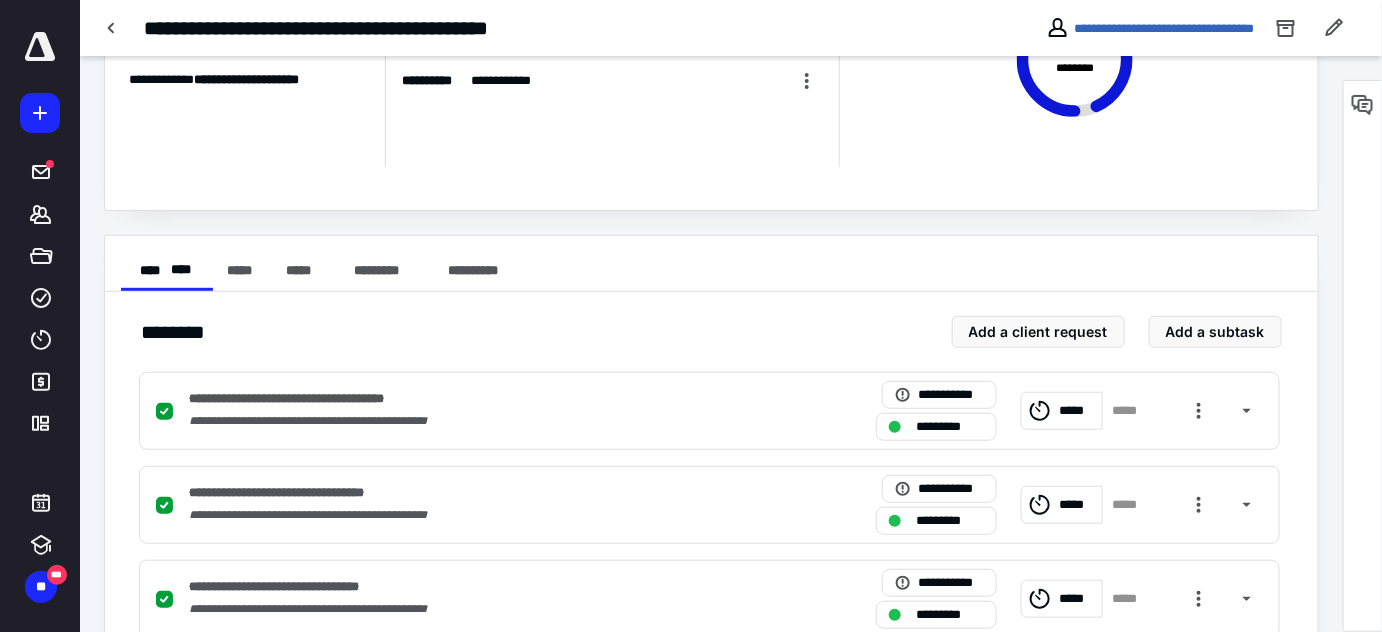 scroll, scrollTop: 0, scrollLeft: 0, axis: both 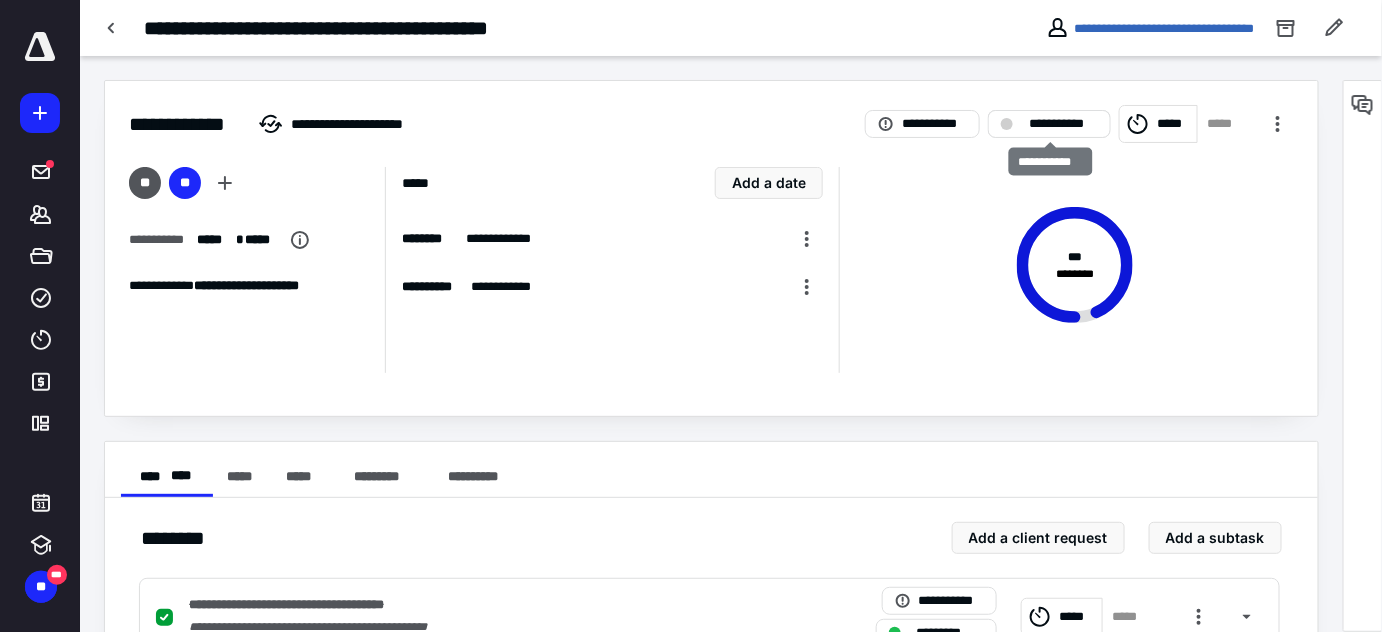 click on "**********" at bounding box center (1049, 124) 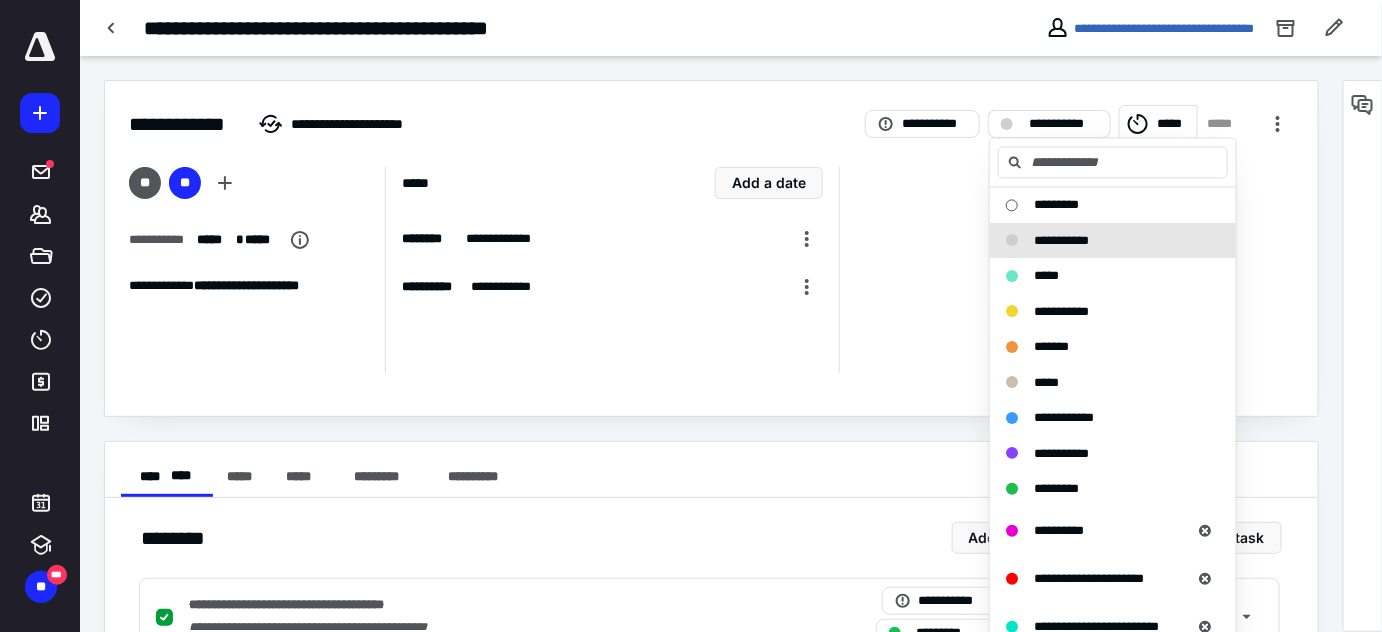 click on "**********" at bounding box center (1049, 124) 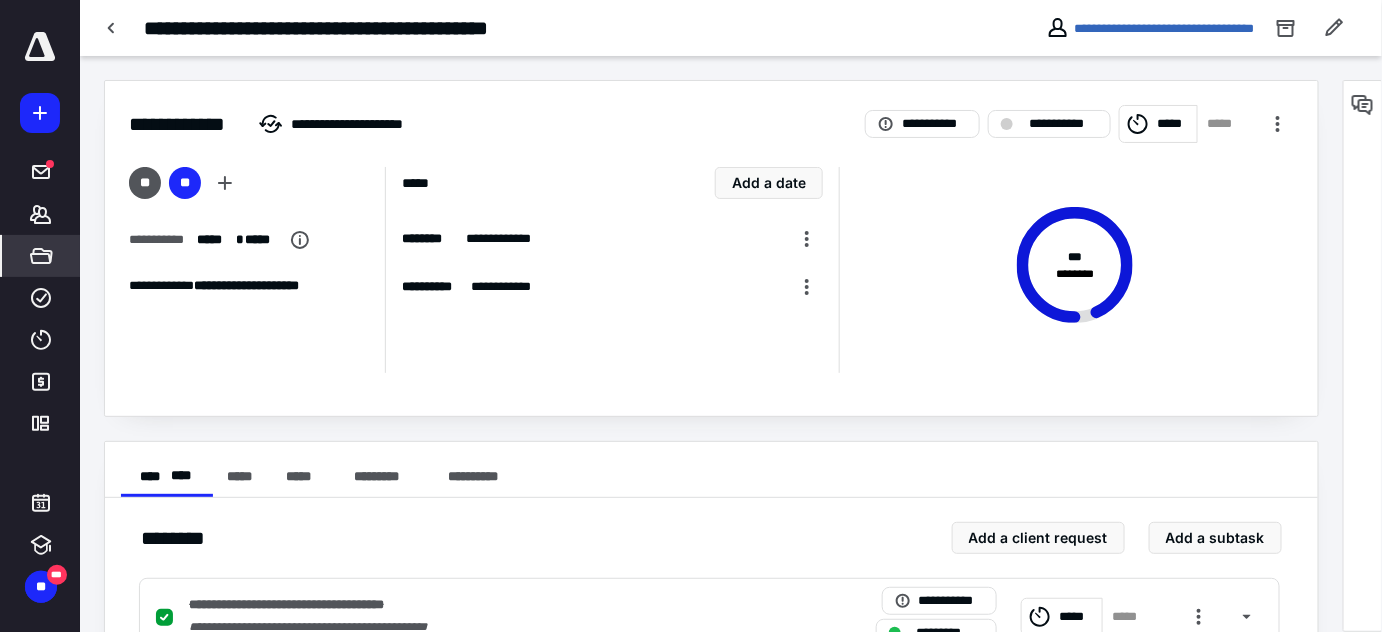 drag, startPoint x: 38, startPoint y: 215, endPoint x: 49, endPoint y: 252, distance: 38.600517 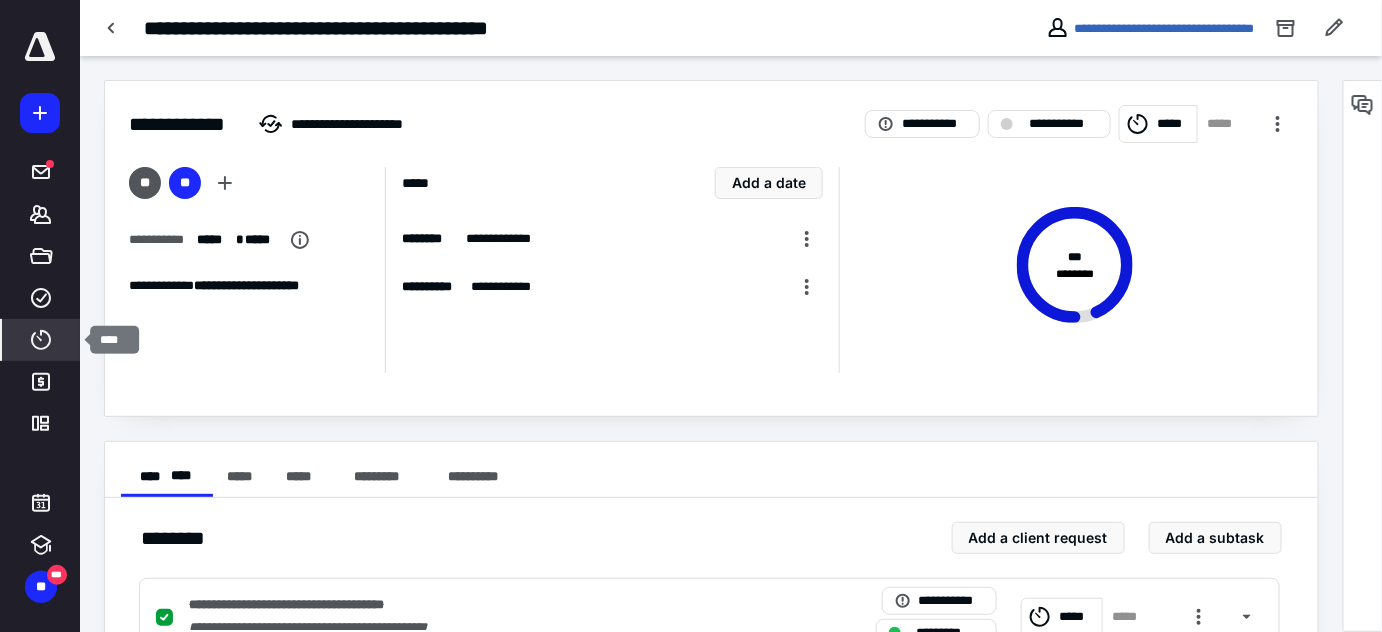 click 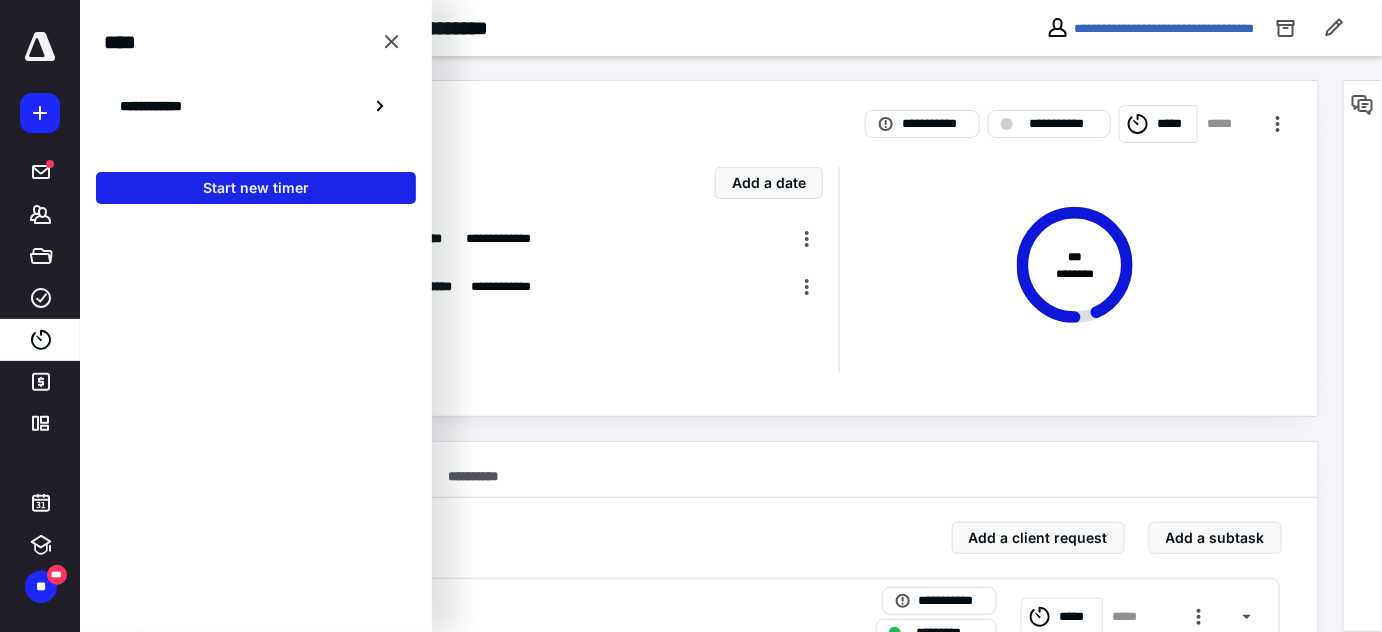 click on "Start new timer" at bounding box center (256, 188) 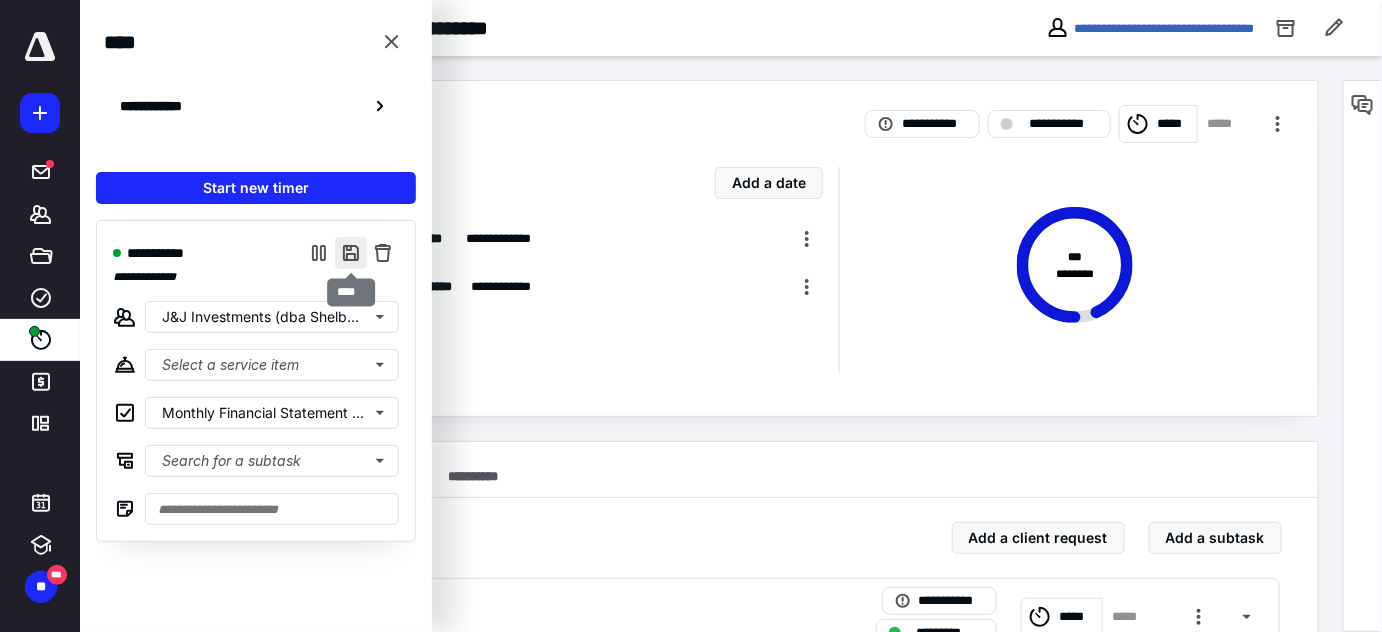 click at bounding box center (351, 253) 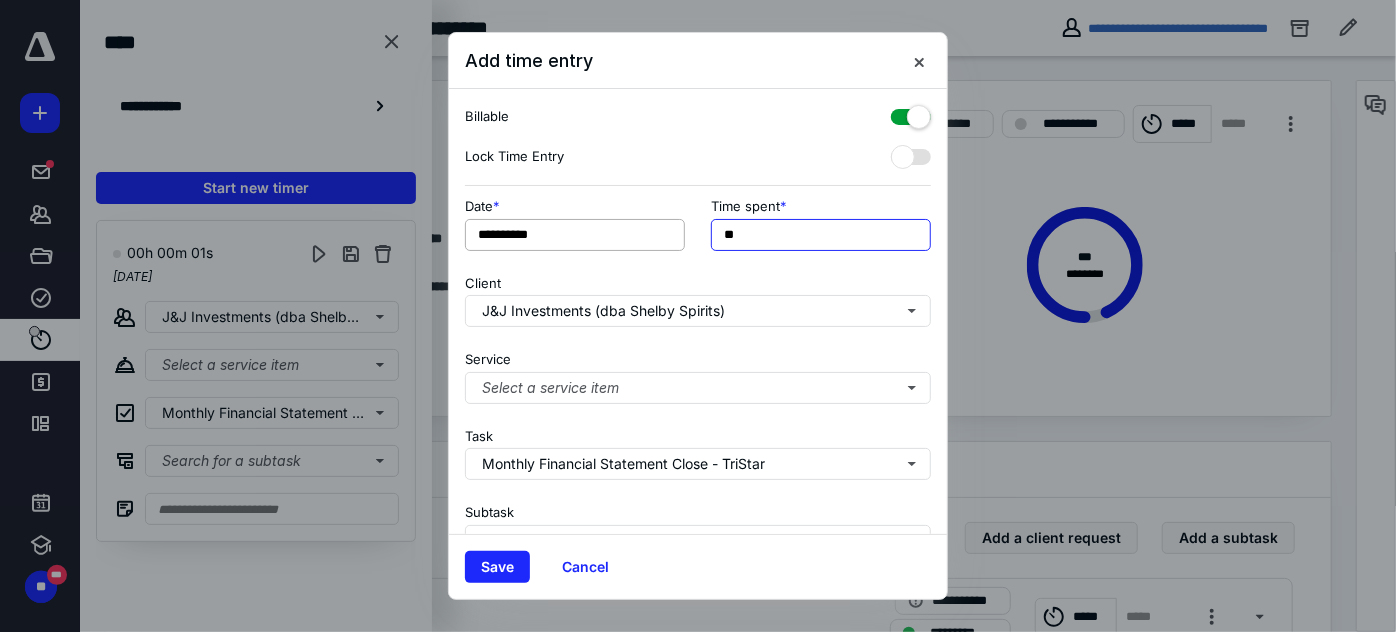 drag, startPoint x: 759, startPoint y: 230, endPoint x: 679, endPoint y: 236, distance: 80.224686 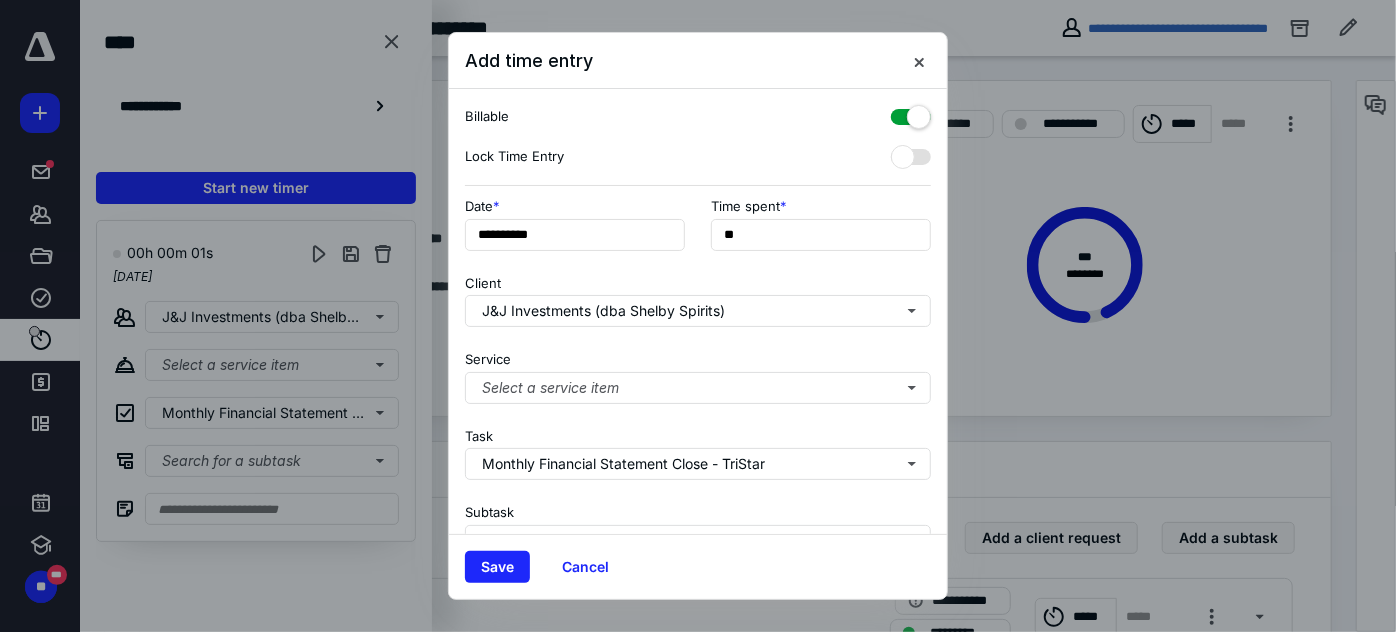 type on "***" 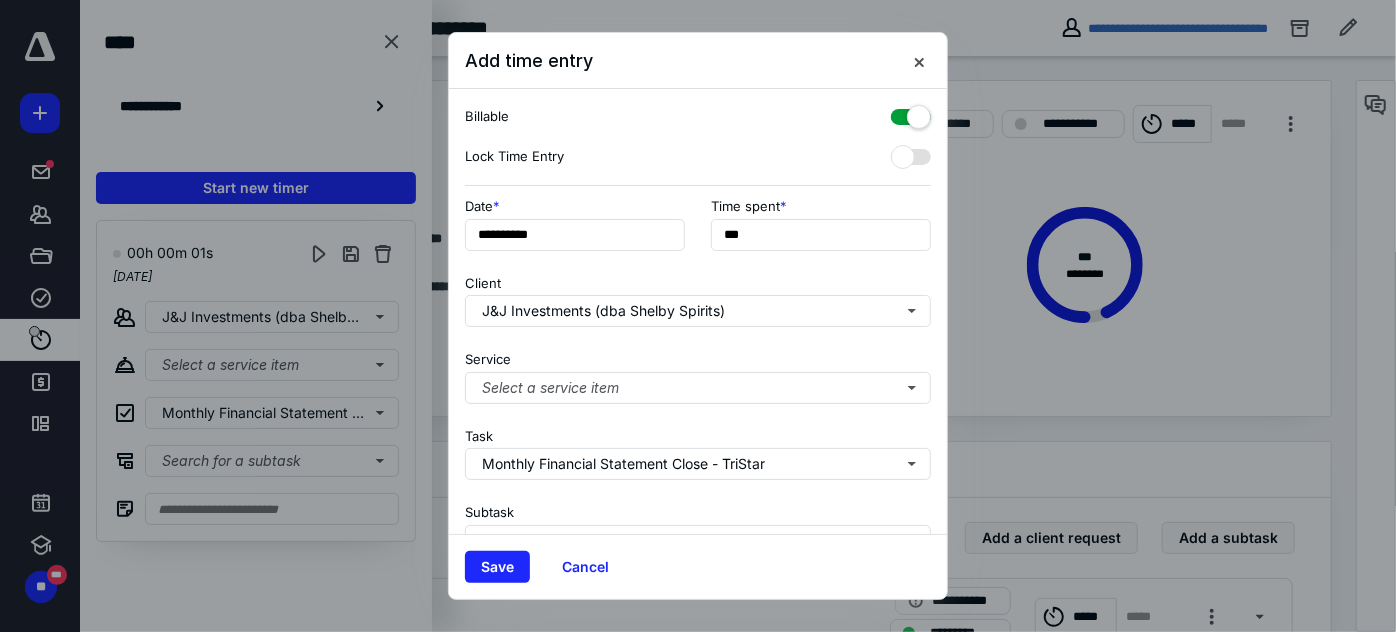 click on "Client J&J Investments (dba Shelby Spirits)" at bounding box center [698, 297] 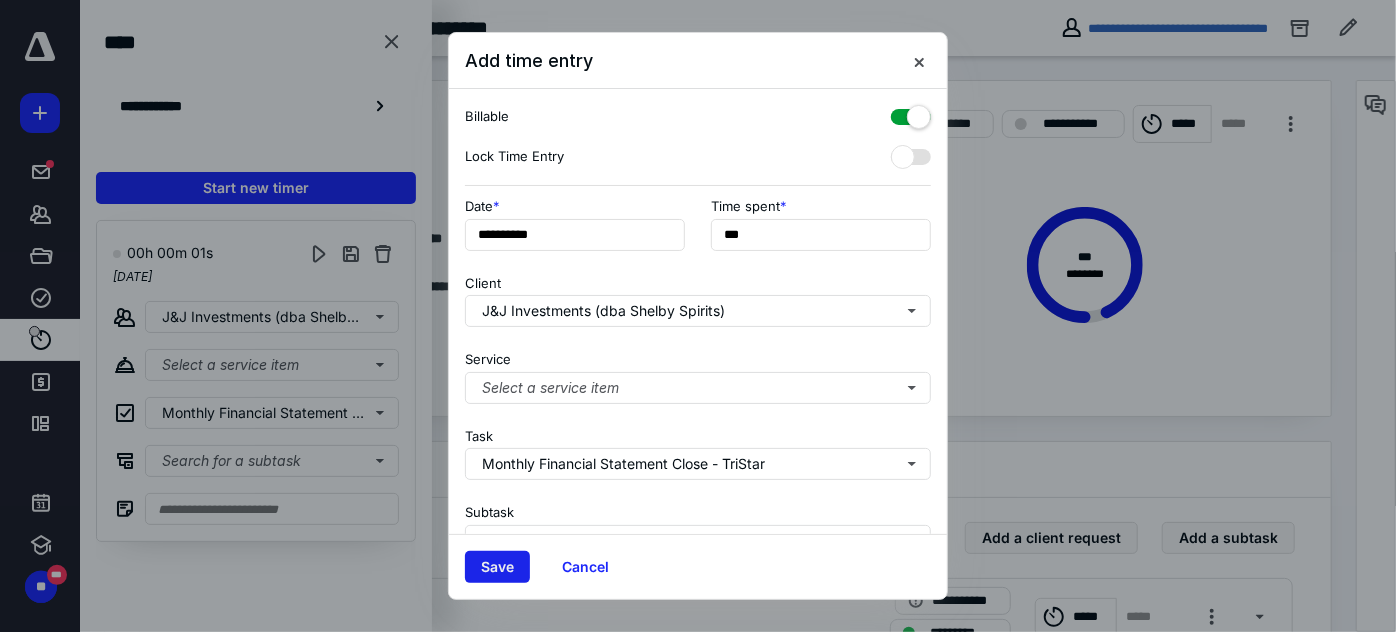 click on "Save" at bounding box center [497, 567] 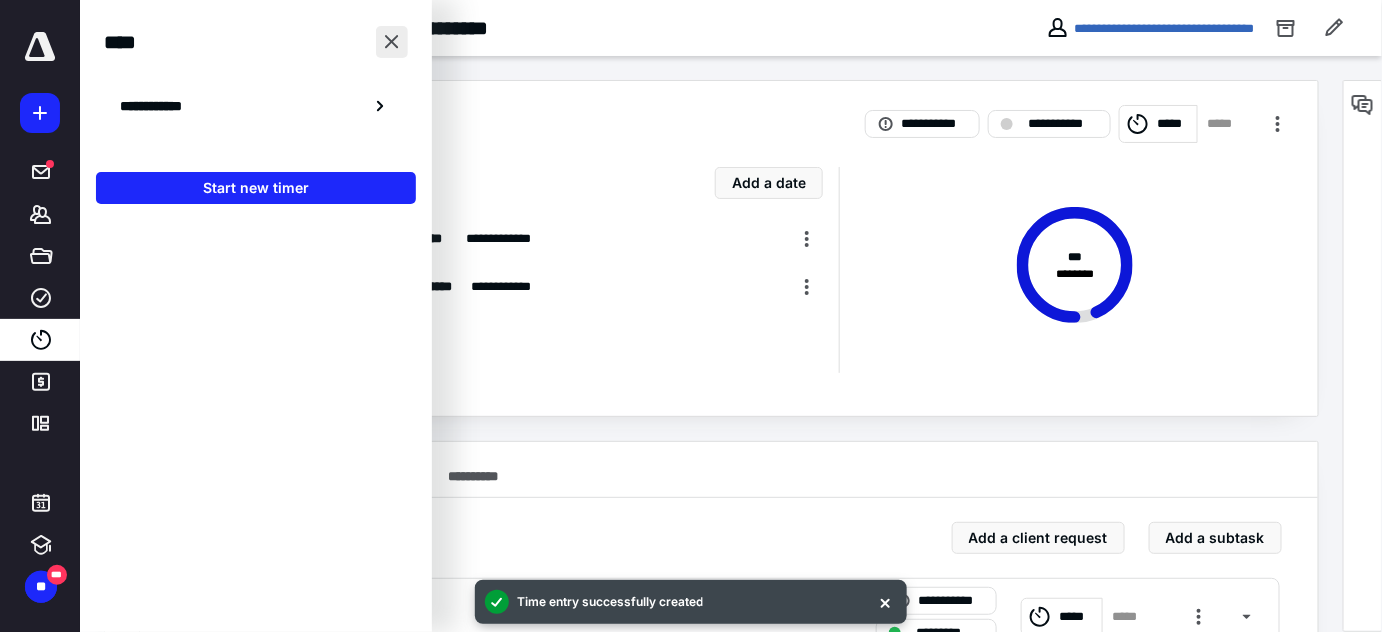 click at bounding box center [392, 42] 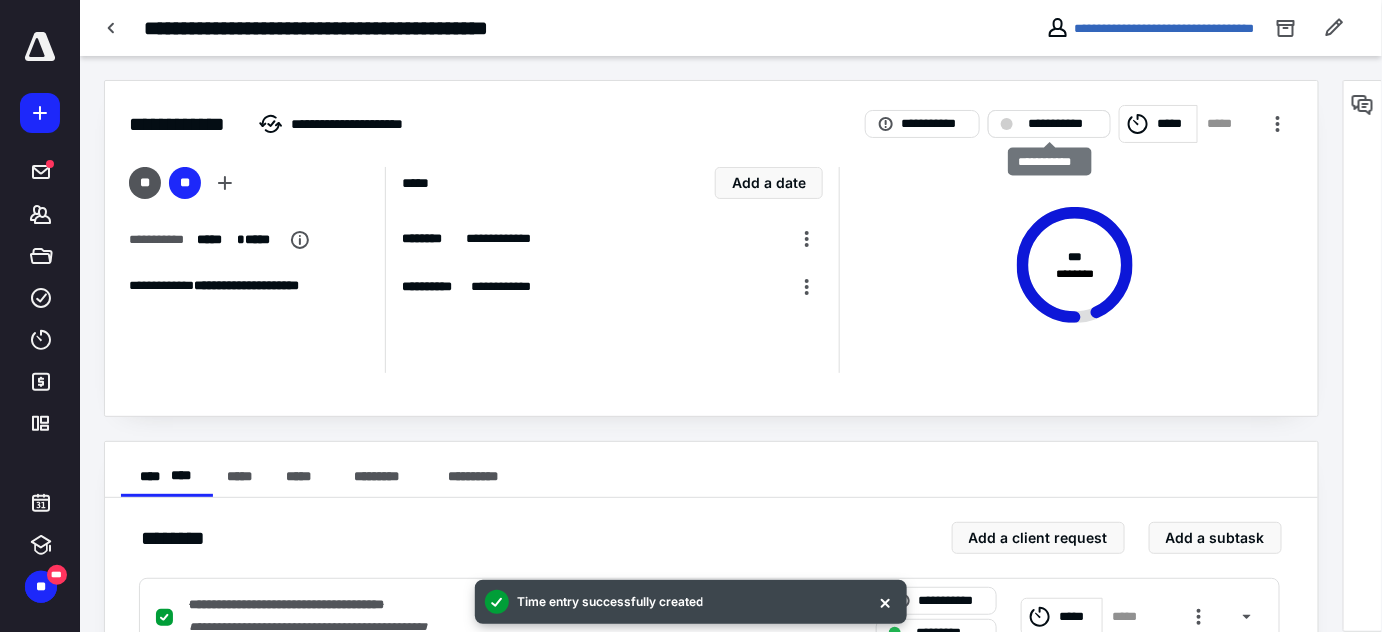 click on "**********" at bounding box center [1063, 124] 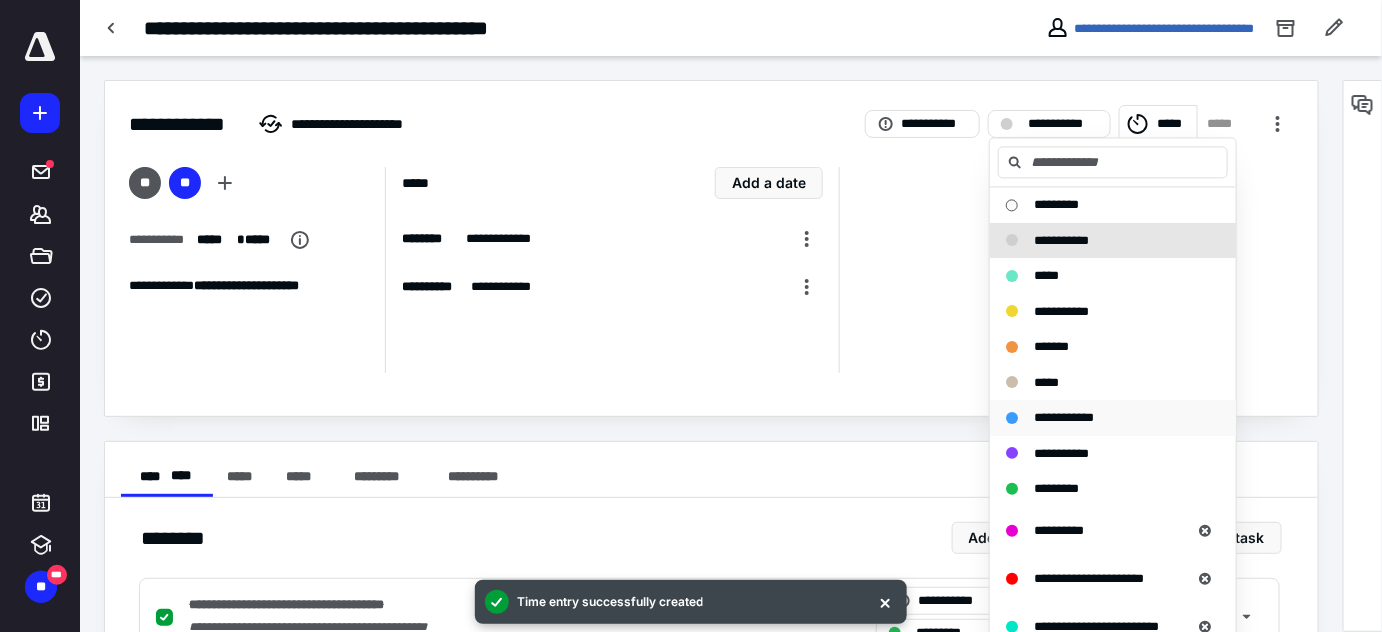 click on "**********" at bounding box center (1064, 417) 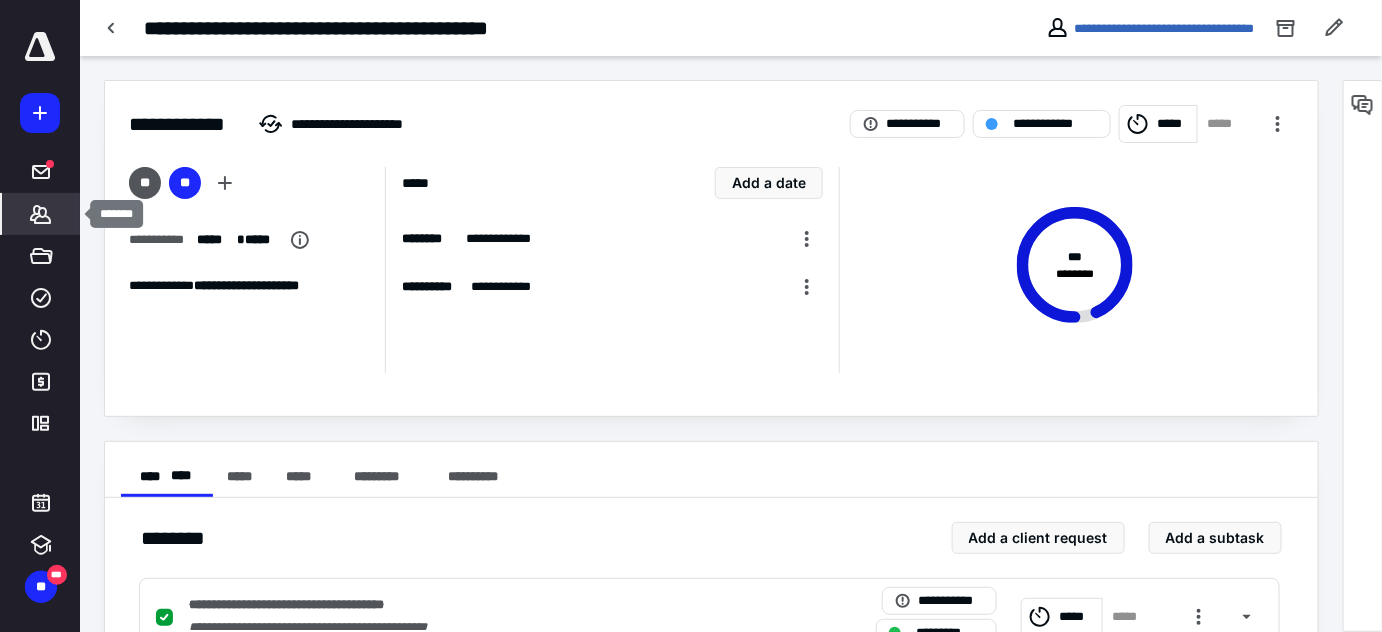 click on "*******" at bounding box center (41, 214) 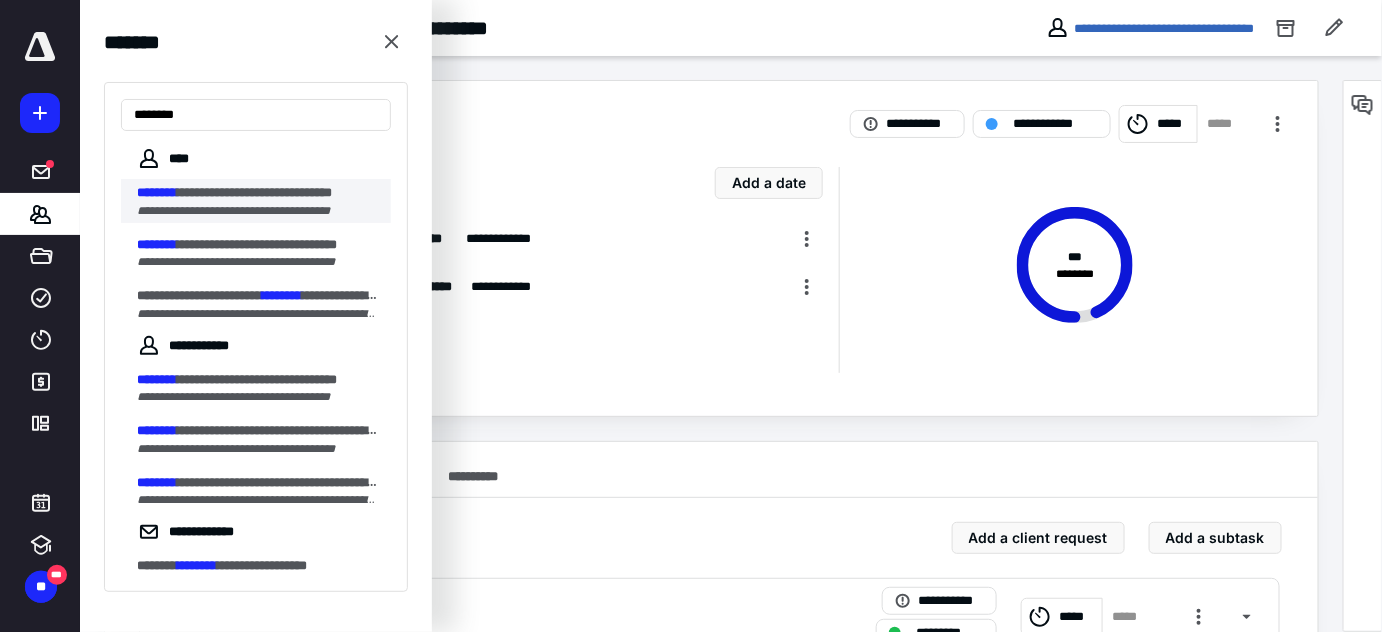type on "********" 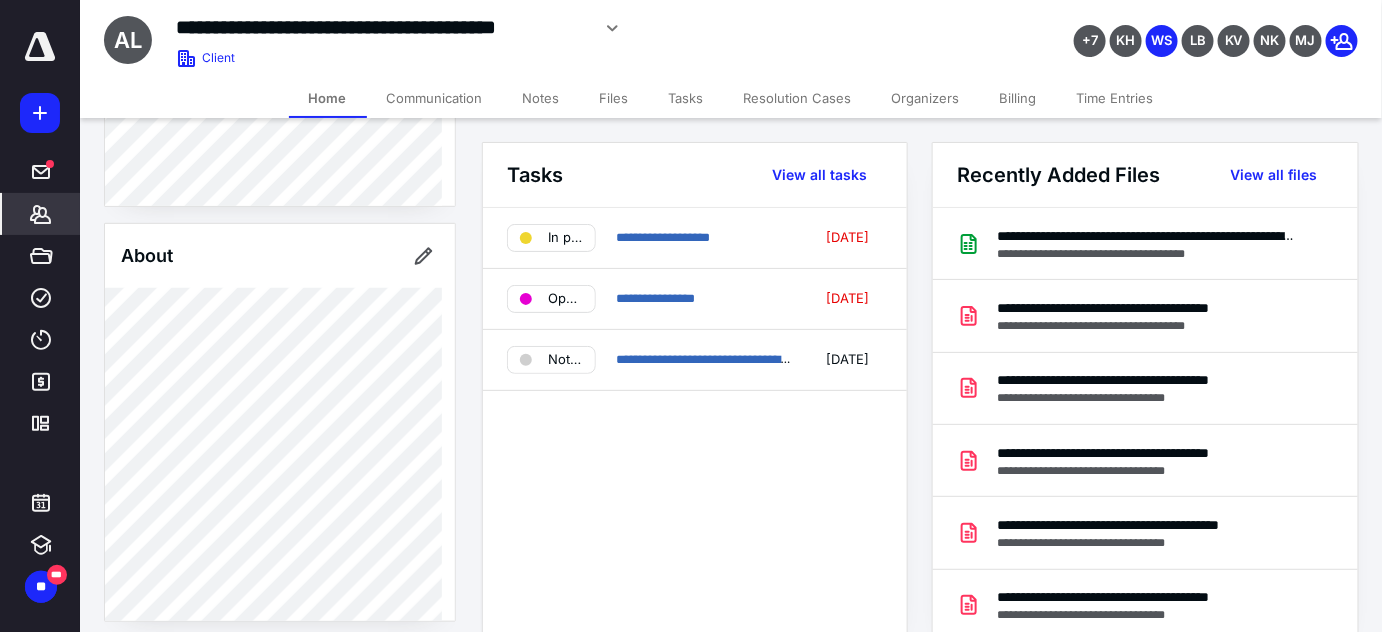 scroll, scrollTop: 363, scrollLeft: 0, axis: vertical 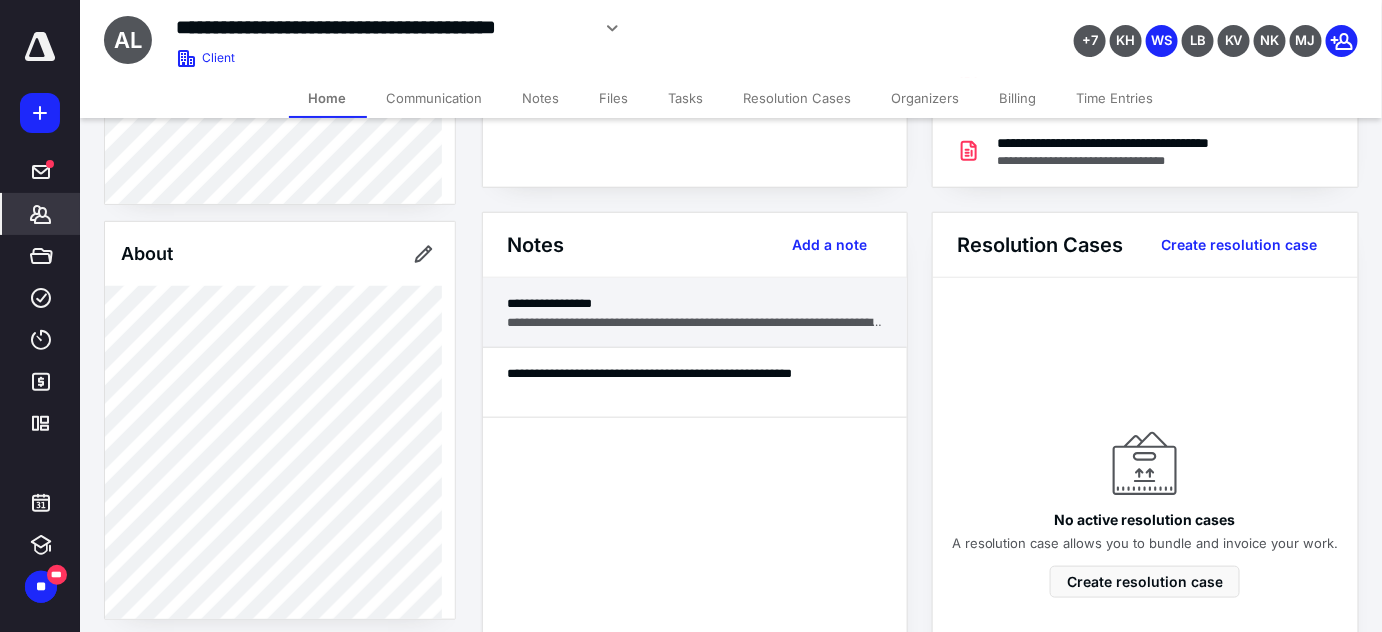 click on "**********" at bounding box center (695, 303) 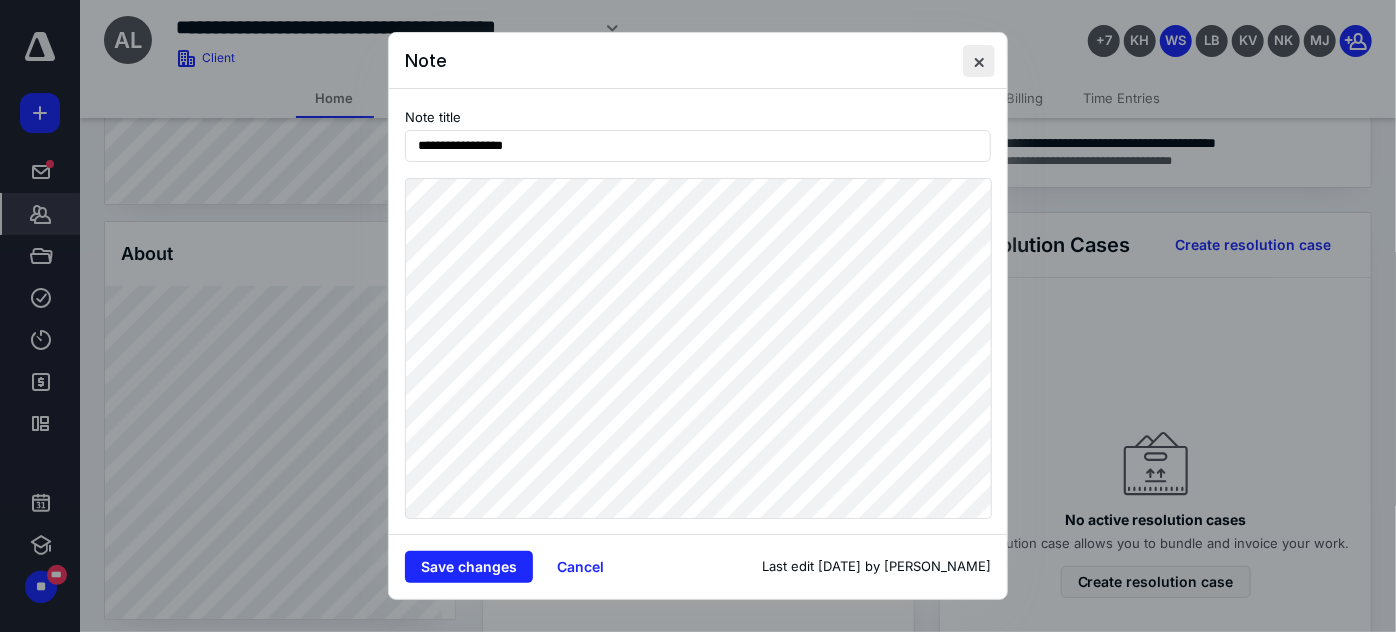 click at bounding box center (979, 61) 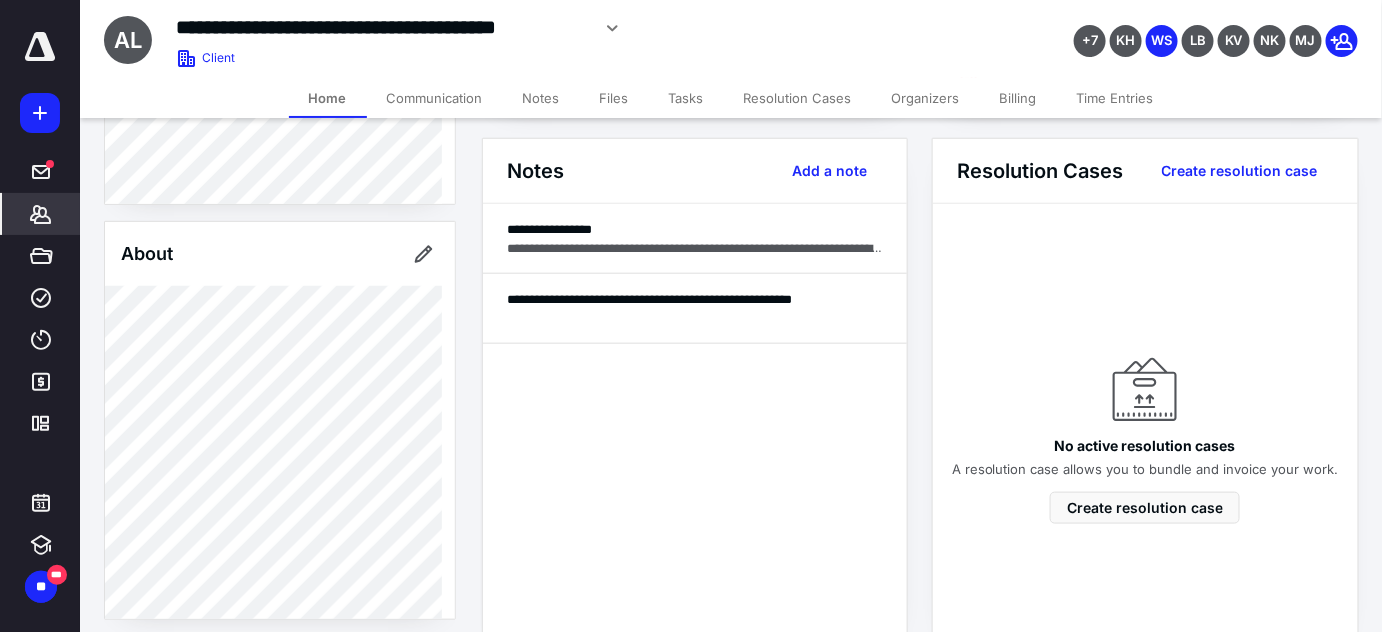 scroll, scrollTop: 727, scrollLeft: 0, axis: vertical 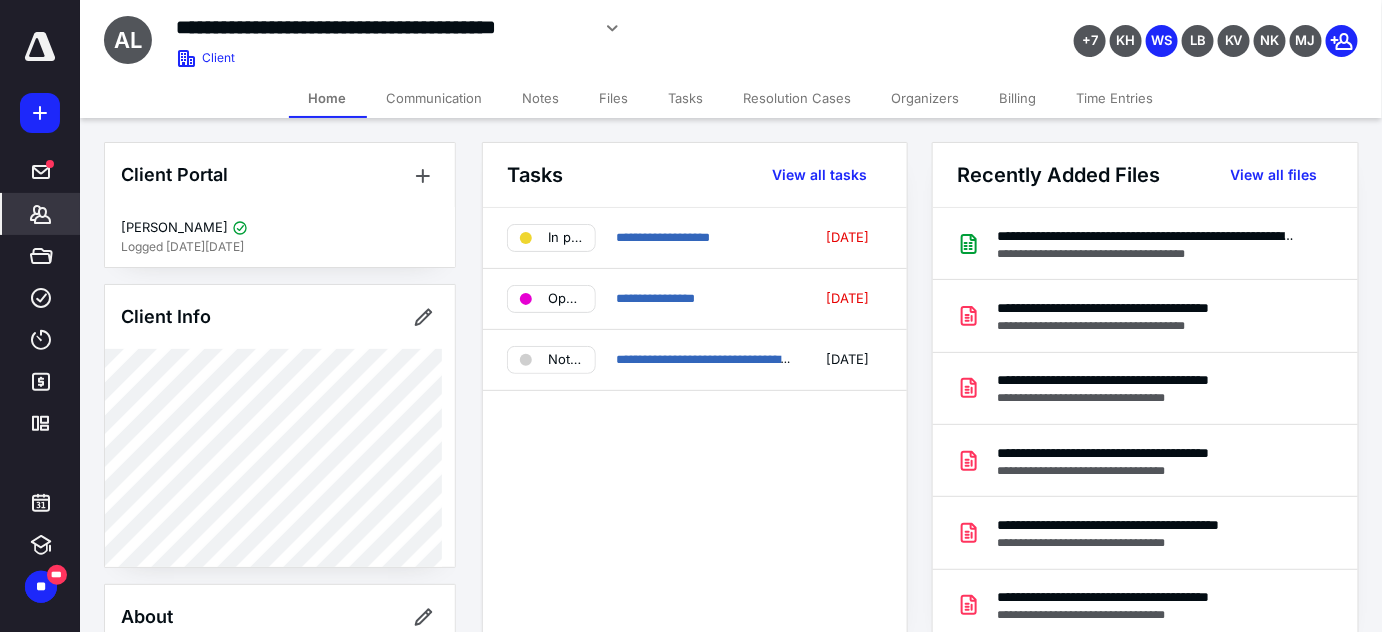 click on "Files" at bounding box center (614, 98) 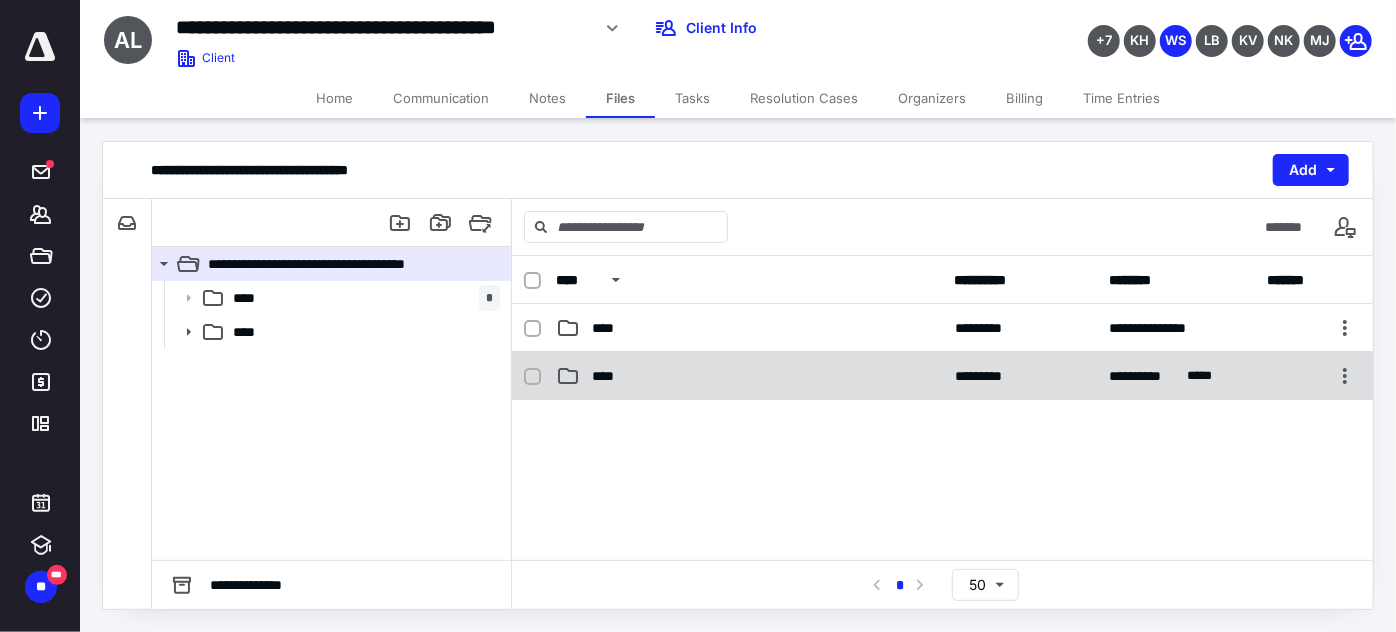 click on "****" at bounding box center (609, 376) 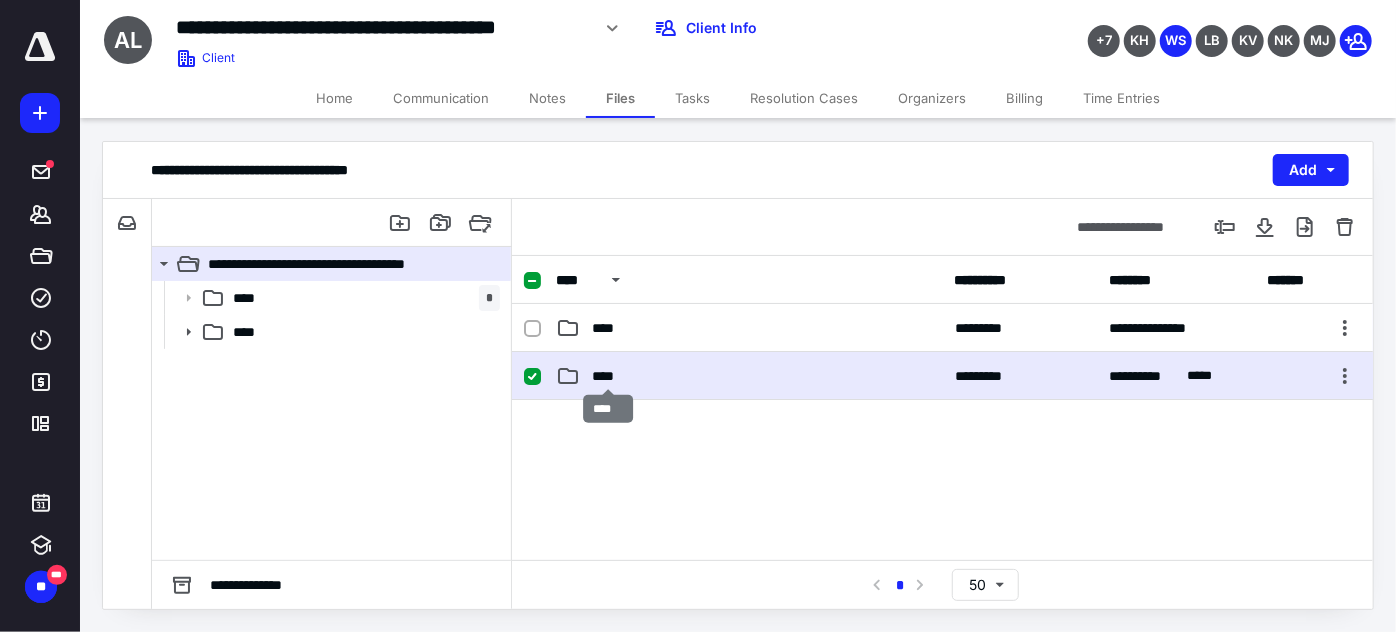 click on "****" at bounding box center [609, 376] 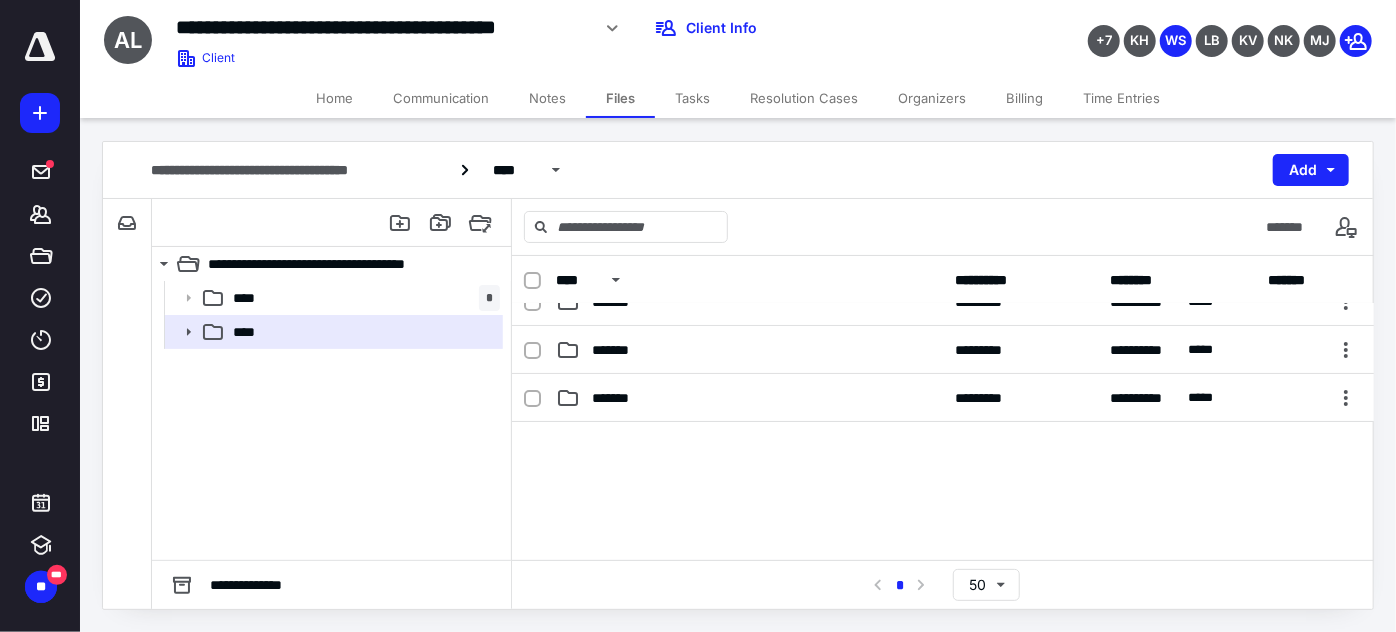 scroll, scrollTop: 181, scrollLeft: 0, axis: vertical 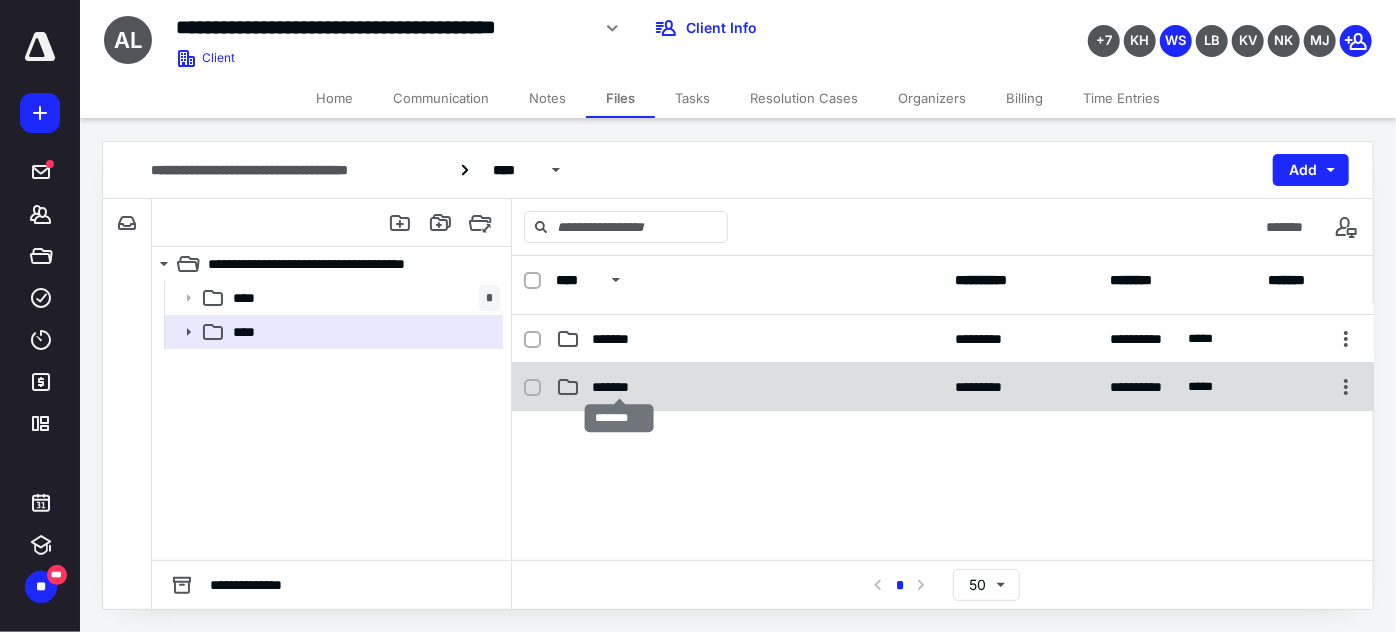 click on "*******" at bounding box center [619, 387] 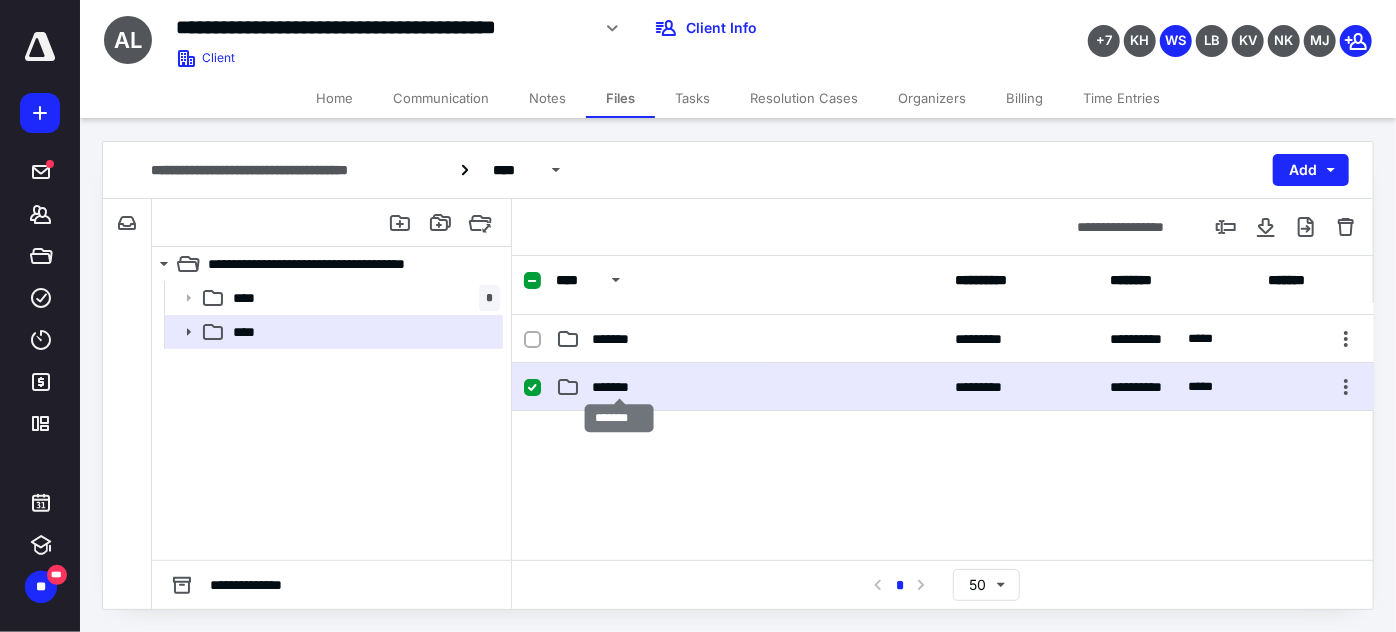 click on "*******" at bounding box center (619, 387) 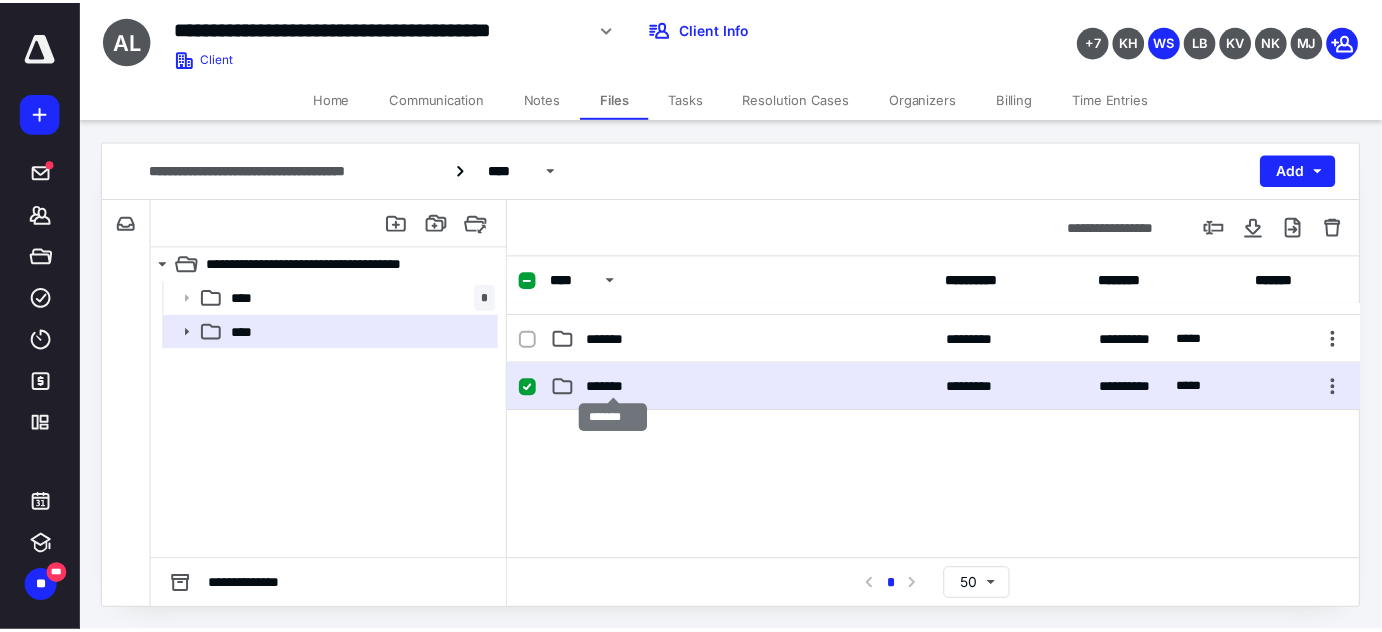 scroll, scrollTop: 0, scrollLeft: 0, axis: both 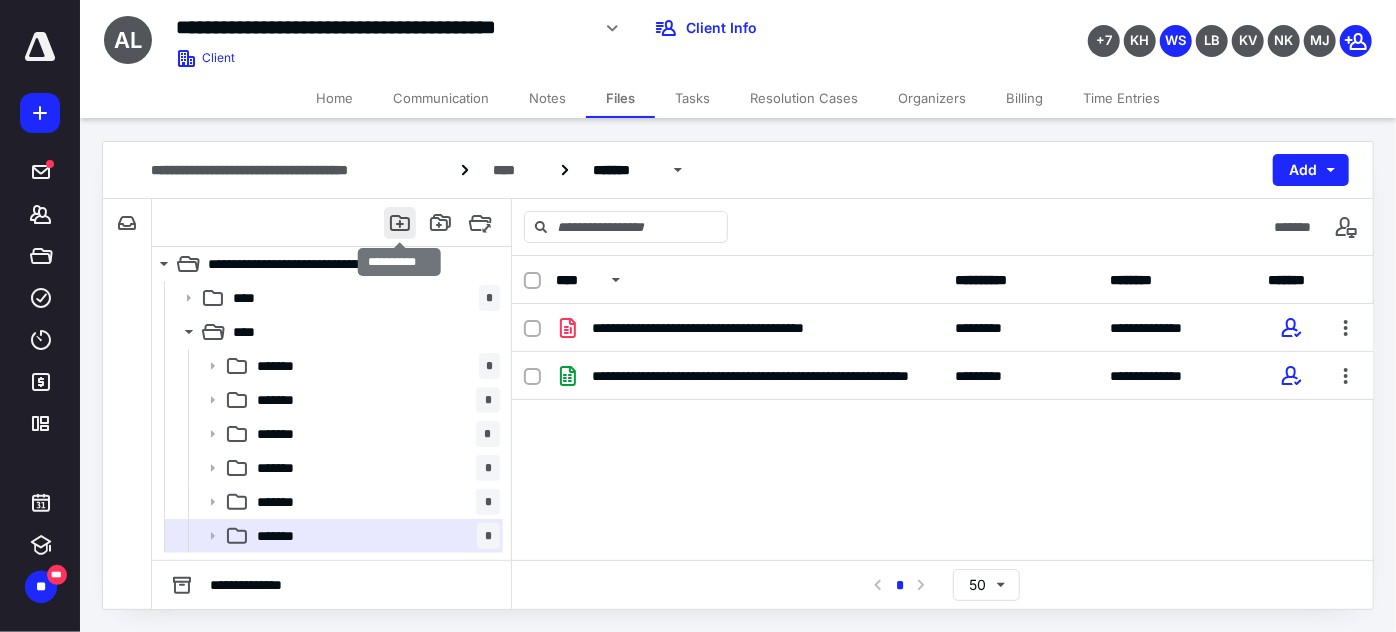 click at bounding box center (400, 223) 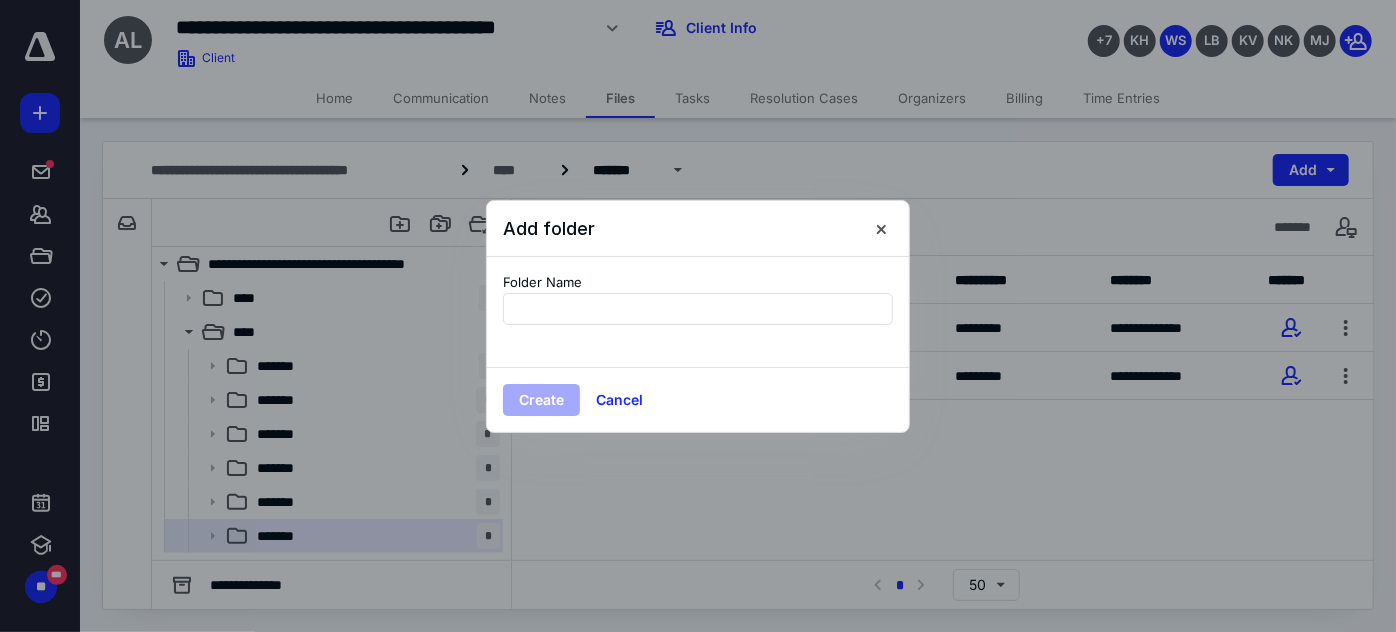 drag, startPoint x: 882, startPoint y: 226, endPoint x: 912, endPoint y: 287, distance: 67.977936 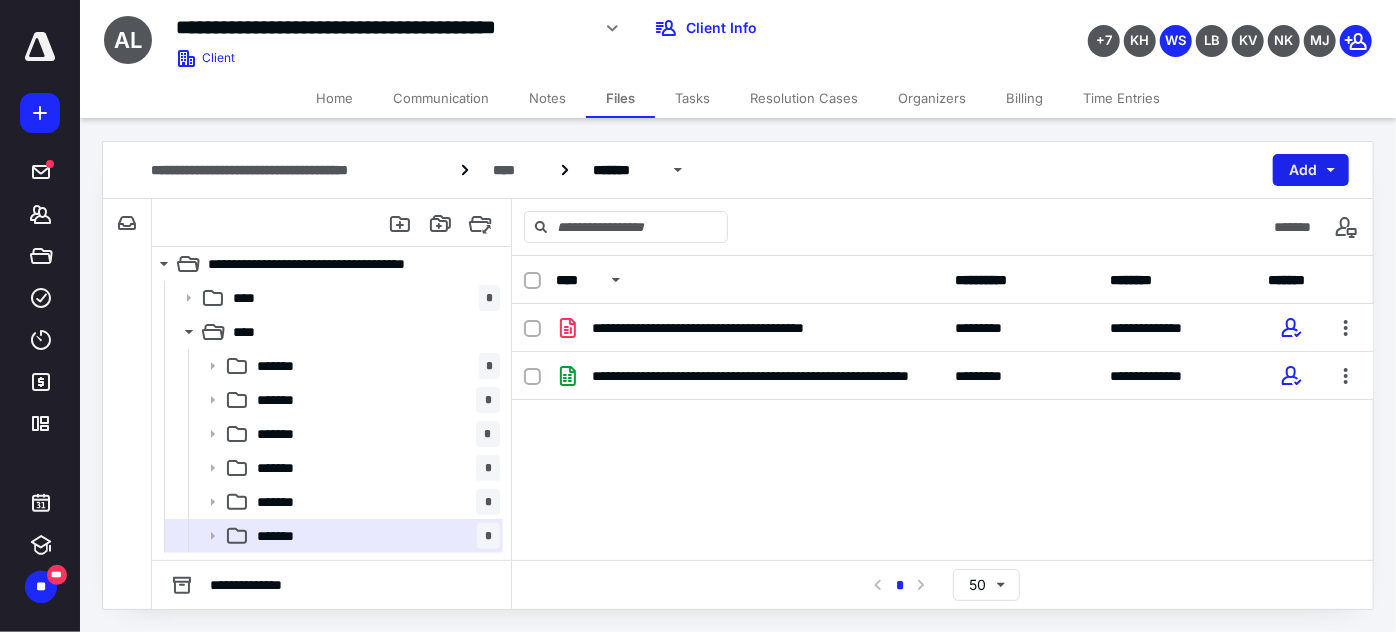 click on "Add" at bounding box center [1311, 170] 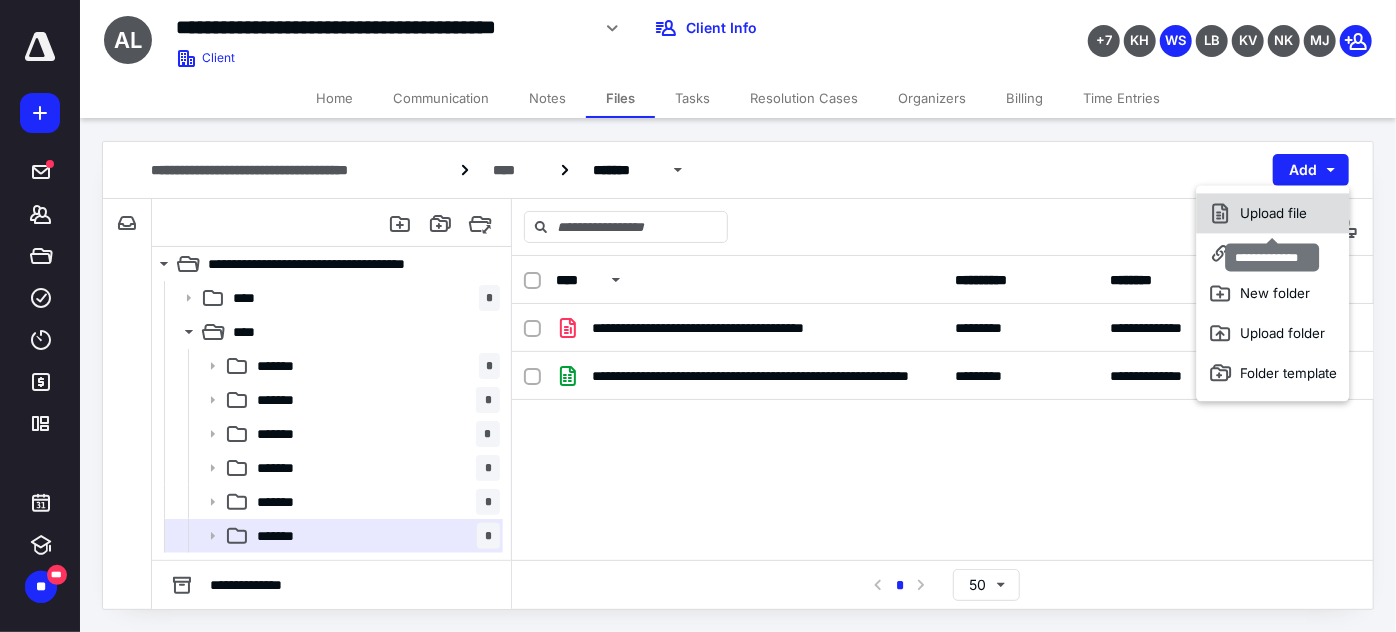 click on "Upload file" at bounding box center [1273, 213] 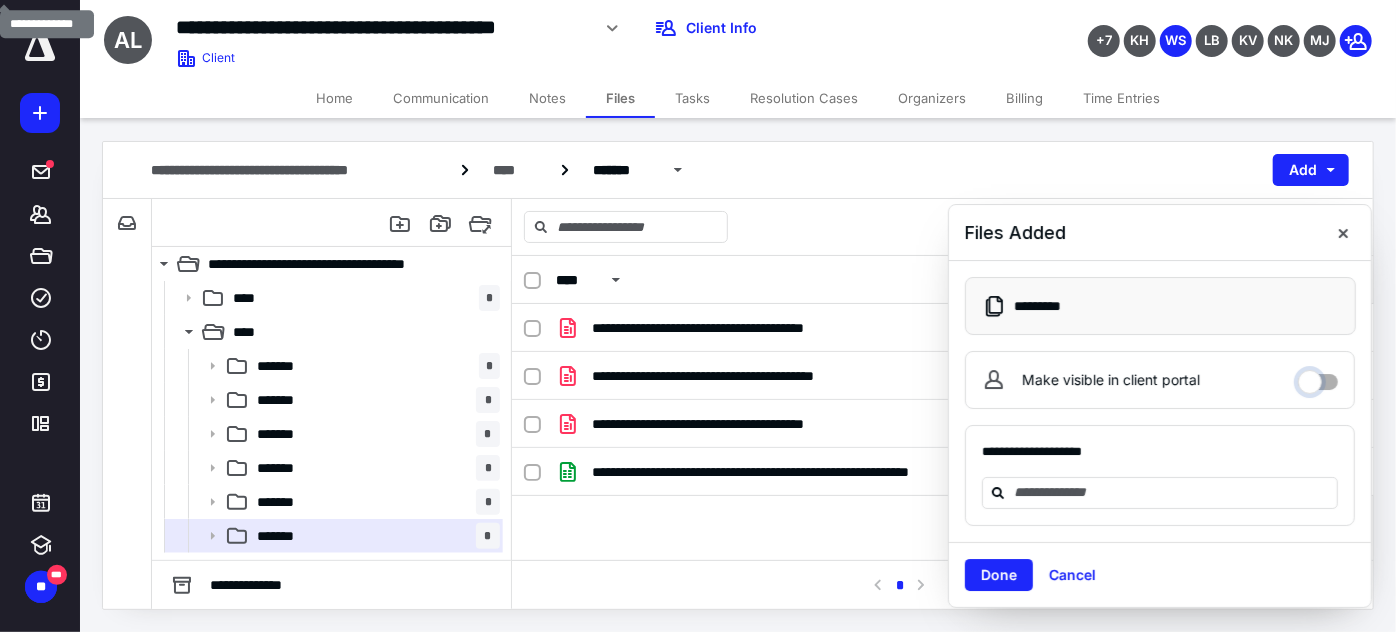 click on "Make visible in client portal" at bounding box center (1318, 377) 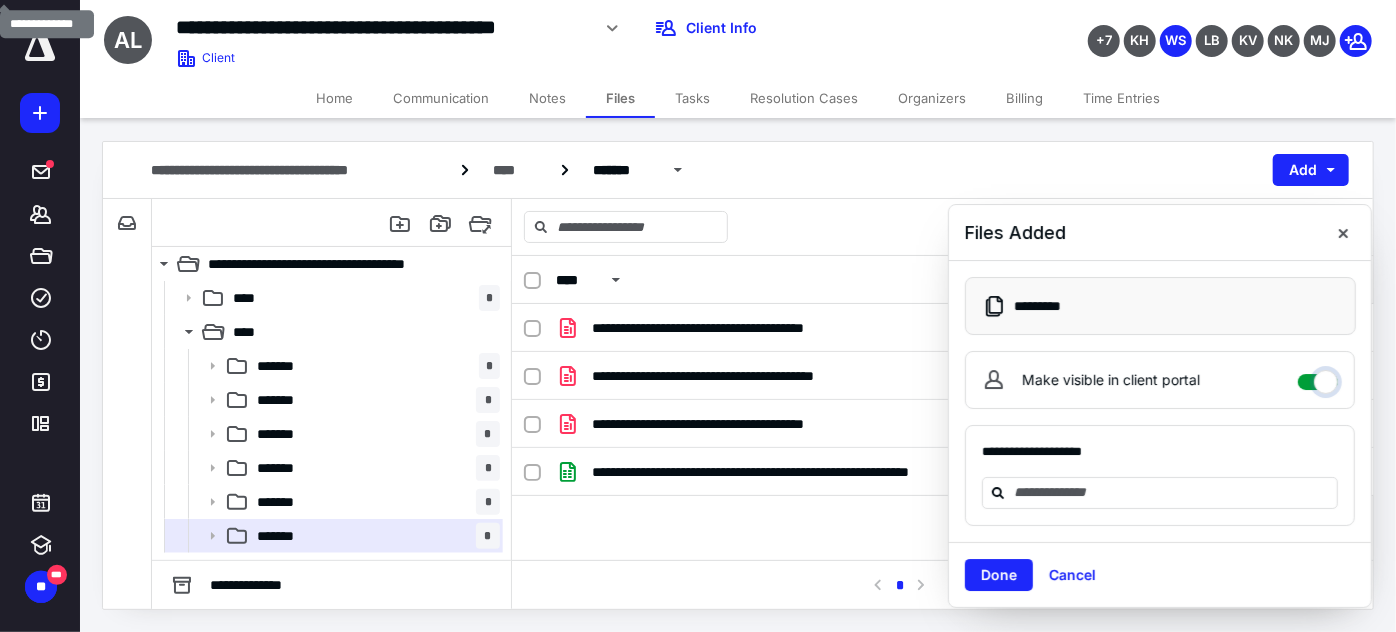 checkbox on "****" 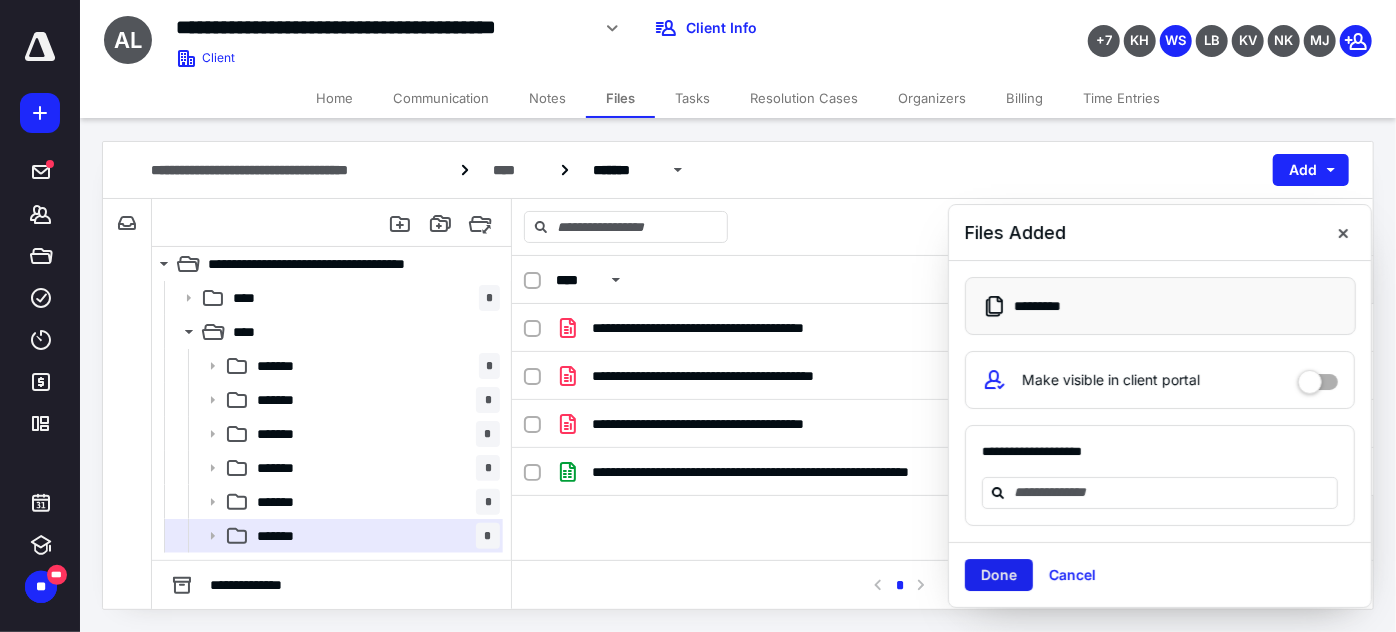 click on "Done" at bounding box center (999, 575) 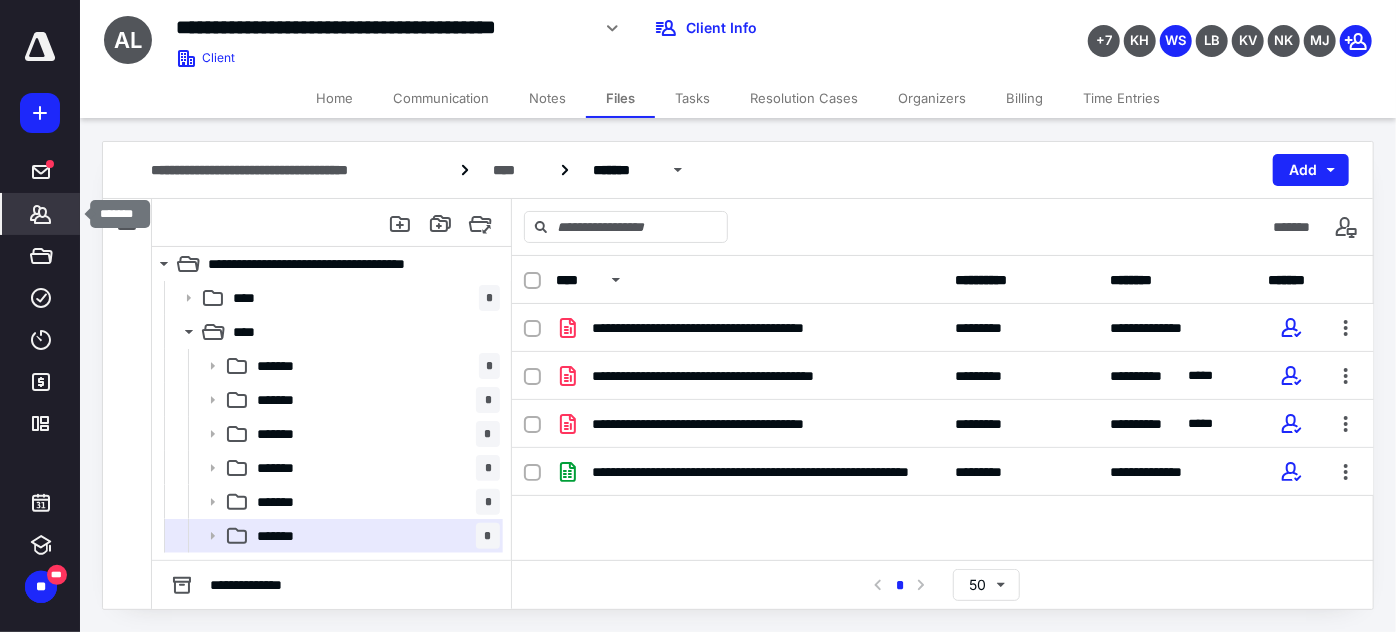 click 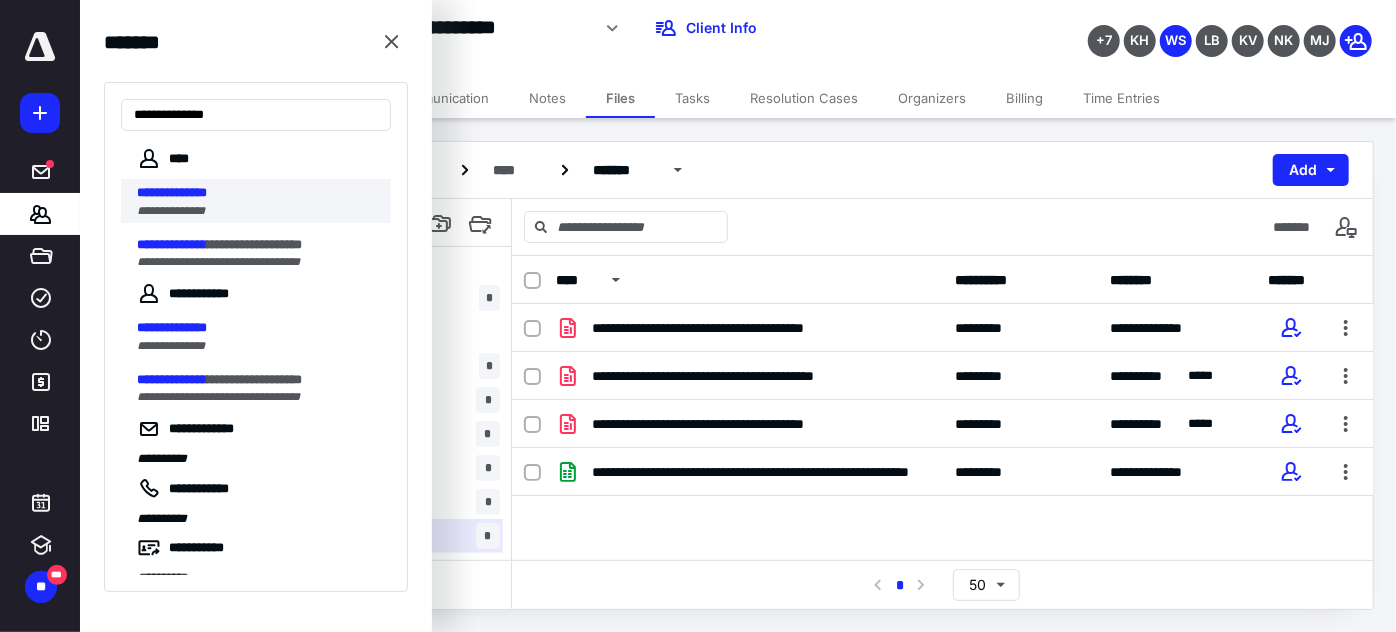 type on "**********" 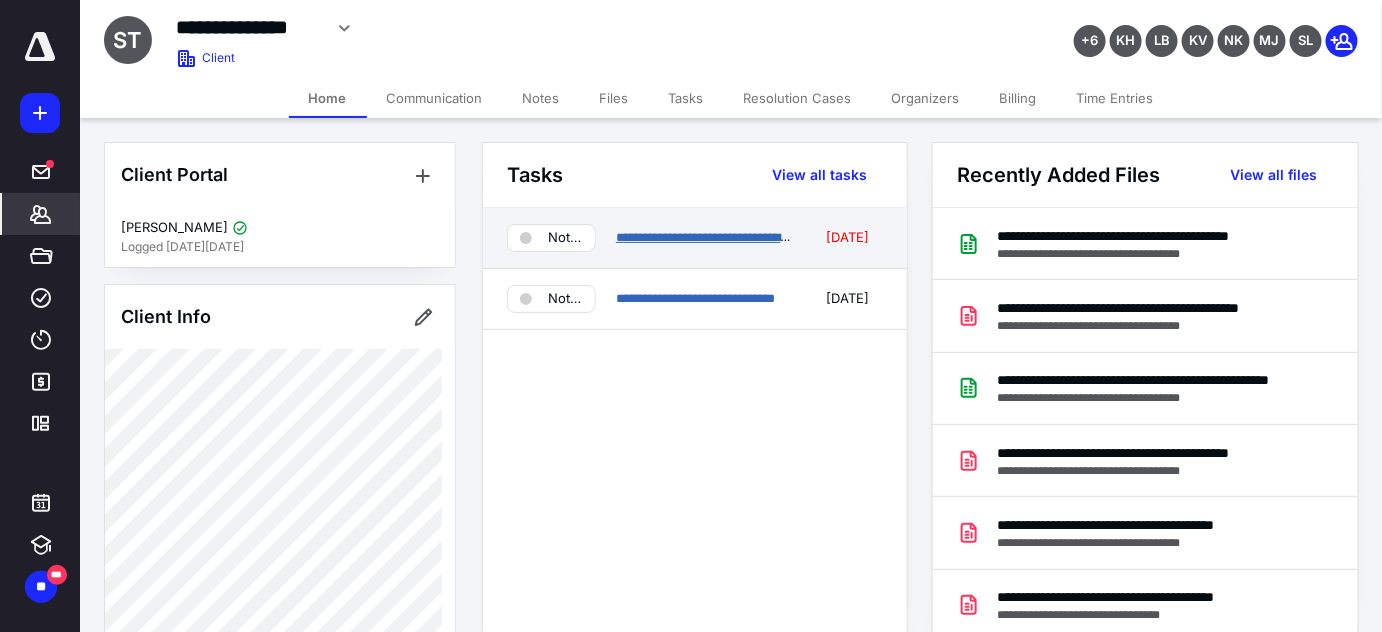click on "**********" at bounding box center [723, 237] 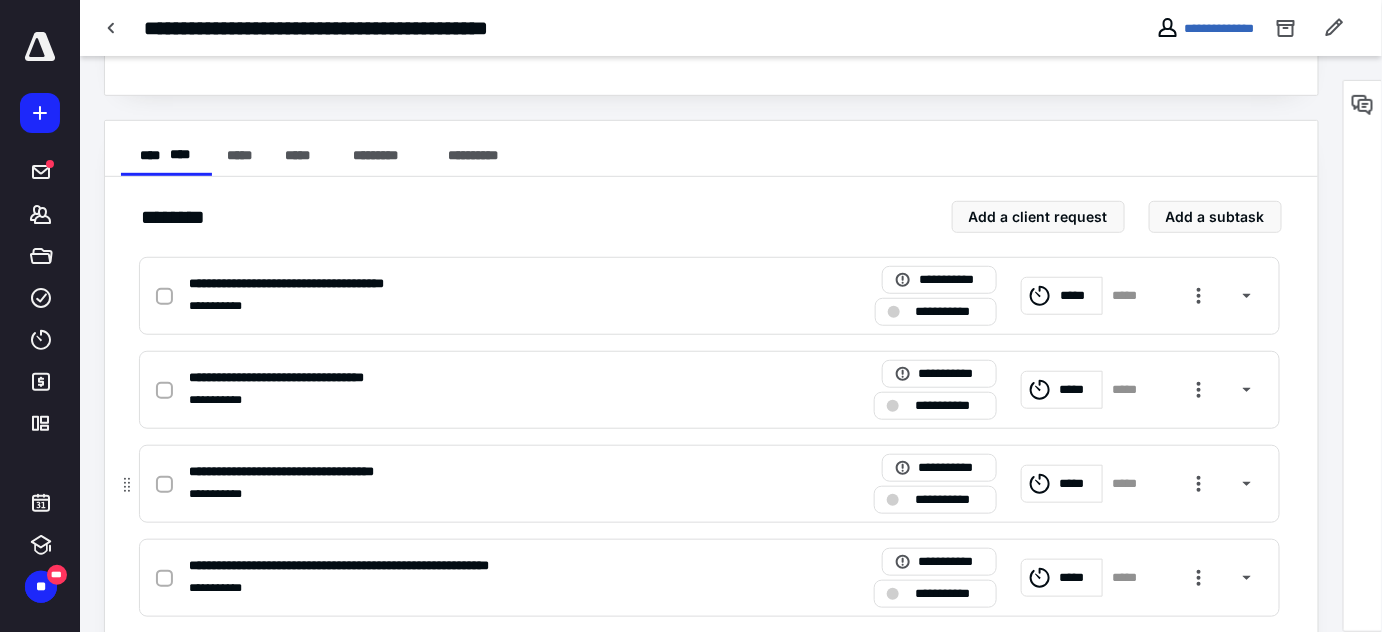 scroll, scrollTop: 363, scrollLeft: 0, axis: vertical 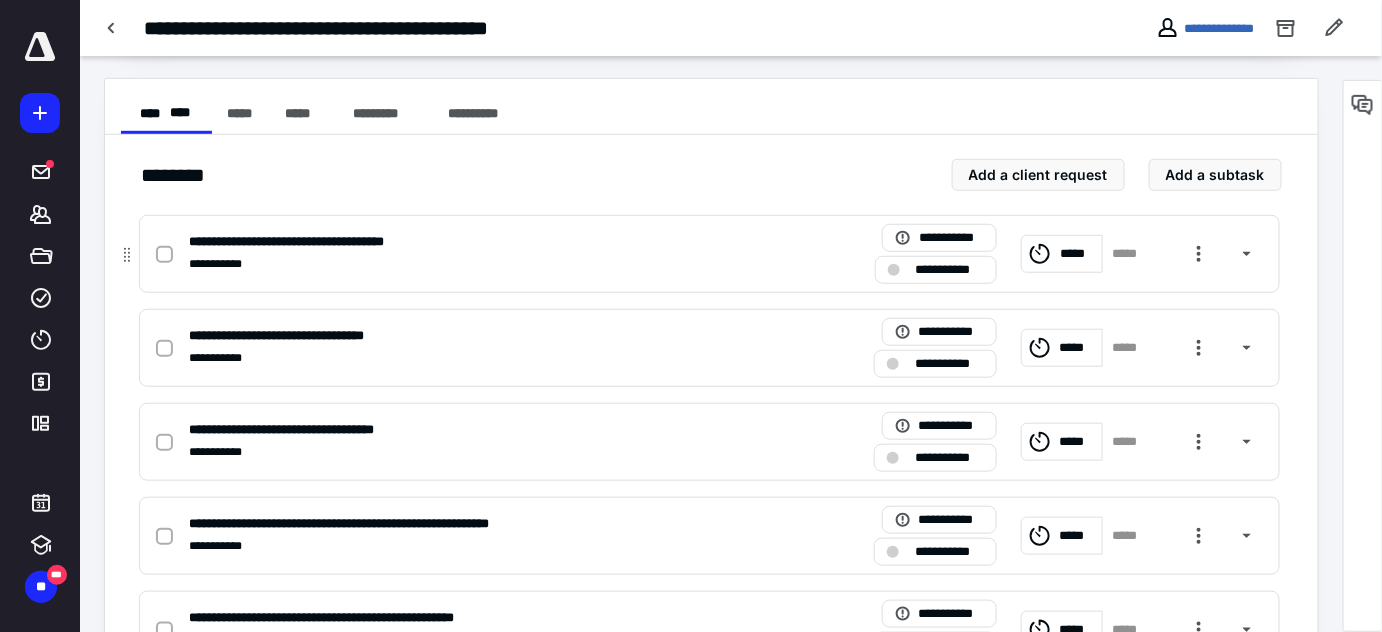 click 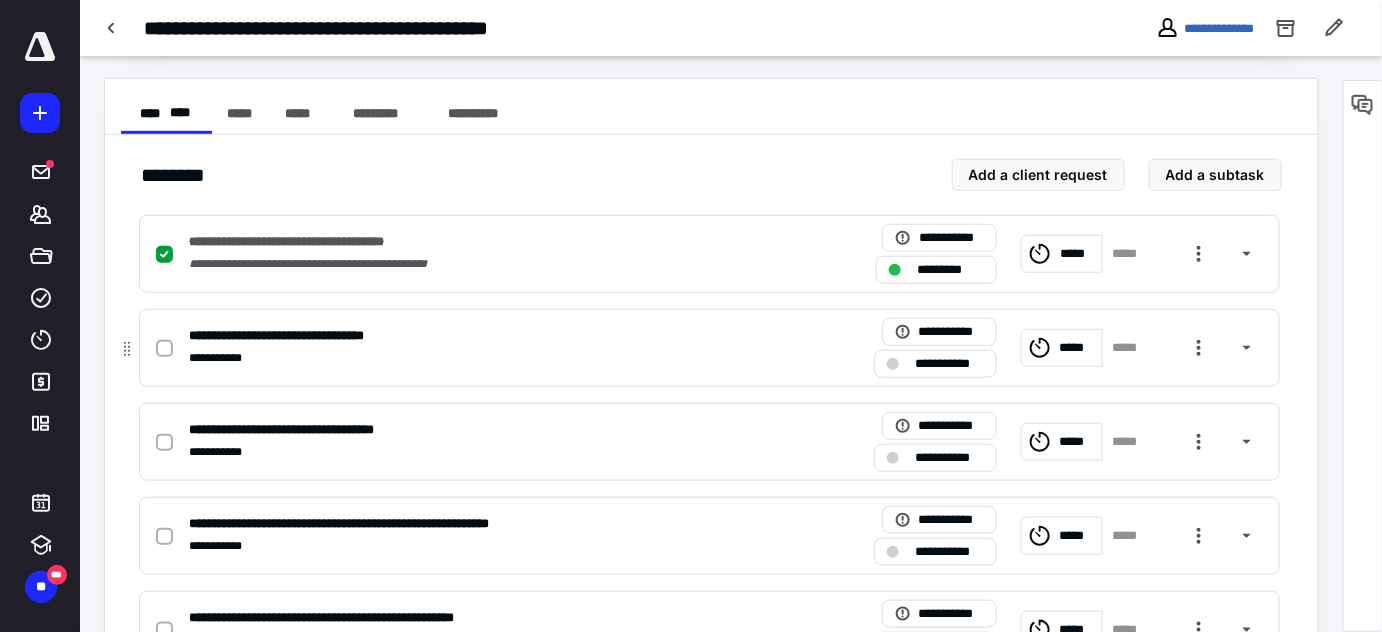 click 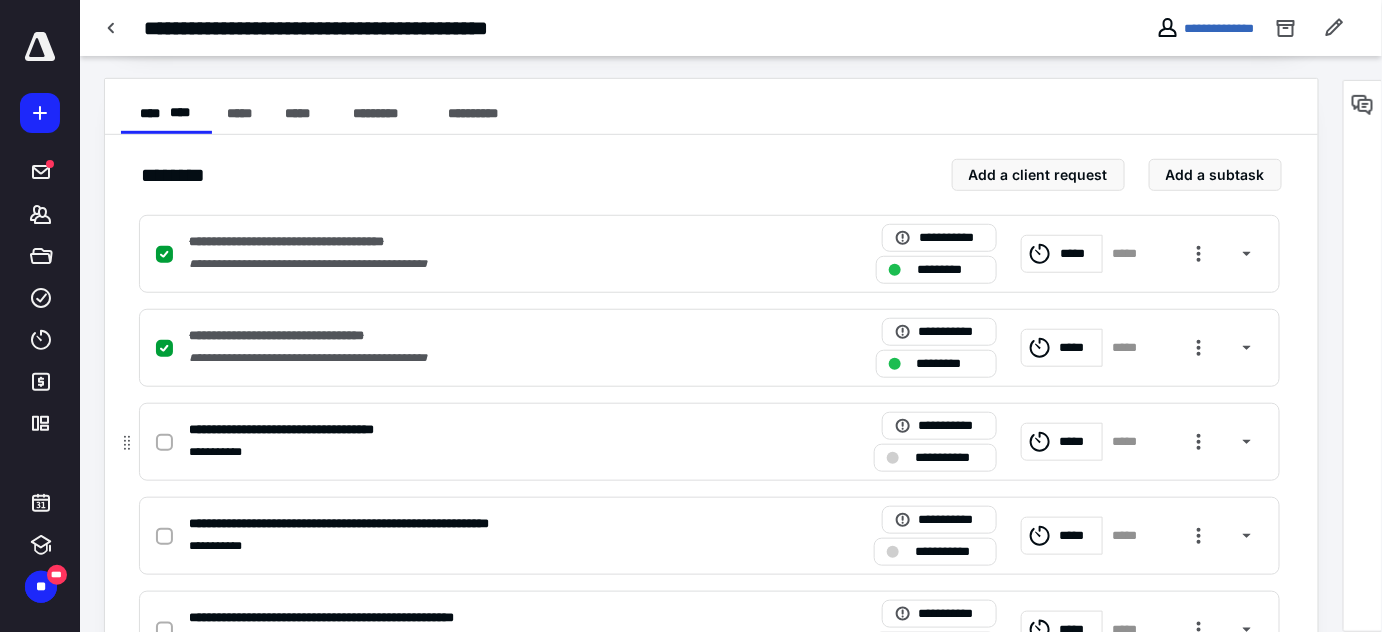 click 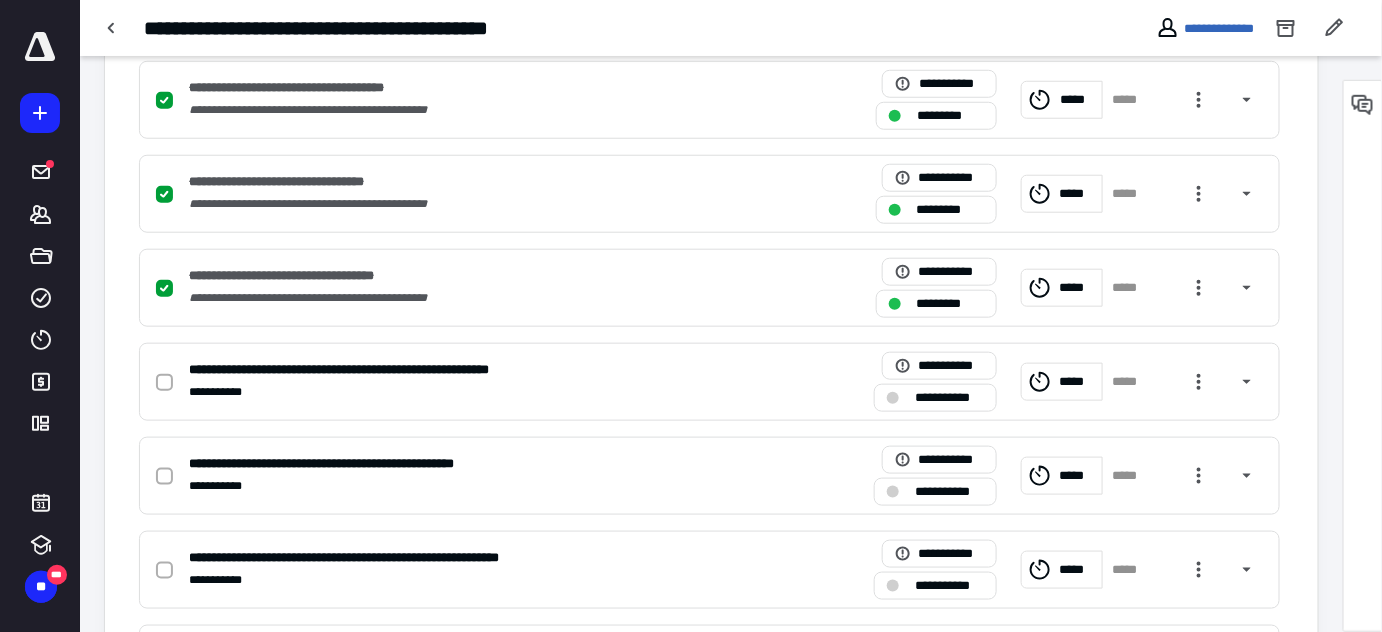 scroll, scrollTop: 545, scrollLeft: 0, axis: vertical 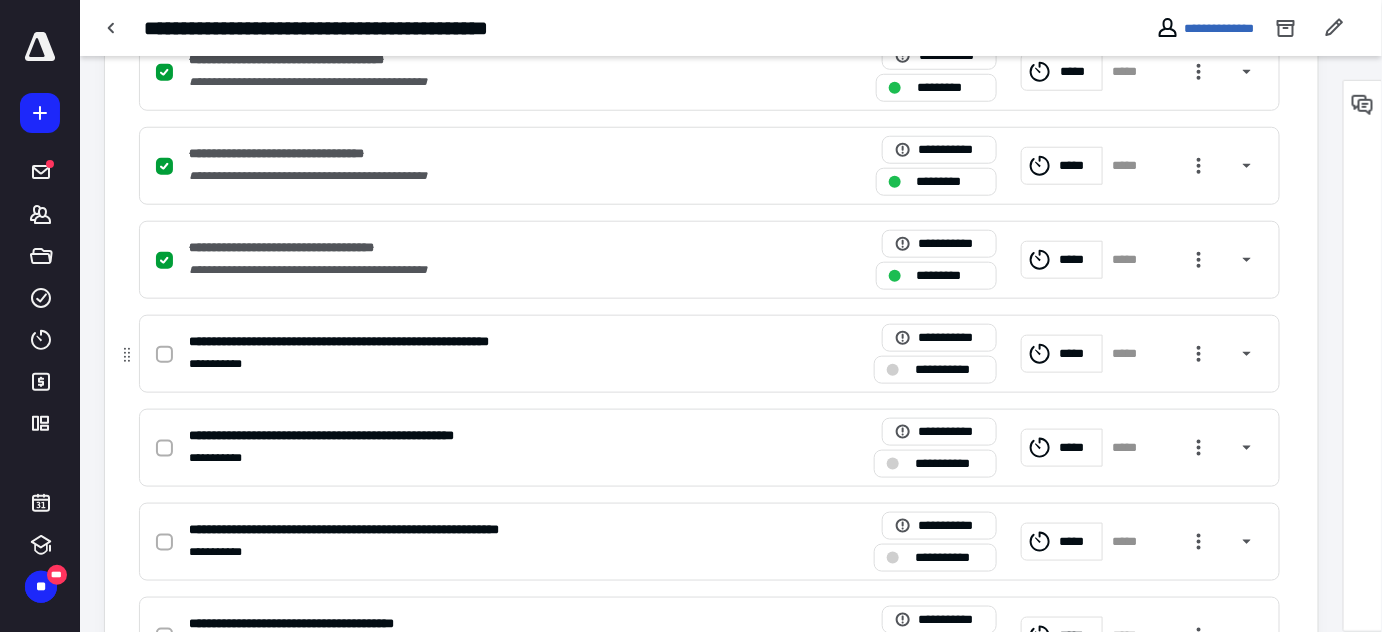 click 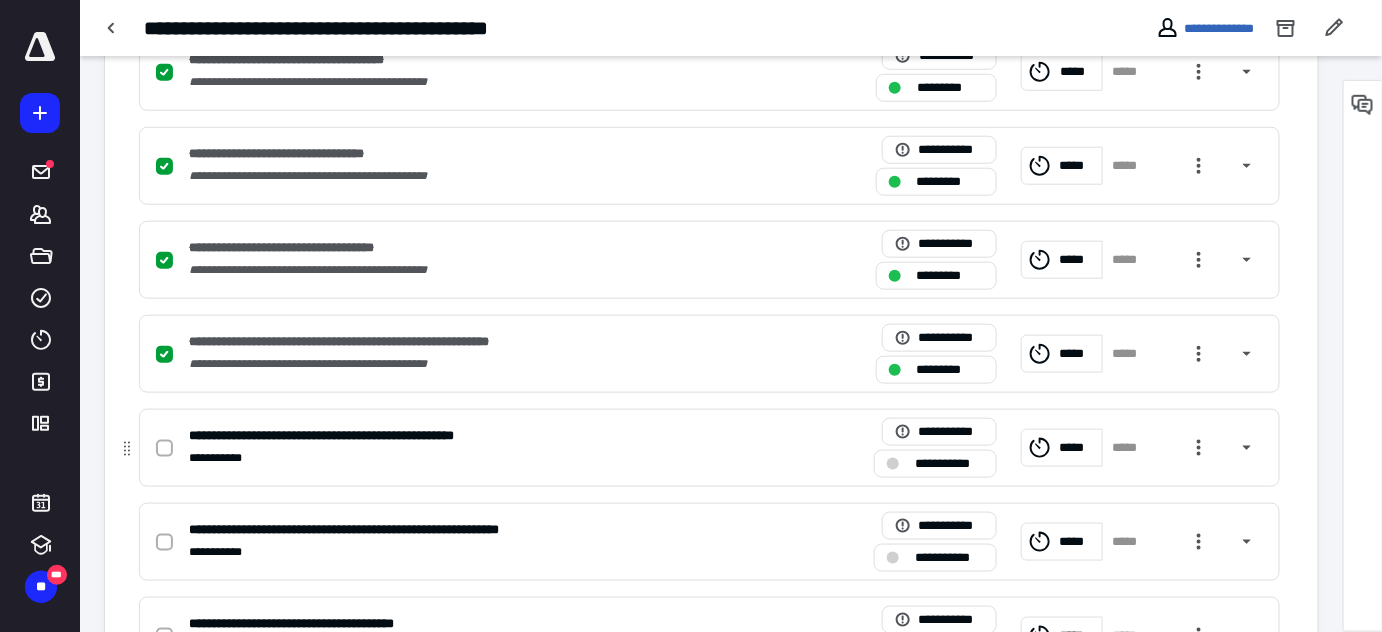 click 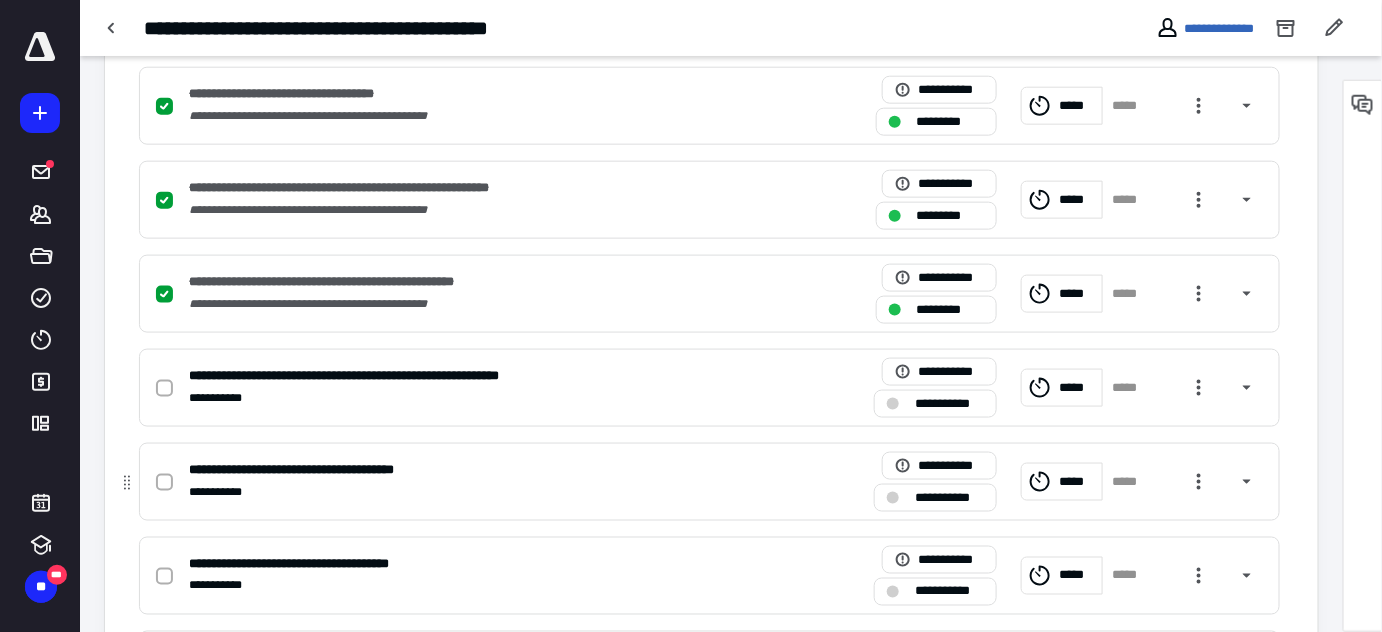scroll, scrollTop: 727, scrollLeft: 0, axis: vertical 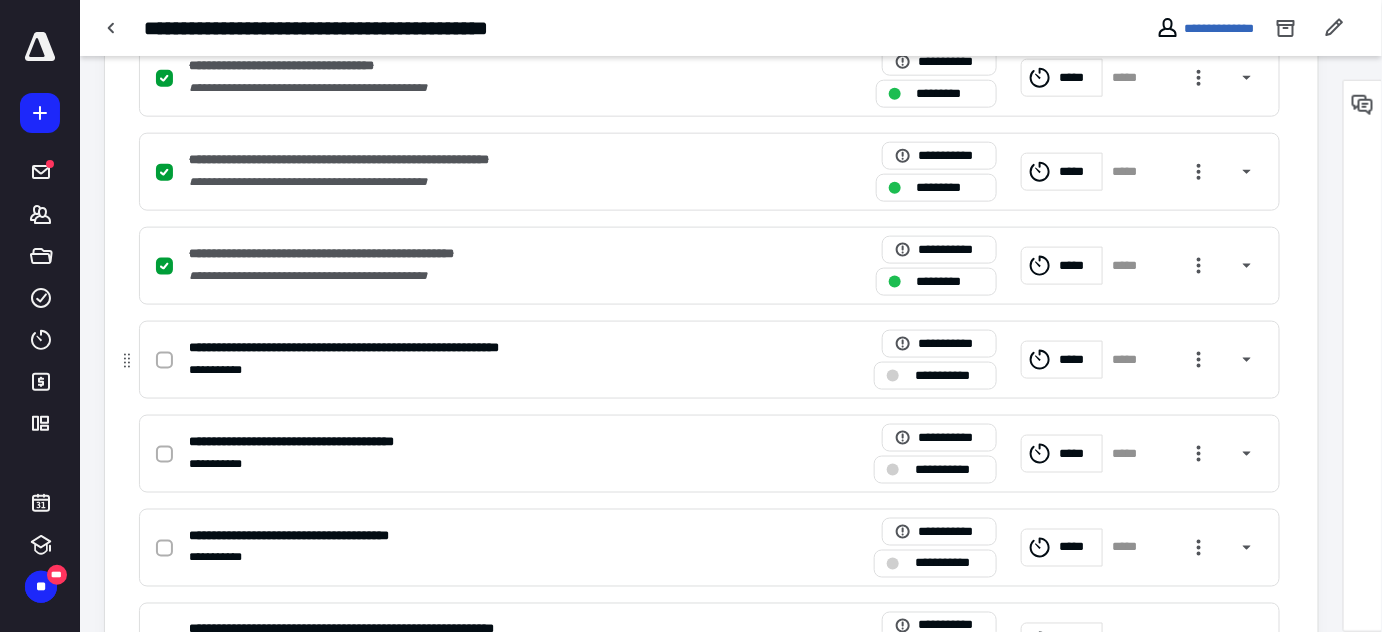 click 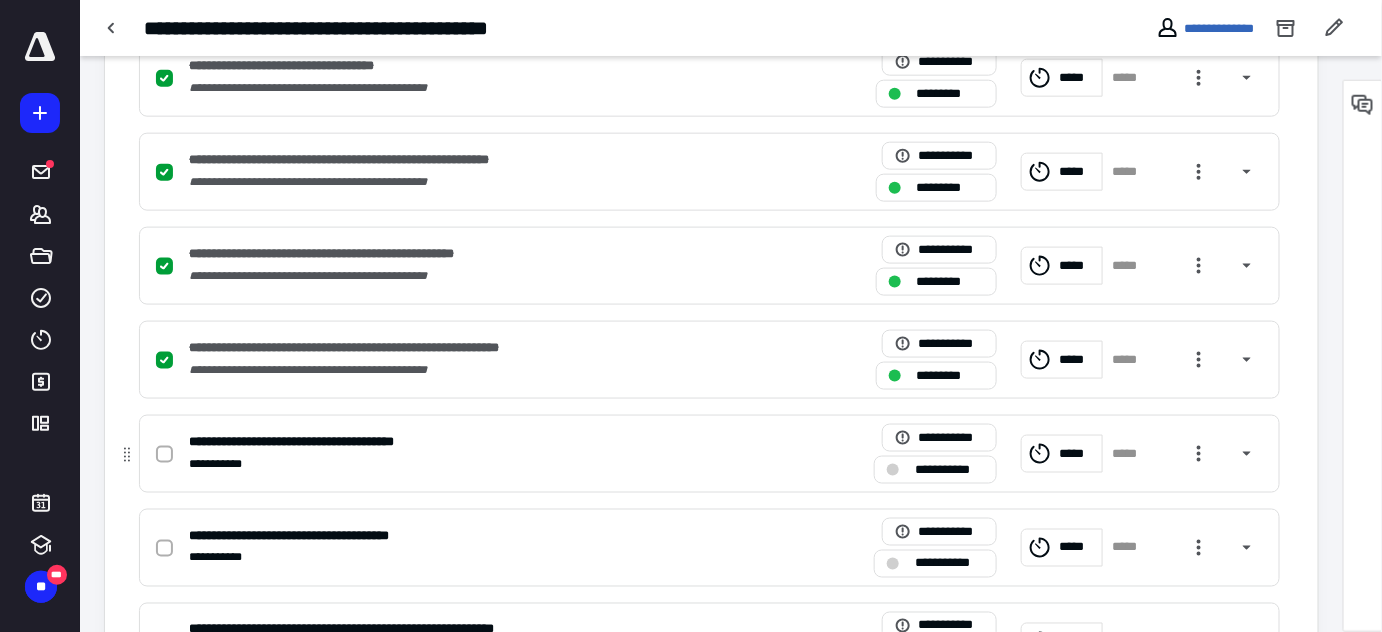 click 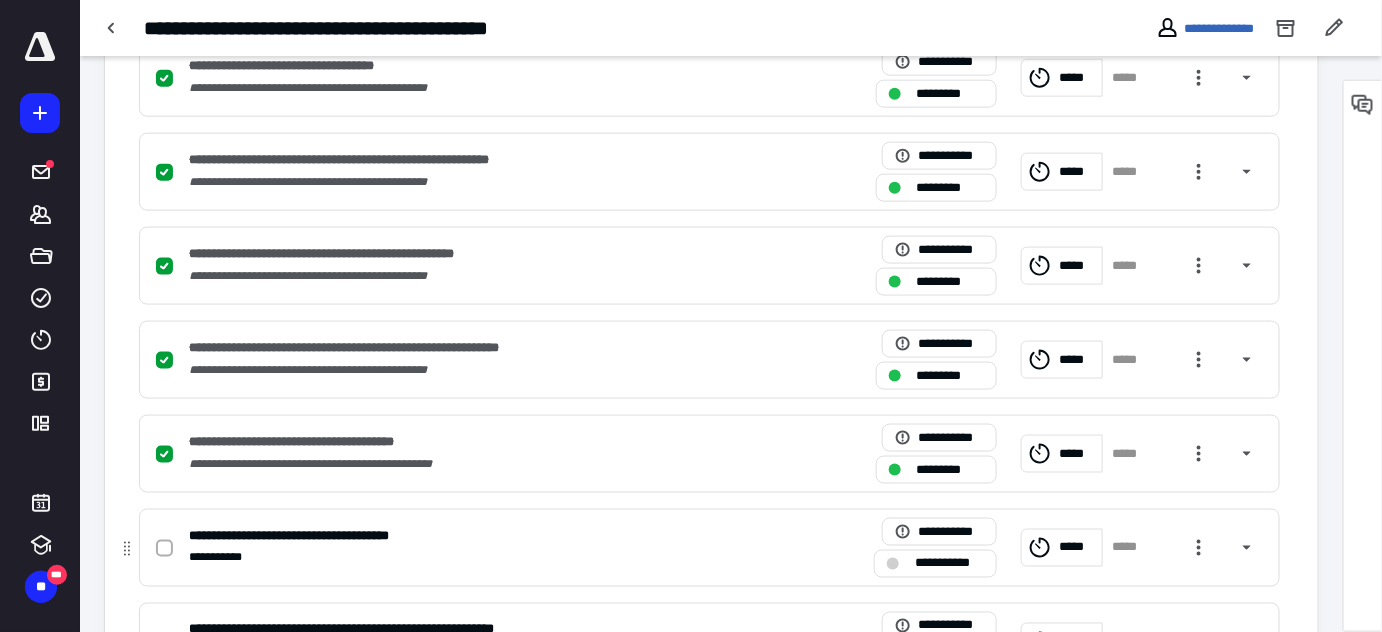 click at bounding box center [164, 548] 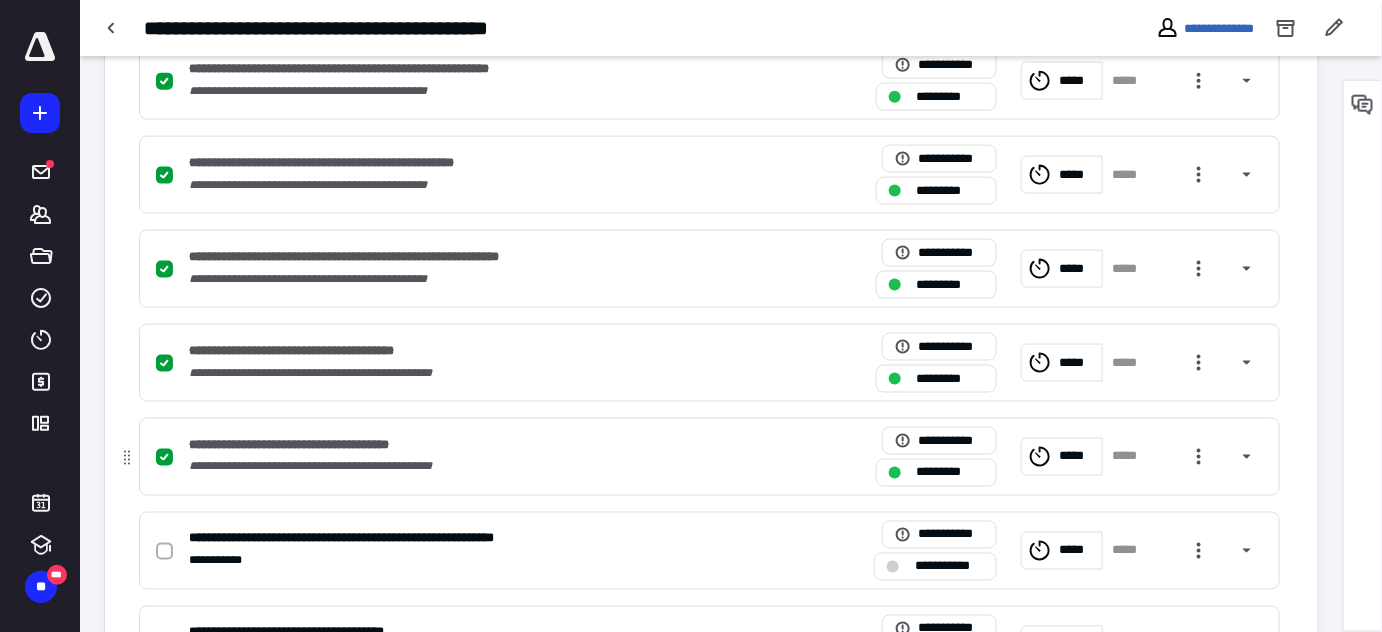 scroll, scrollTop: 909, scrollLeft: 0, axis: vertical 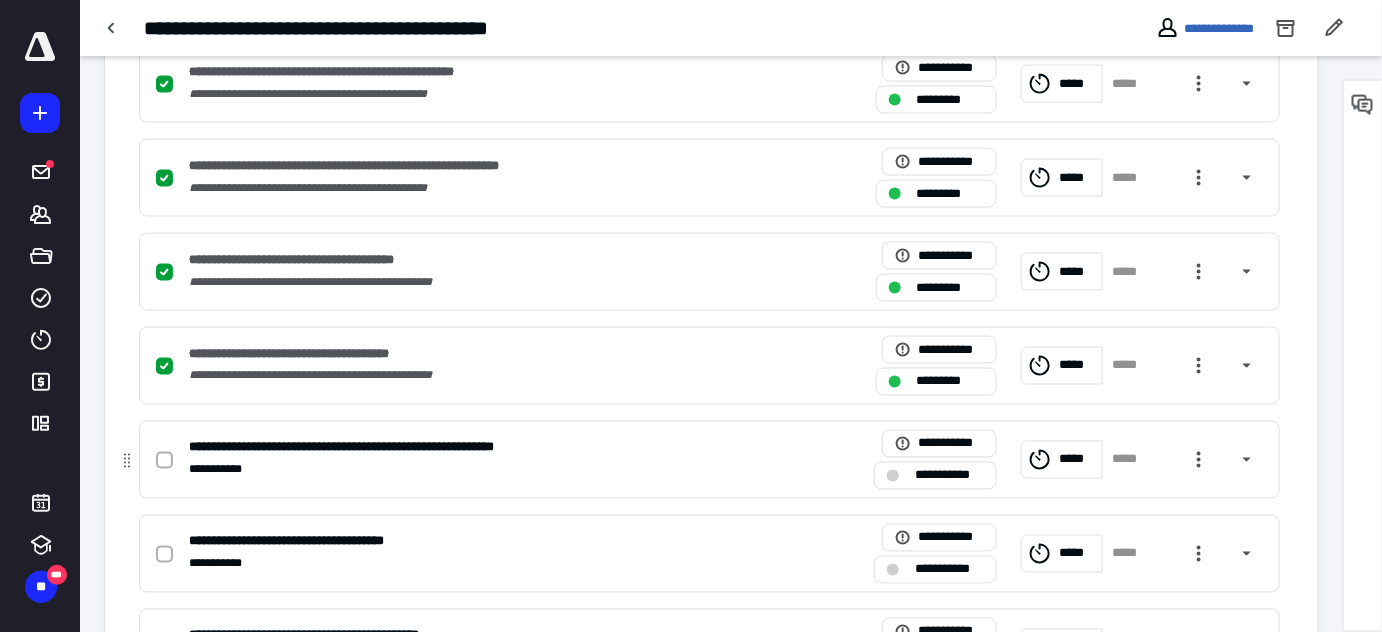 click at bounding box center [164, 461] 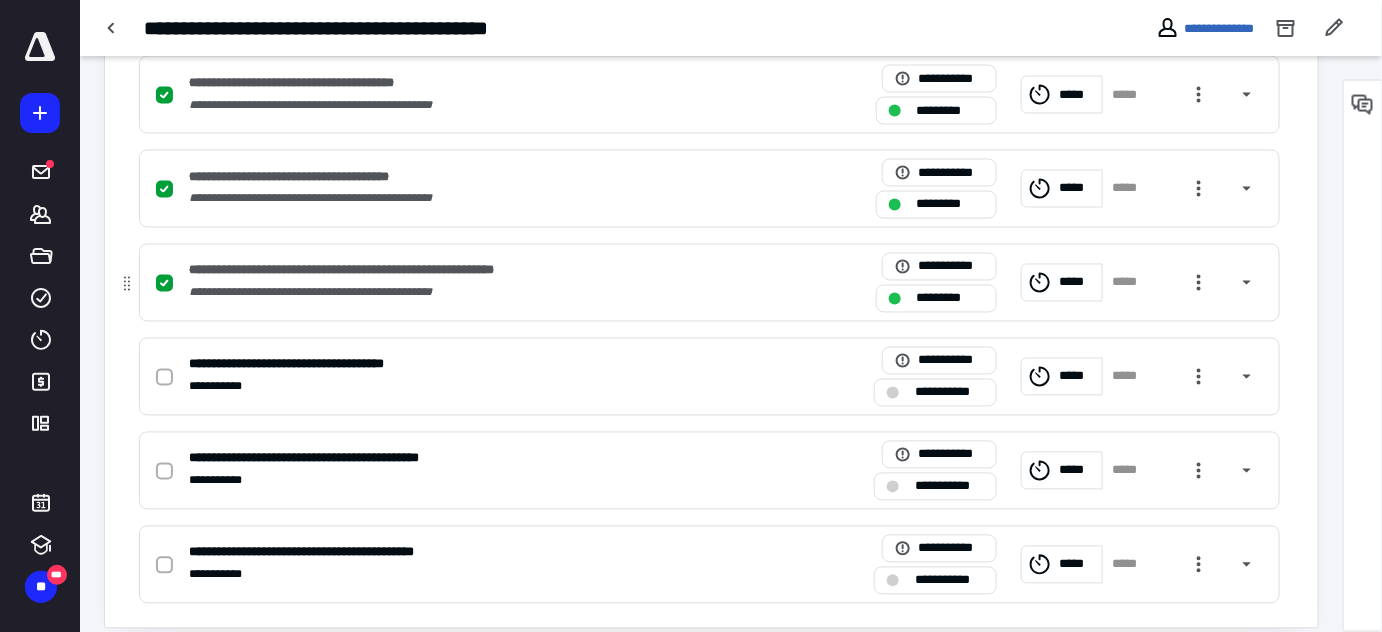 scroll, scrollTop: 1090, scrollLeft: 0, axis: vertical 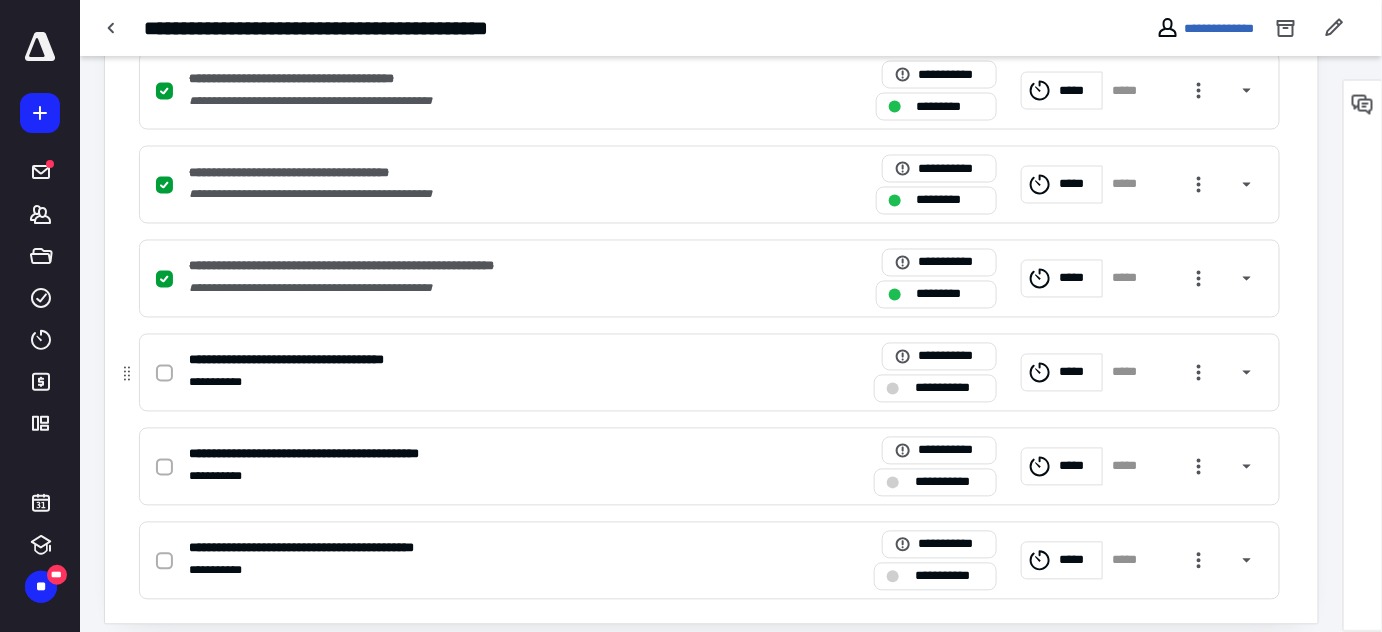 click 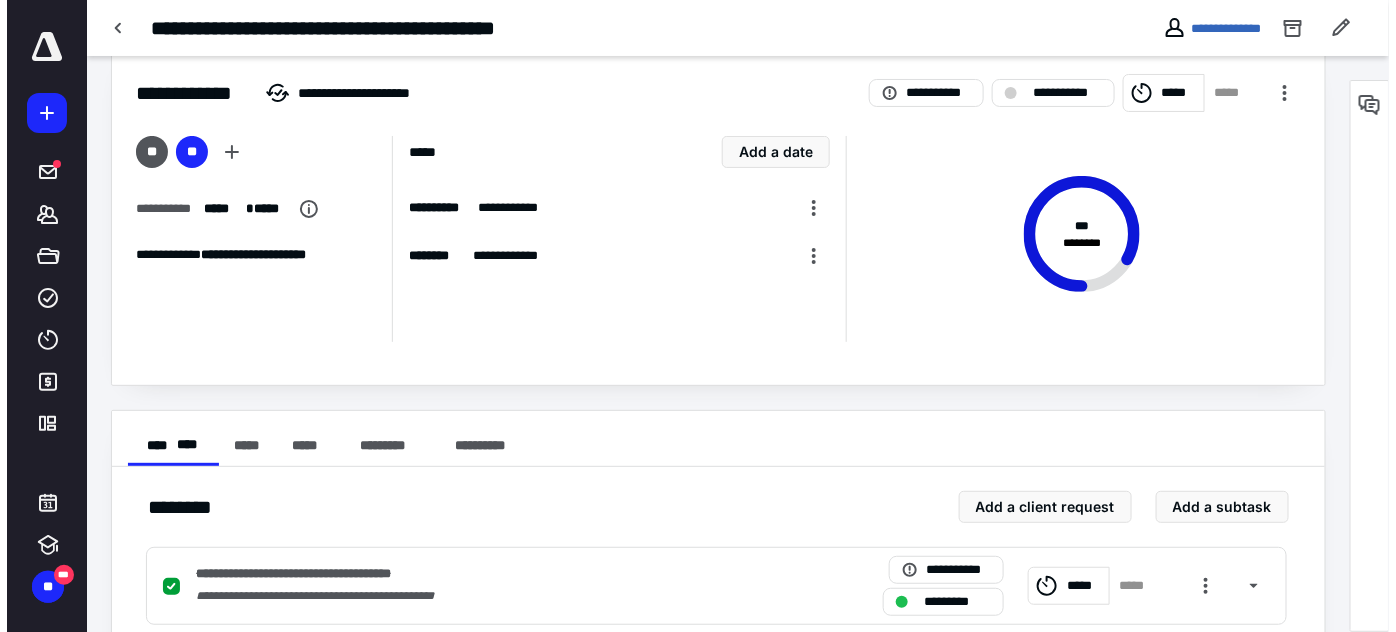 scroll, scrollTop: 0, scrollLeft: 0, axis: both 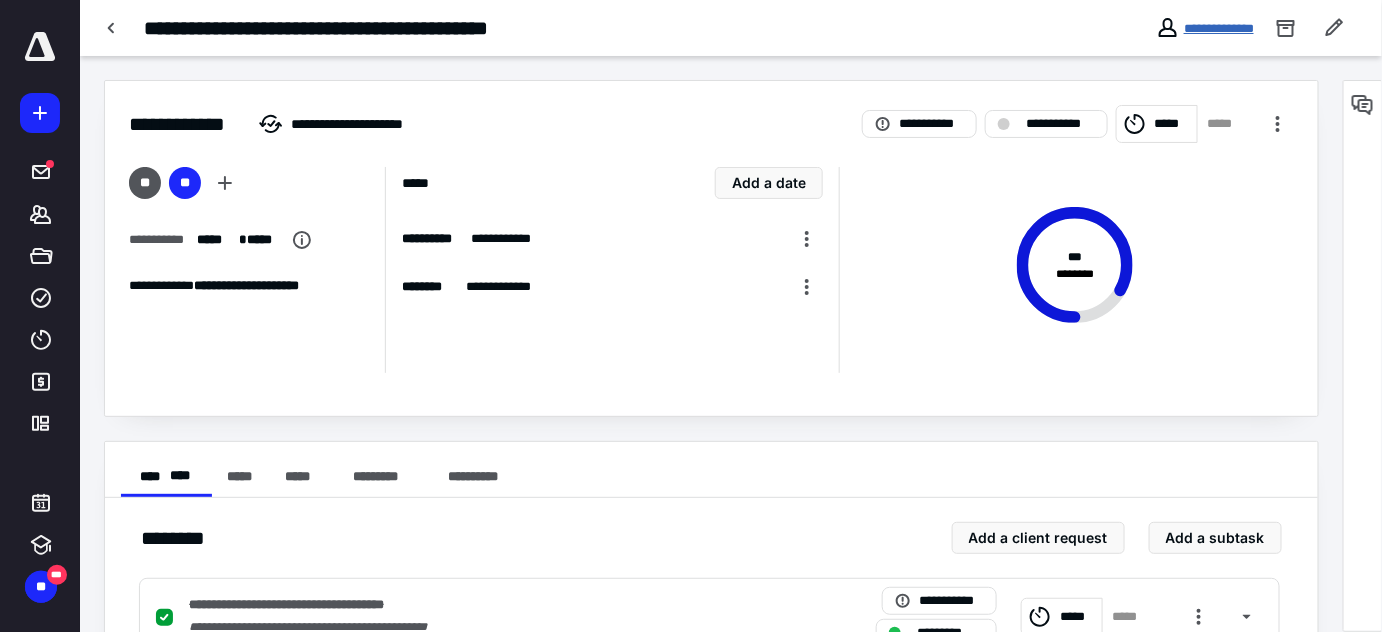 click on "**********" at bounding box center [1219, 28] 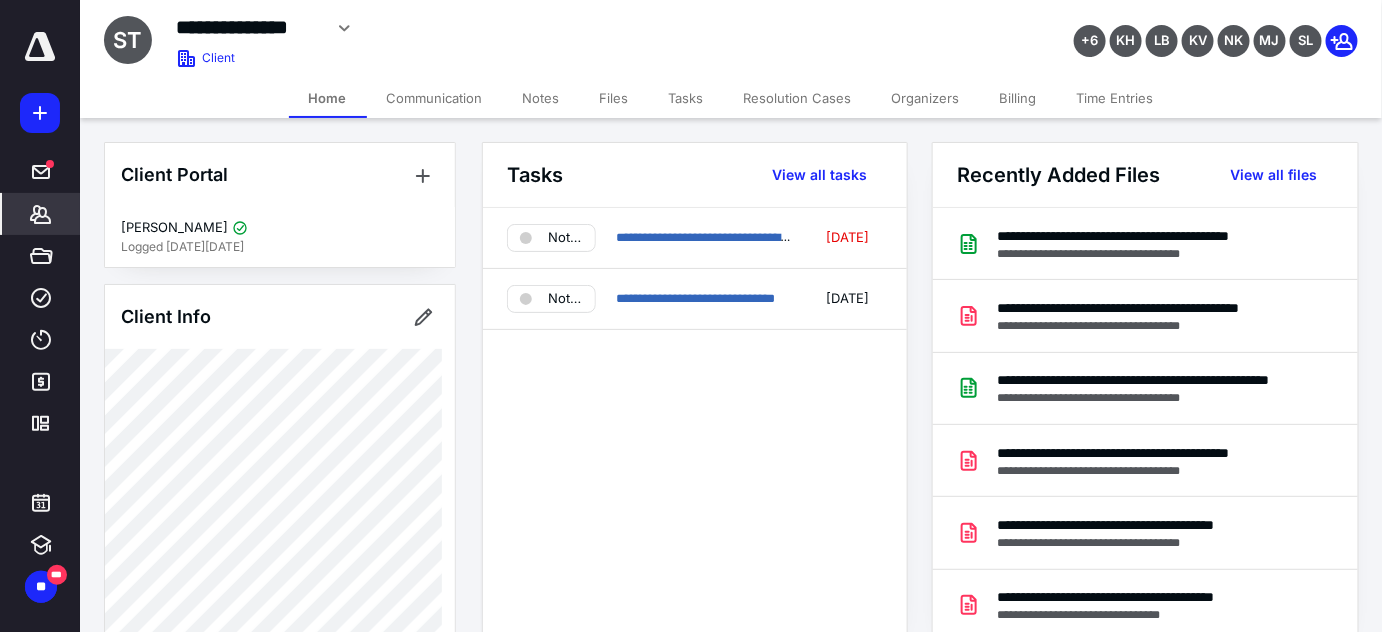 click on "Files" at bounding box center (614, 98) 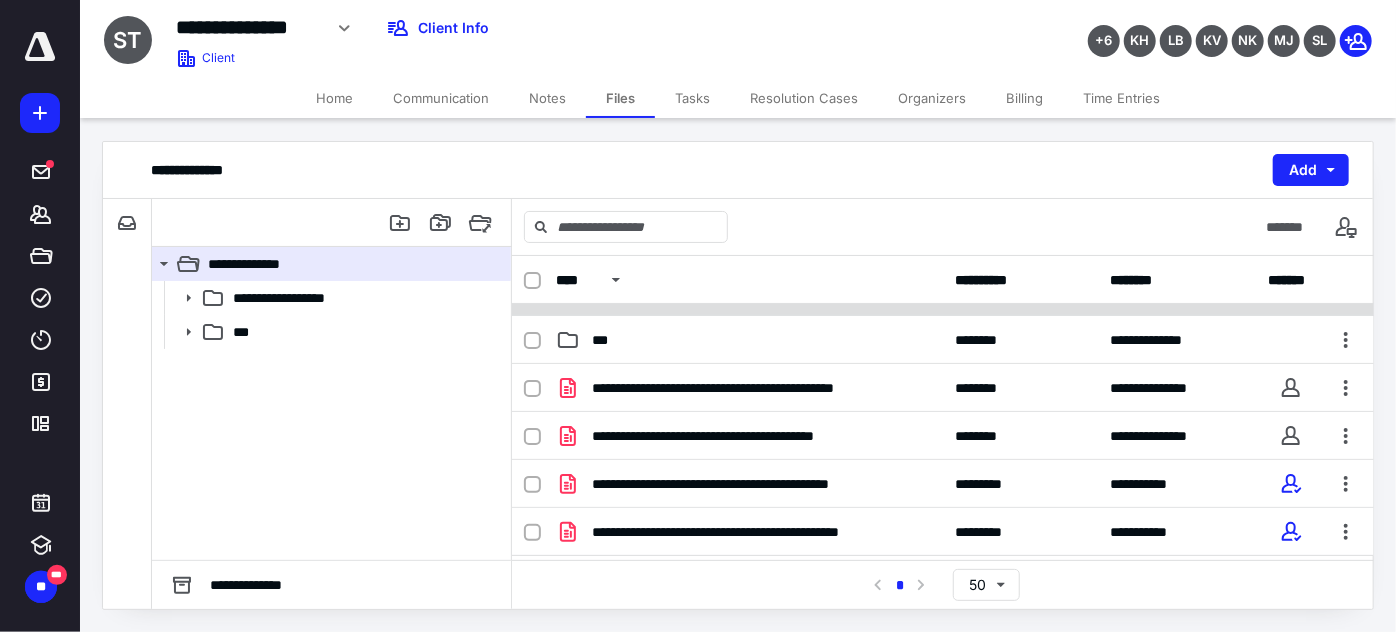 scroll, scrollTop: 0, scrollLeft: 0, axis: both 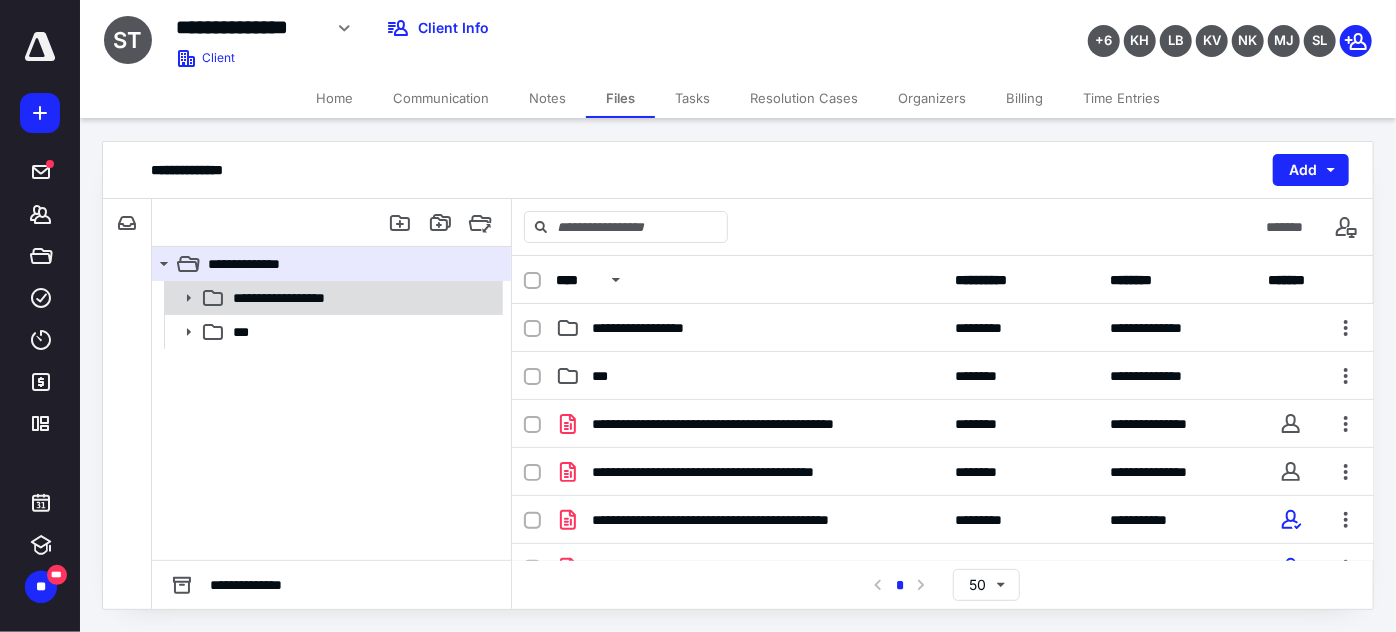 drag, startPoint x: 382, startPoint y: 294, endPoint x: 394, endPoint y: 308, distance: 18.439089 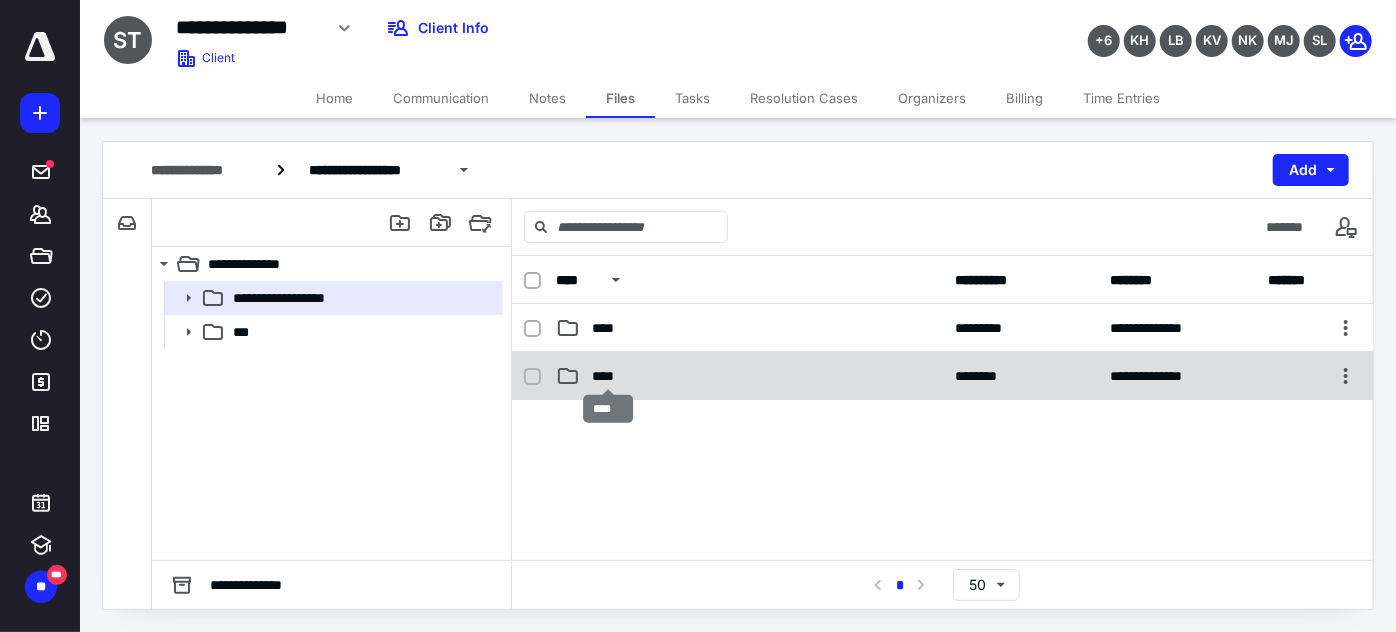click on "****" at bounding box center [609, 376] 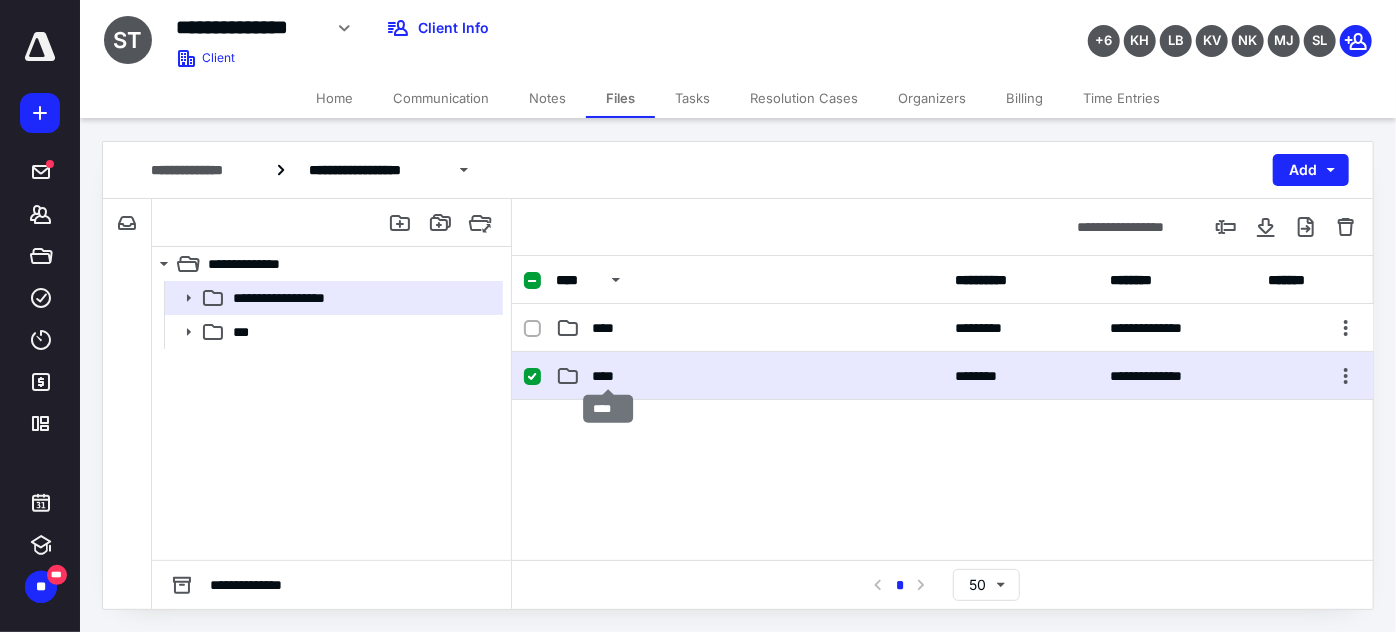 click on "****" at bounding box center [609, 376] 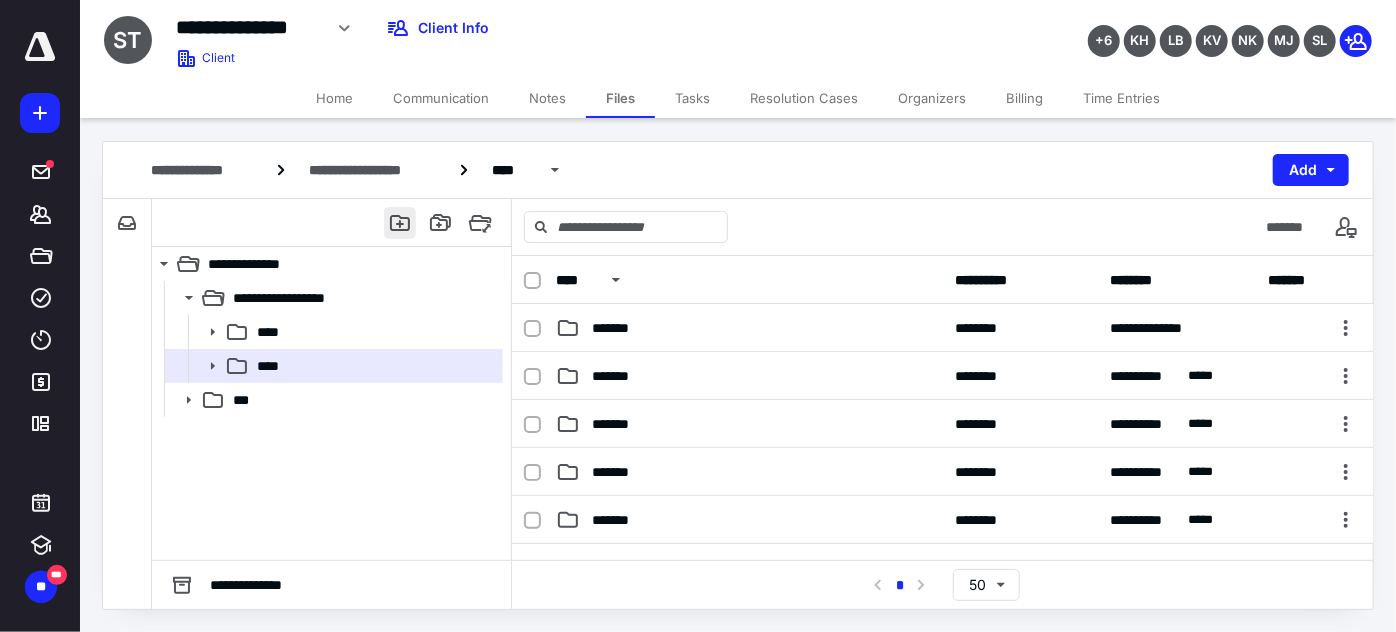 click at bounding box center [400, 223] 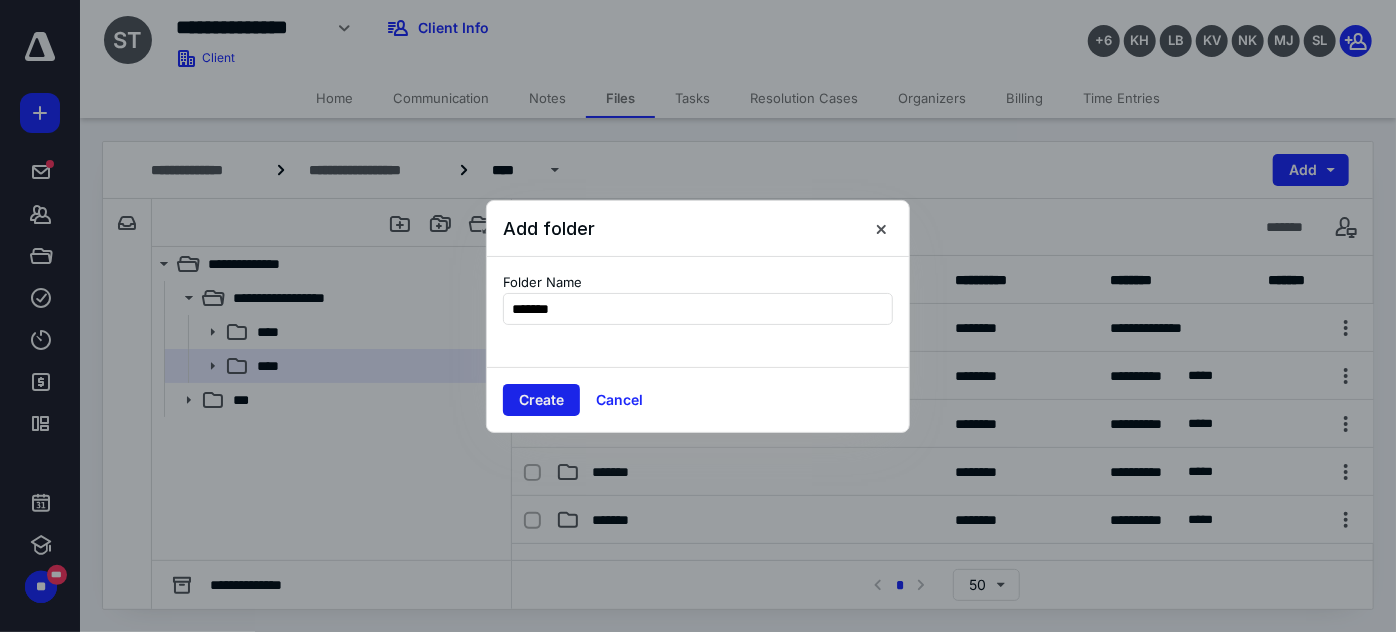 type on "*******" 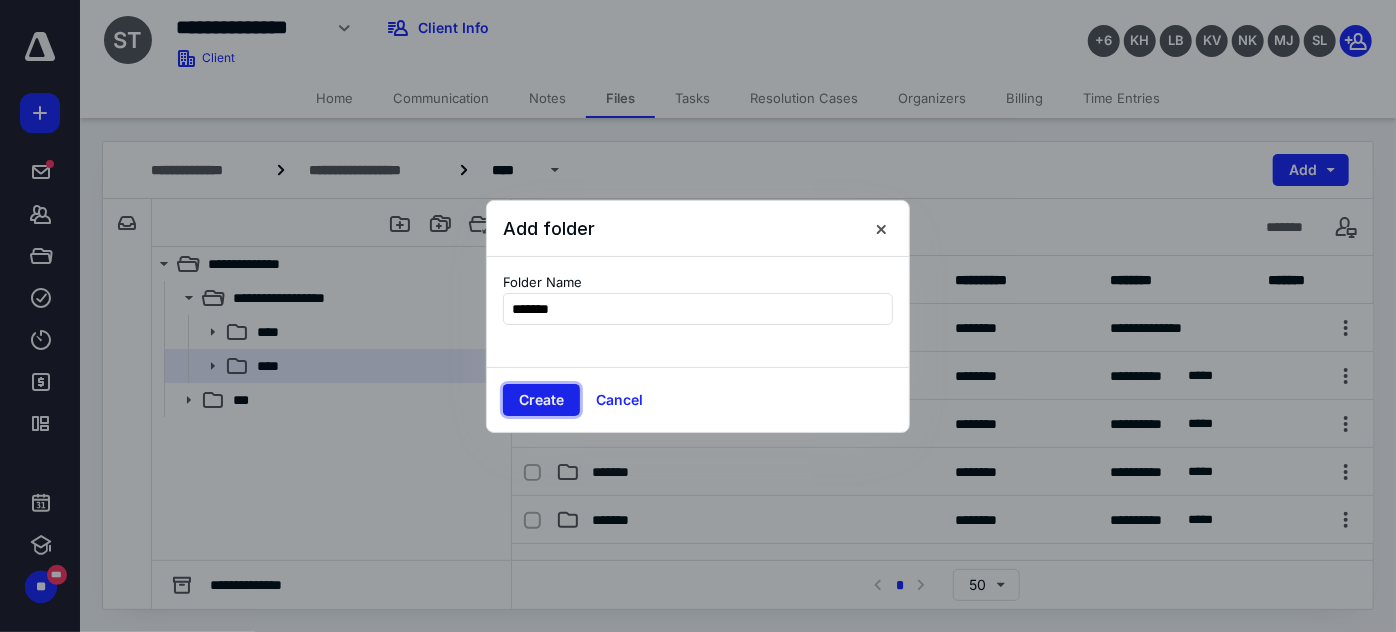 click on "Create" at bounding box center [541, 400] 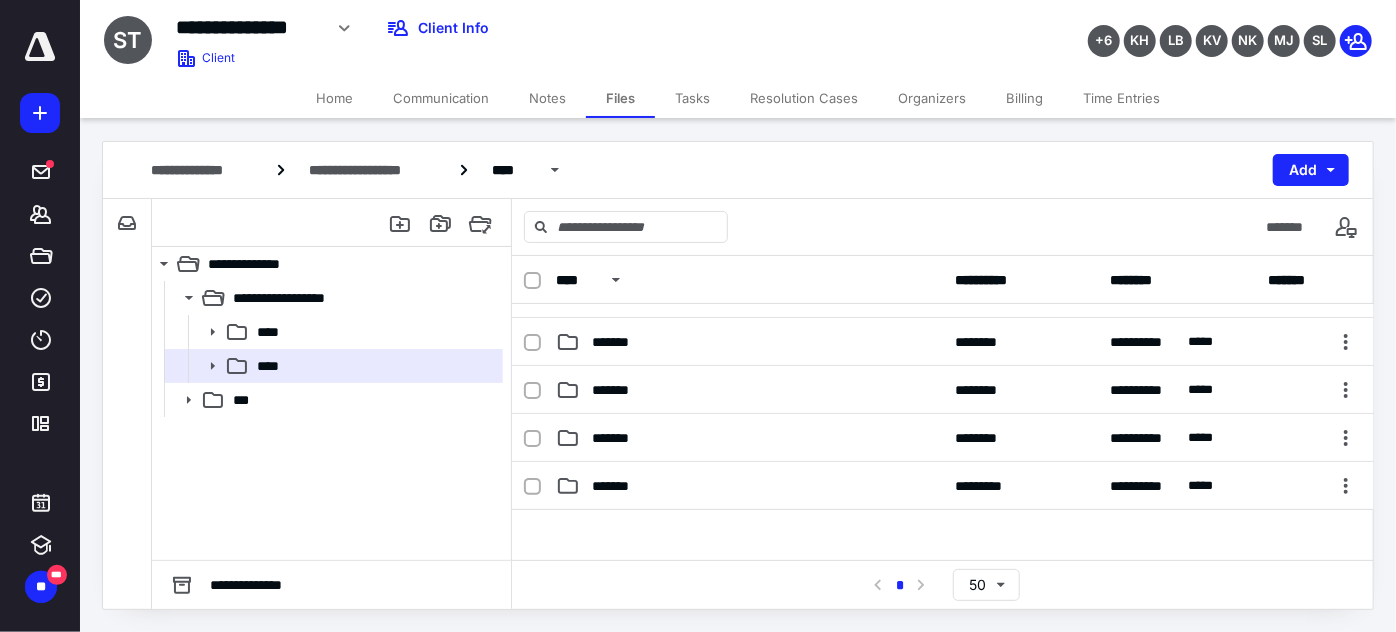 scroll, scrollTop: 181, scrollLeft: 0, axis: vertical 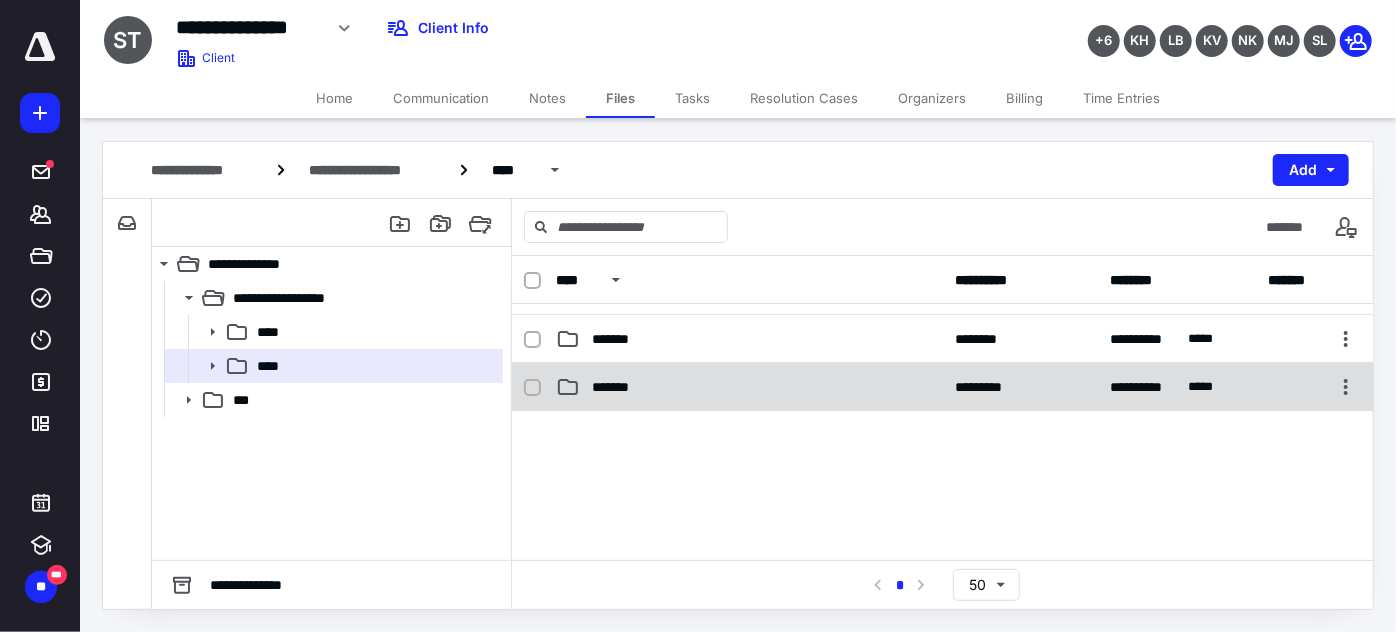 click on "*******" at bounding box center [619, 387] 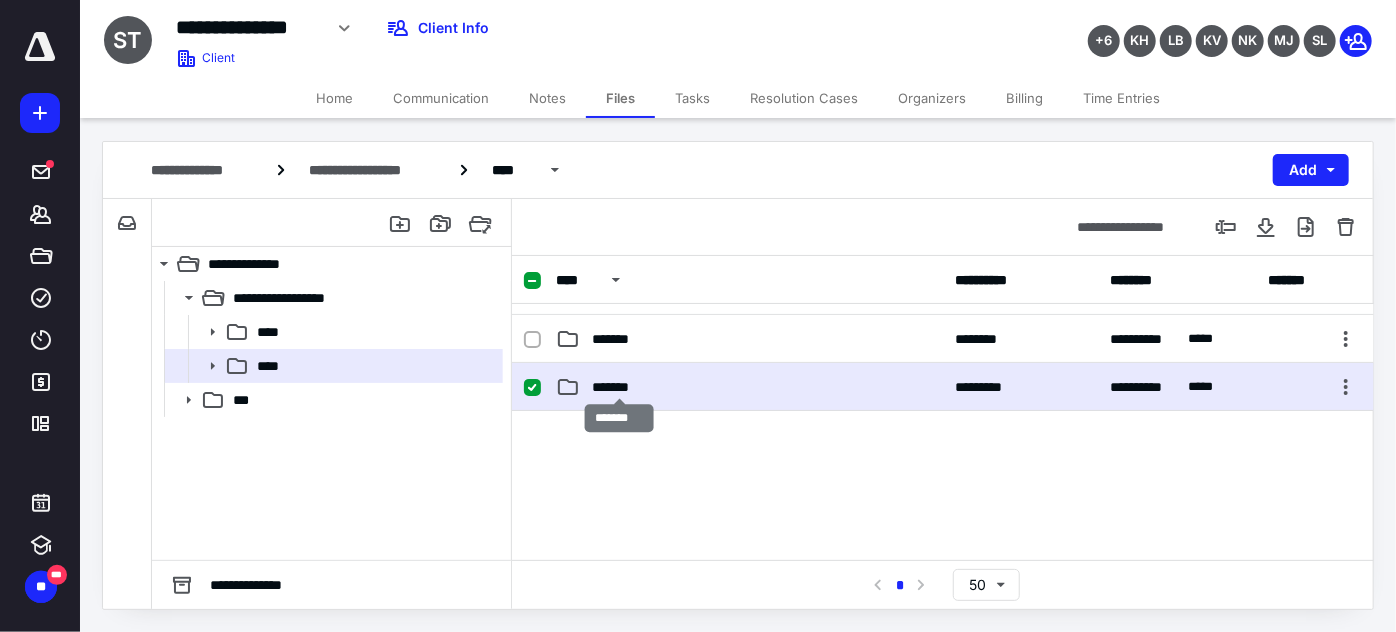click on "*******" at bounding box center [619, 387] 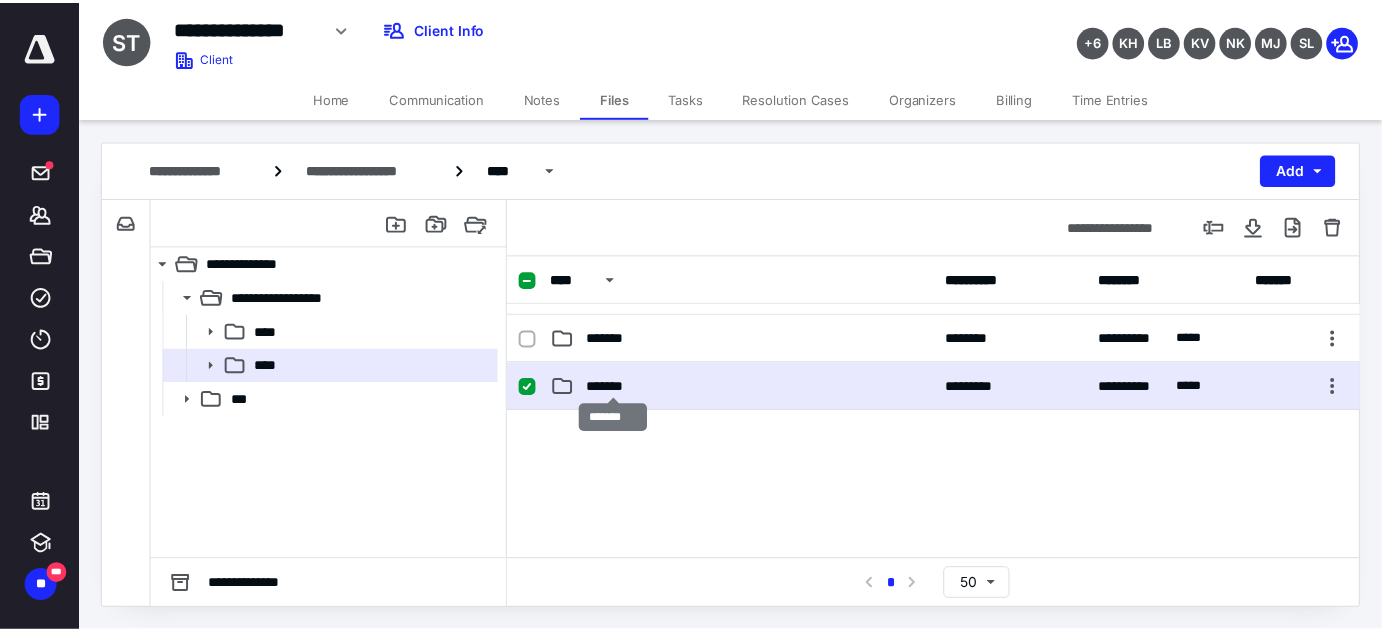 scroll, scrollTop: 0, scrollLeft: 0, axis: both 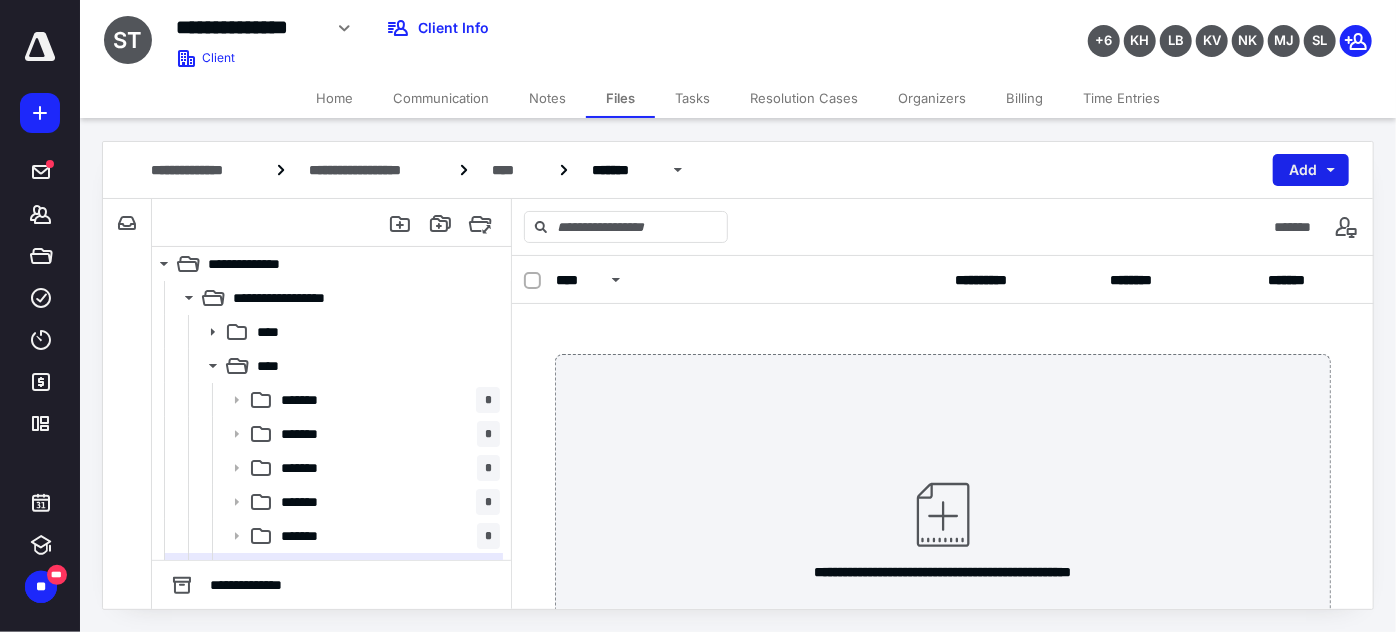 click on "Add" at bounding box center [1311, 170] 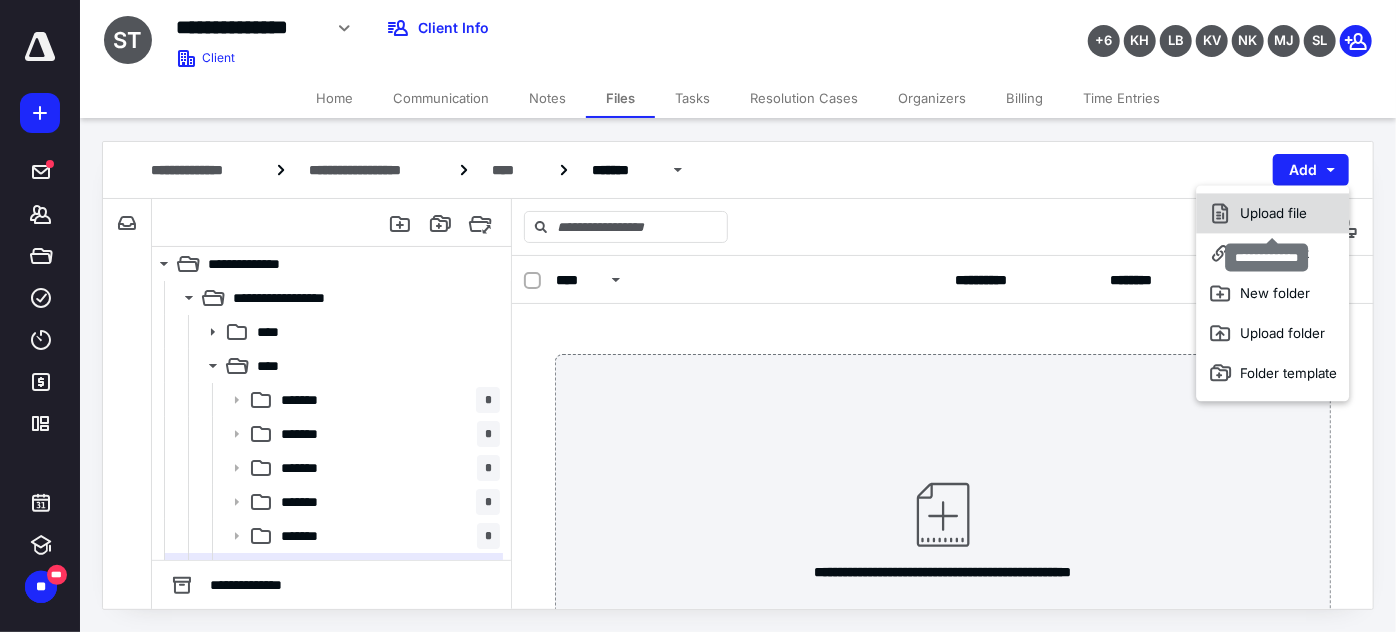 click on "Upload file" at bounding box center (1273, 213) 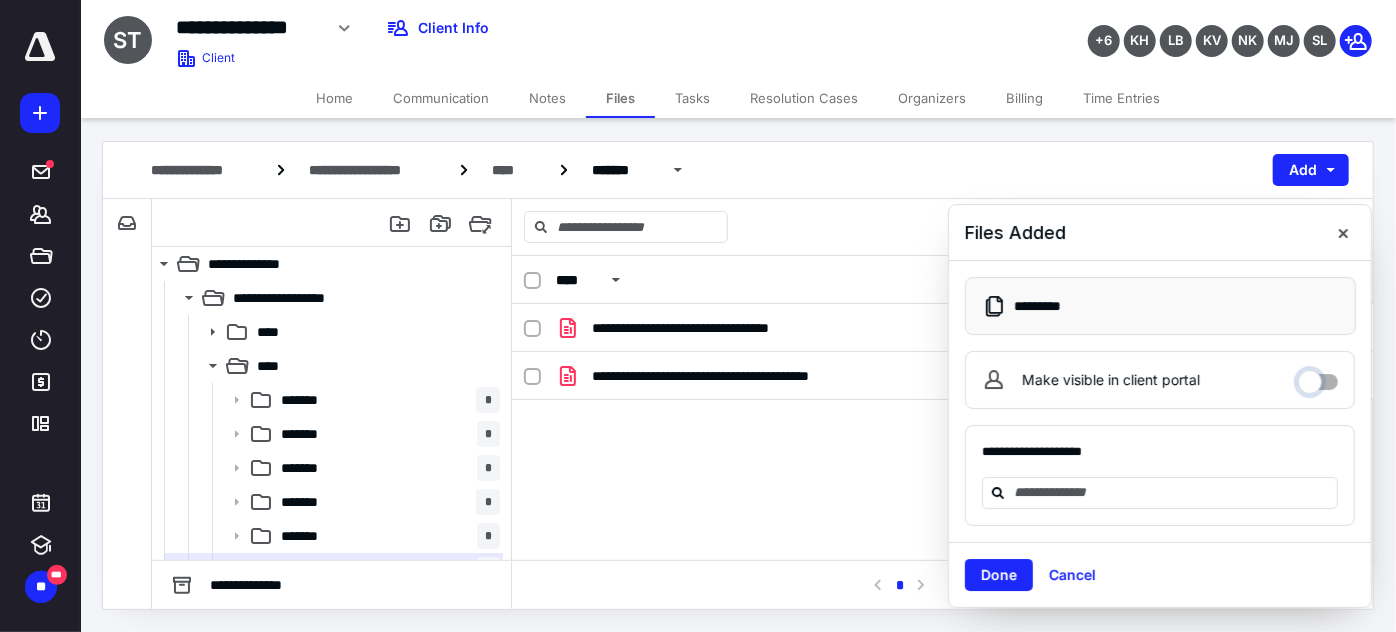 click on "Make visible in client portal" at bounding box center [1318, 377] 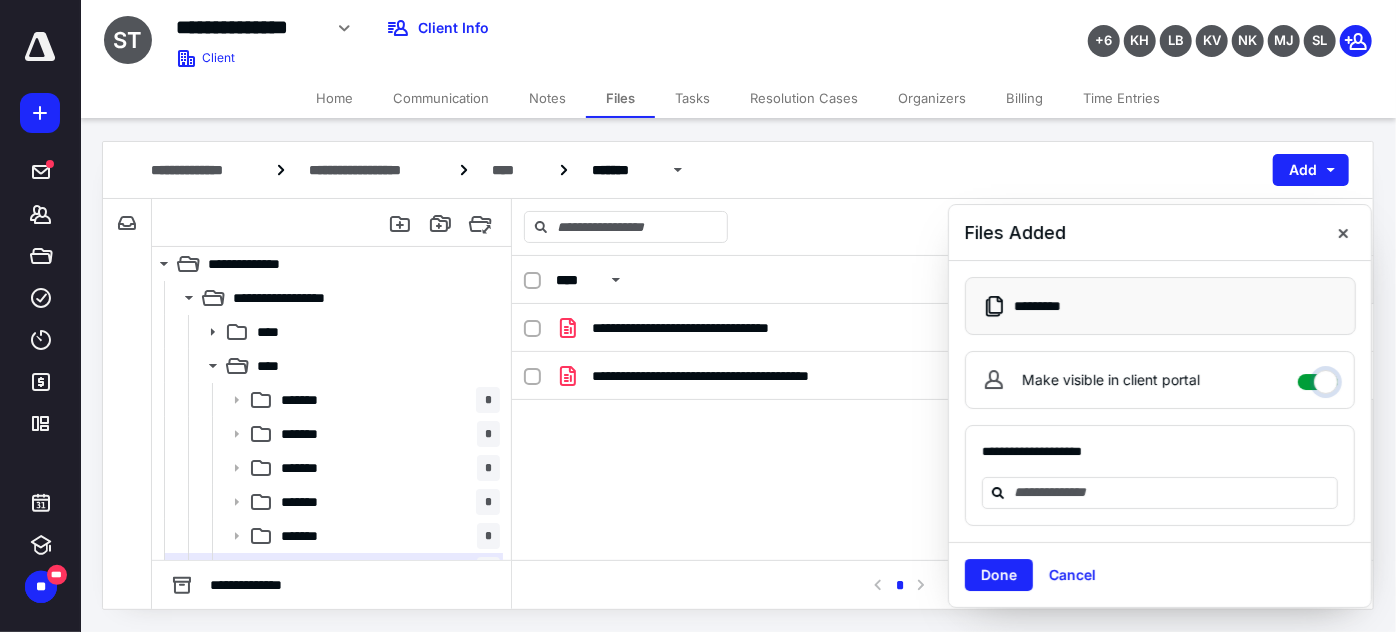 checkbox on "****" 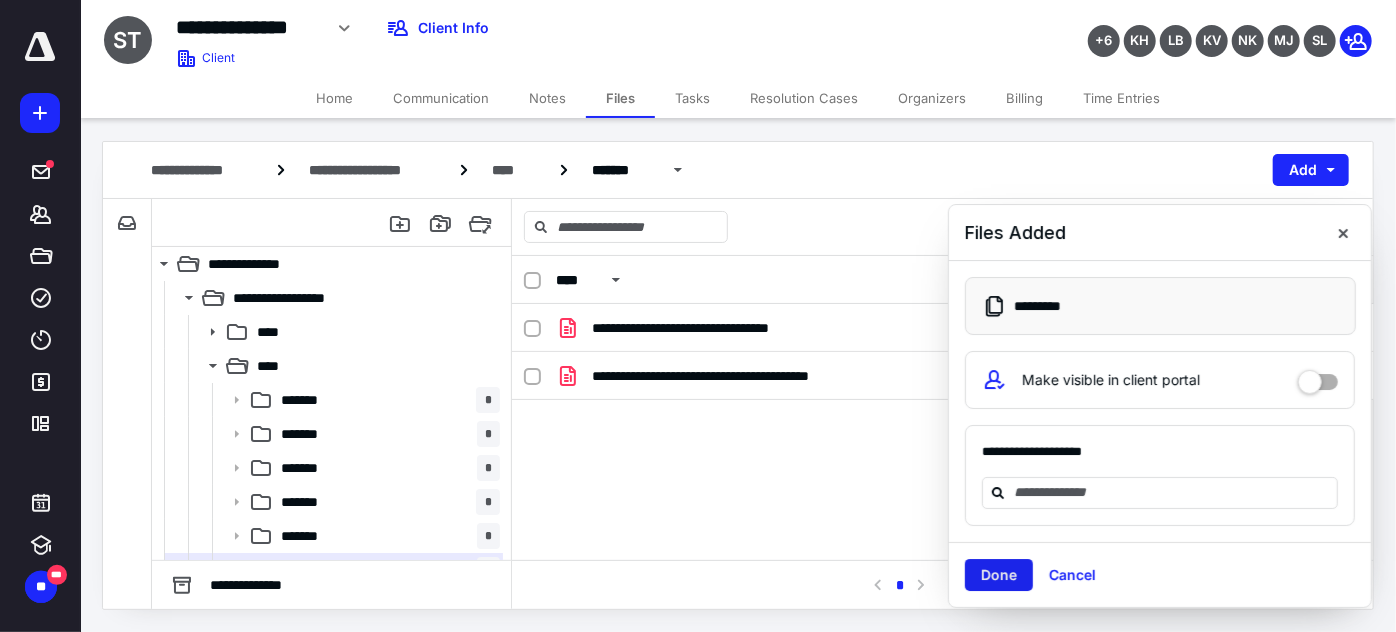 click on "Done" at bounding box center (999, 575) 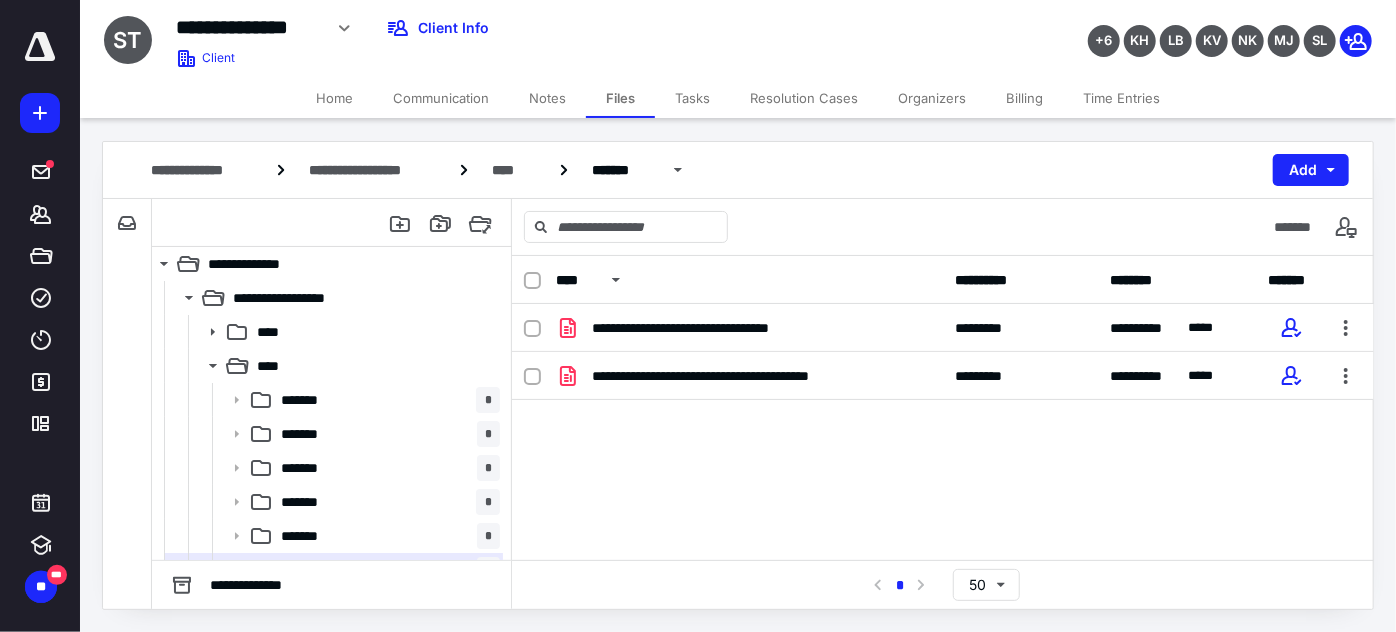 click on "Tasks" at bounding box center (692, 98) 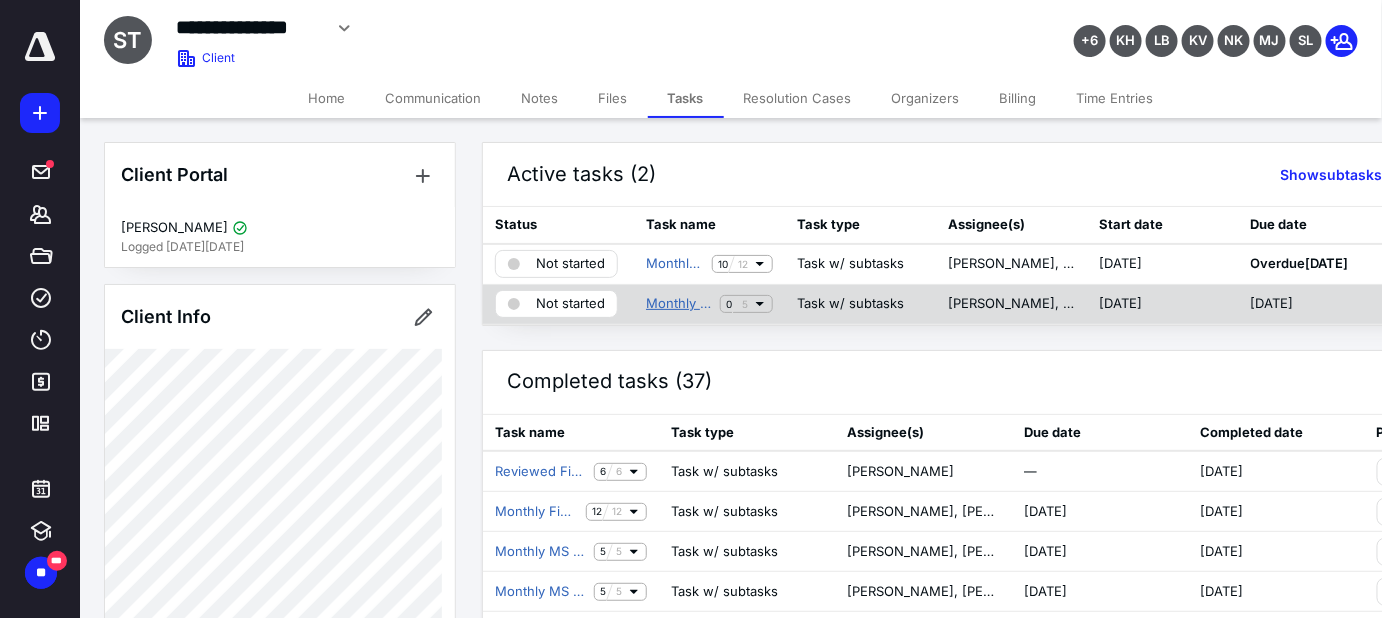 click on "Monthly MS & TN Sales Tax Filing" at bounding box center (679, 304) 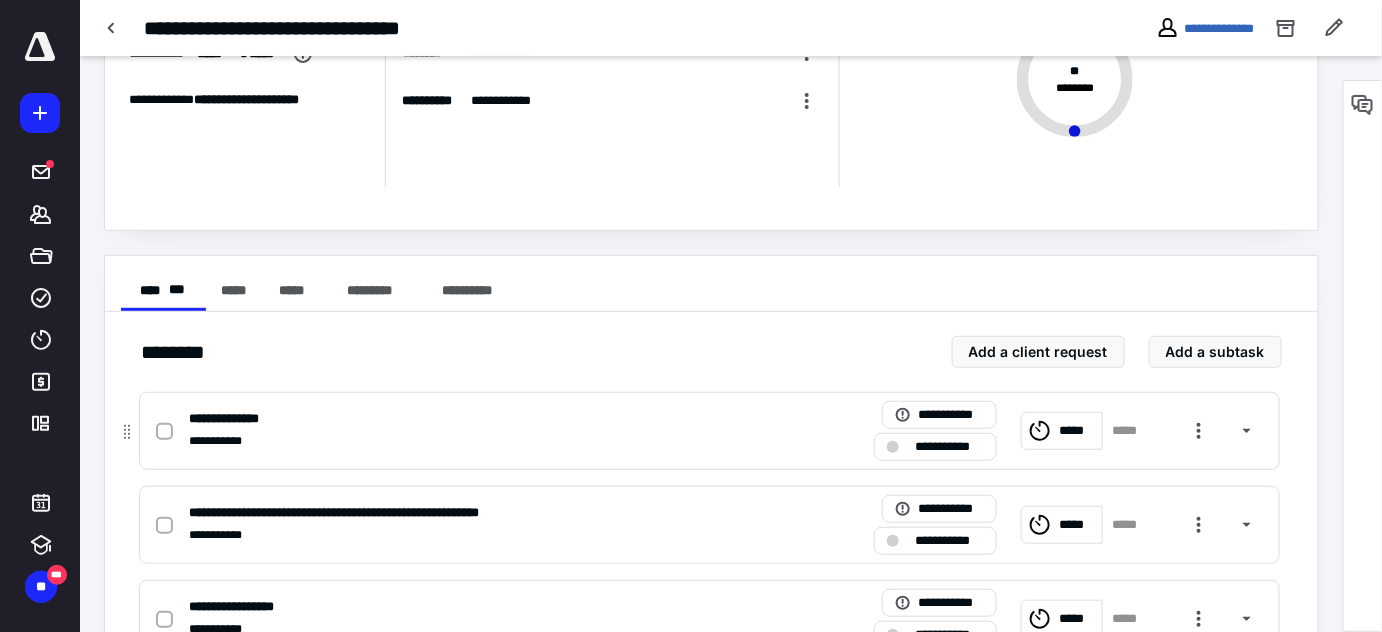 scroll, scrollTop: 272, scrollLeft: 0, axis: vertical 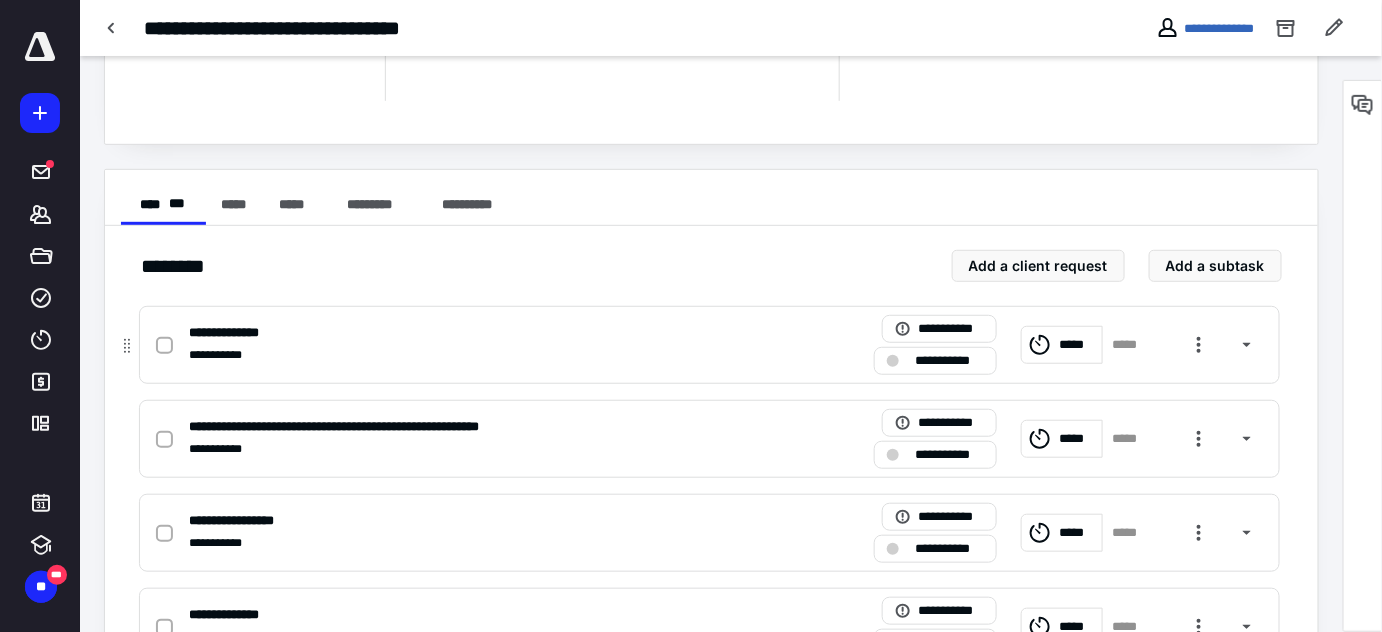 click 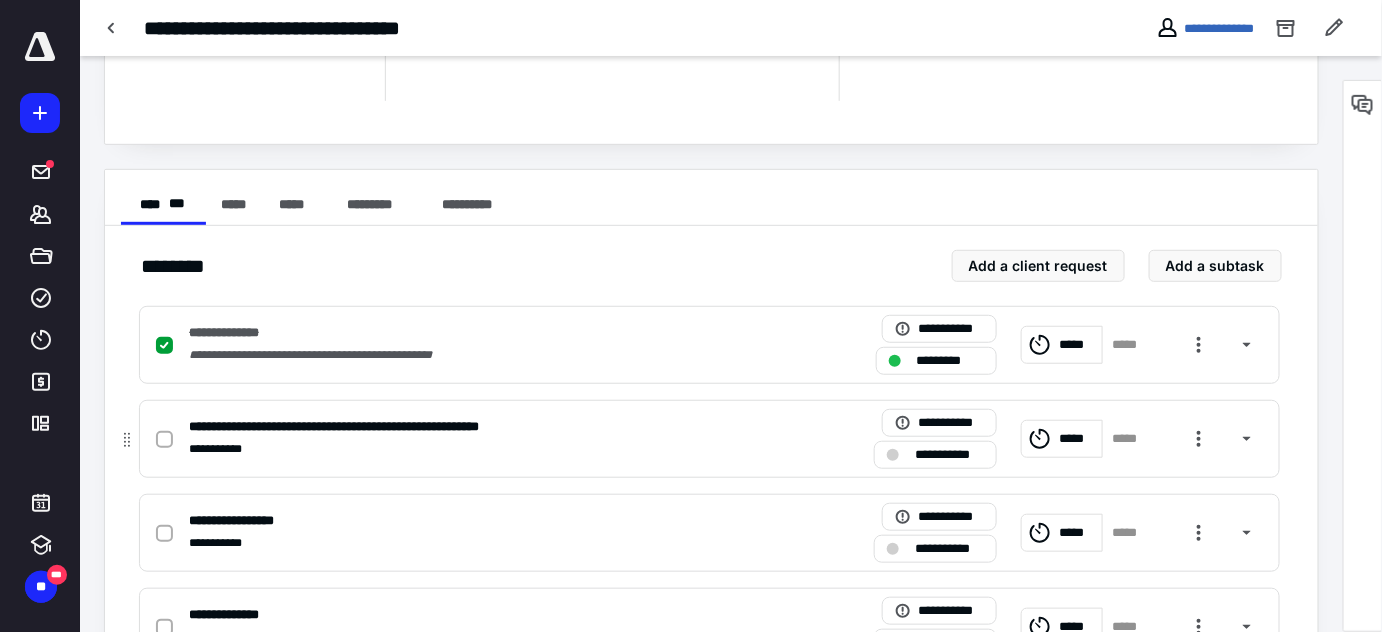 click 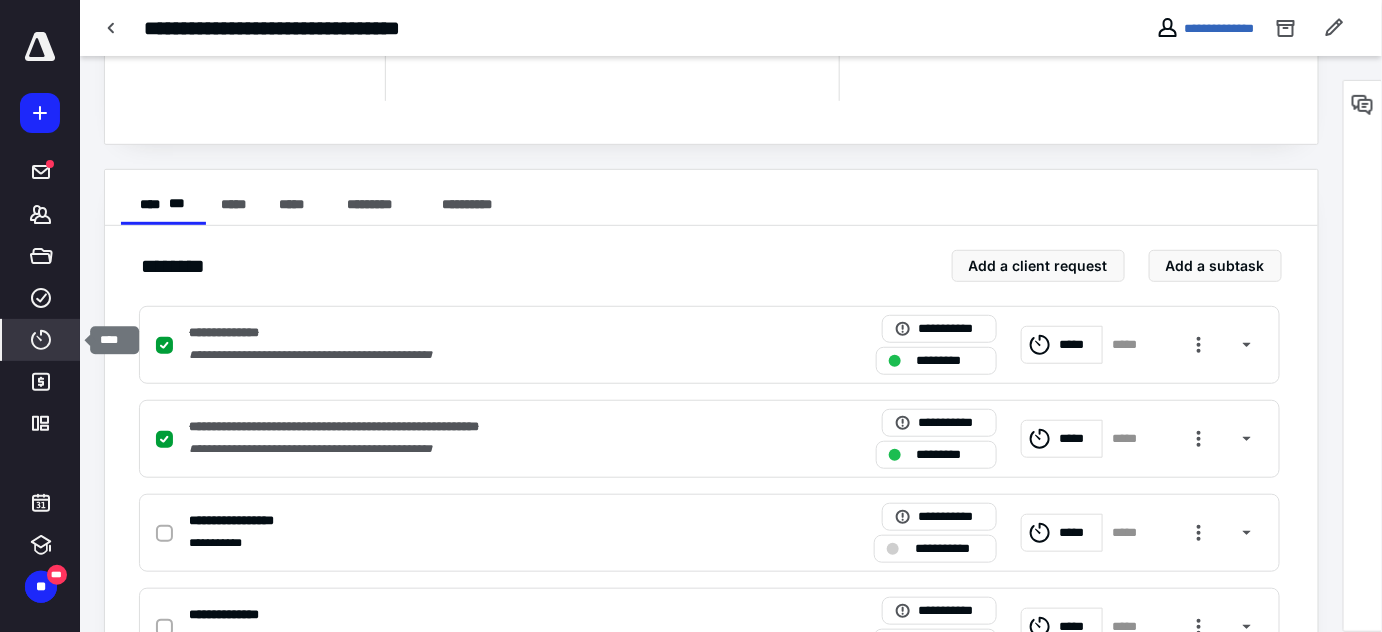 click 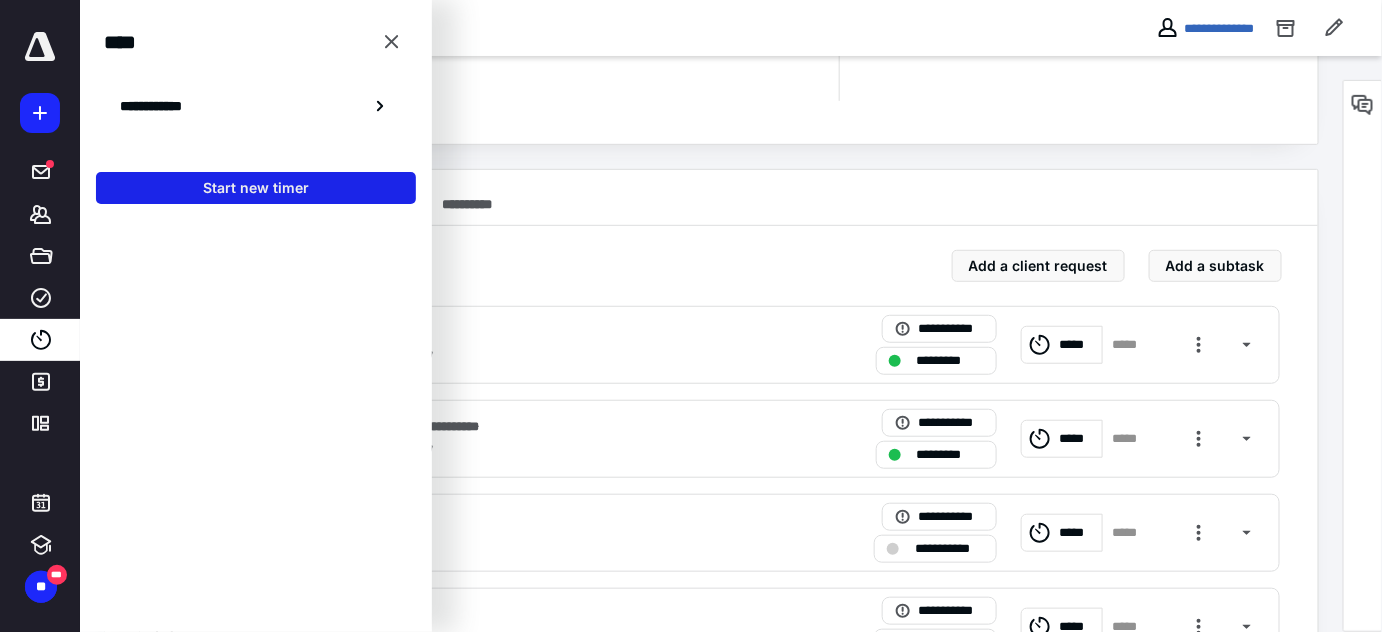 click on "Start new timer" at bounding box center [256, 188] 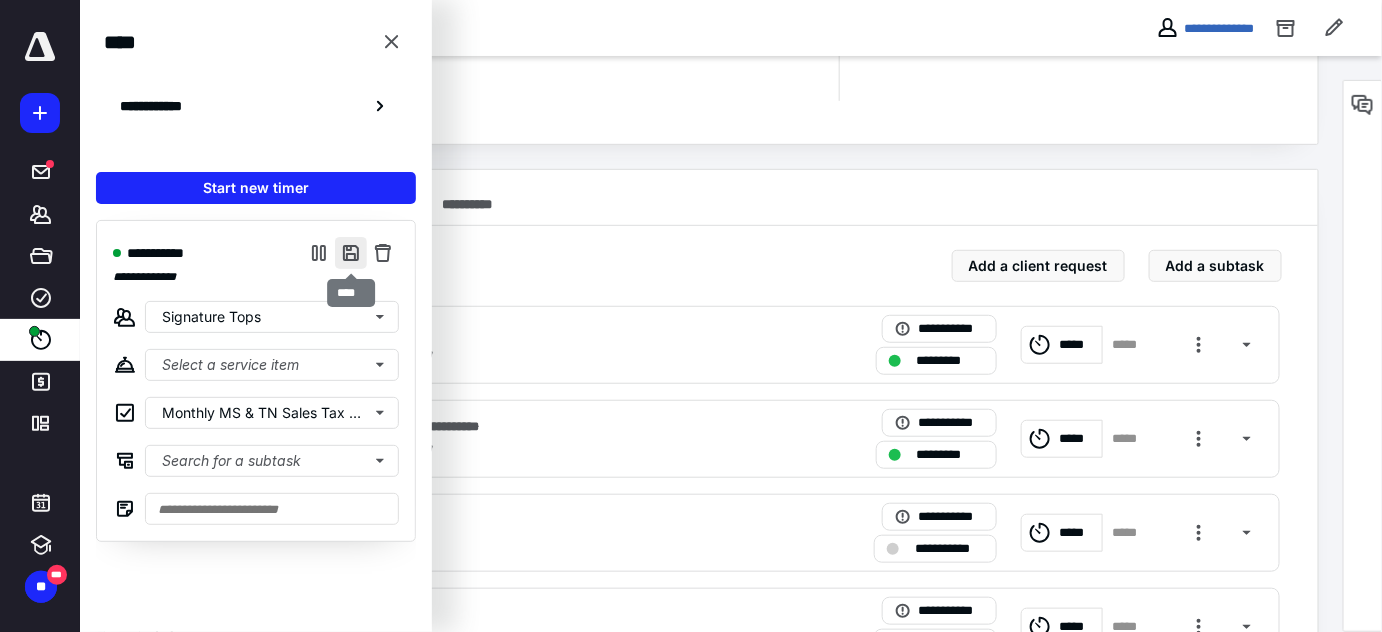 click at bounding box center [351, 253] 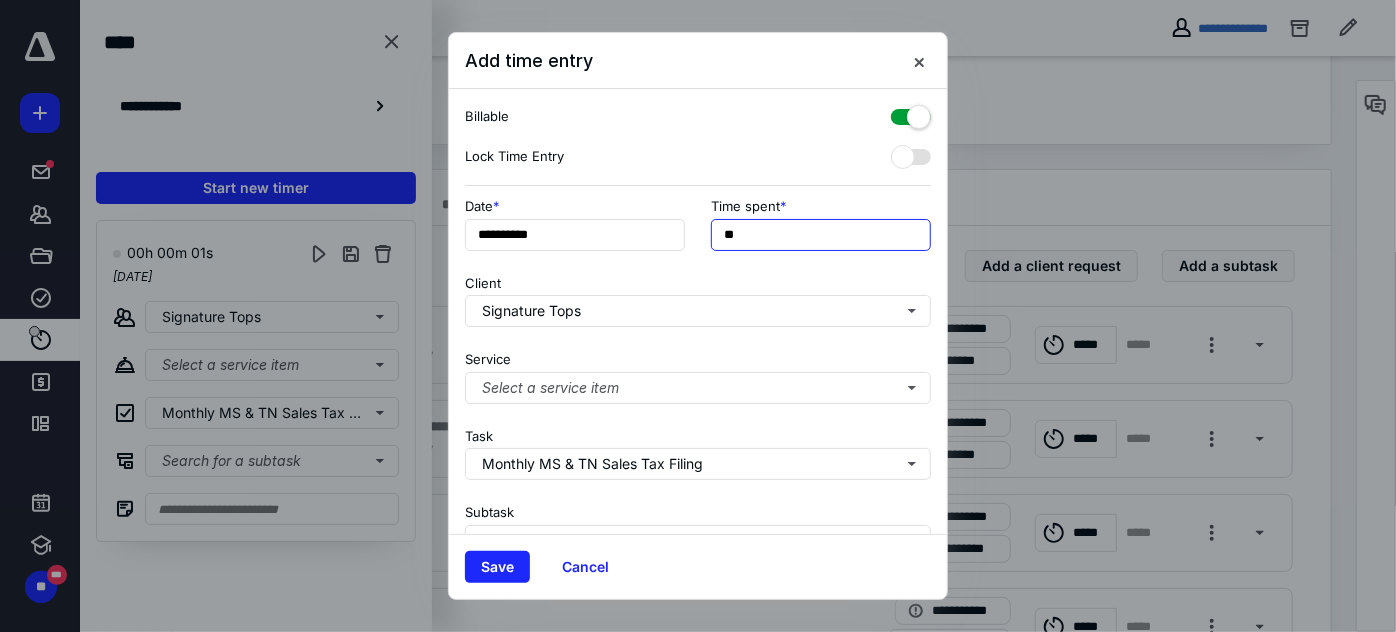 drag, startPoint x: 741, startPoint y: 228, endPoint x: 688, endPoint y: 226, distance: 53.037724 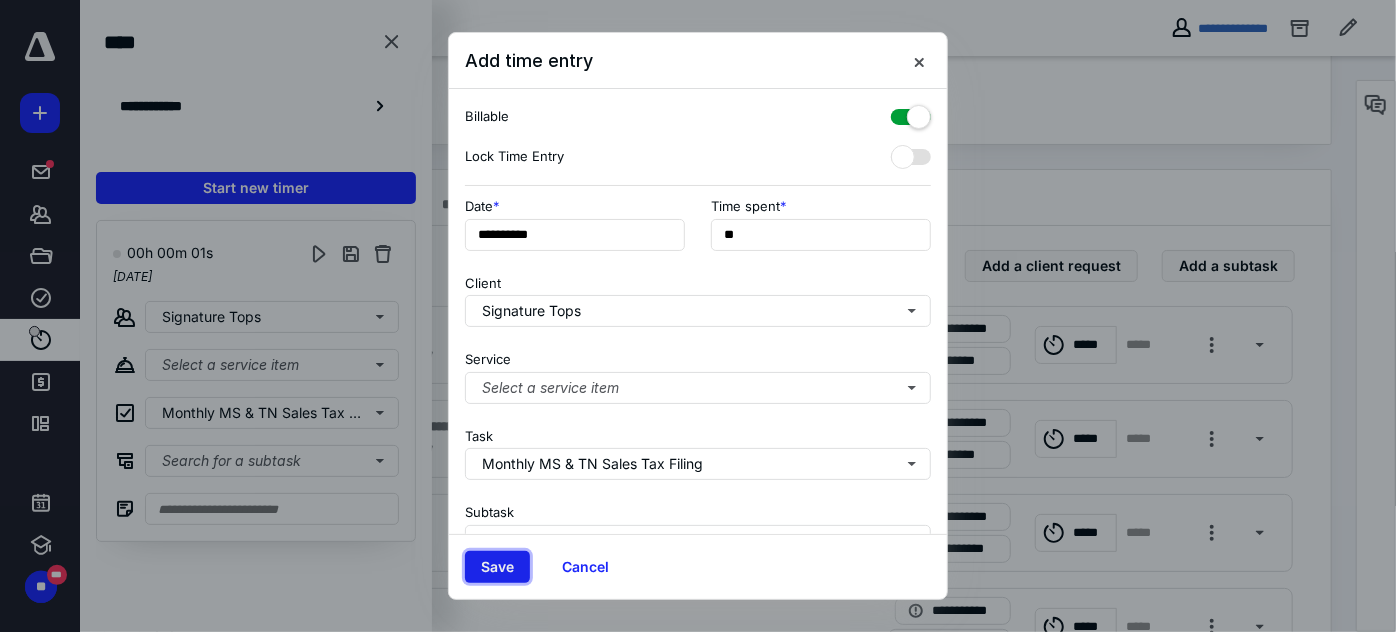 type on "***" 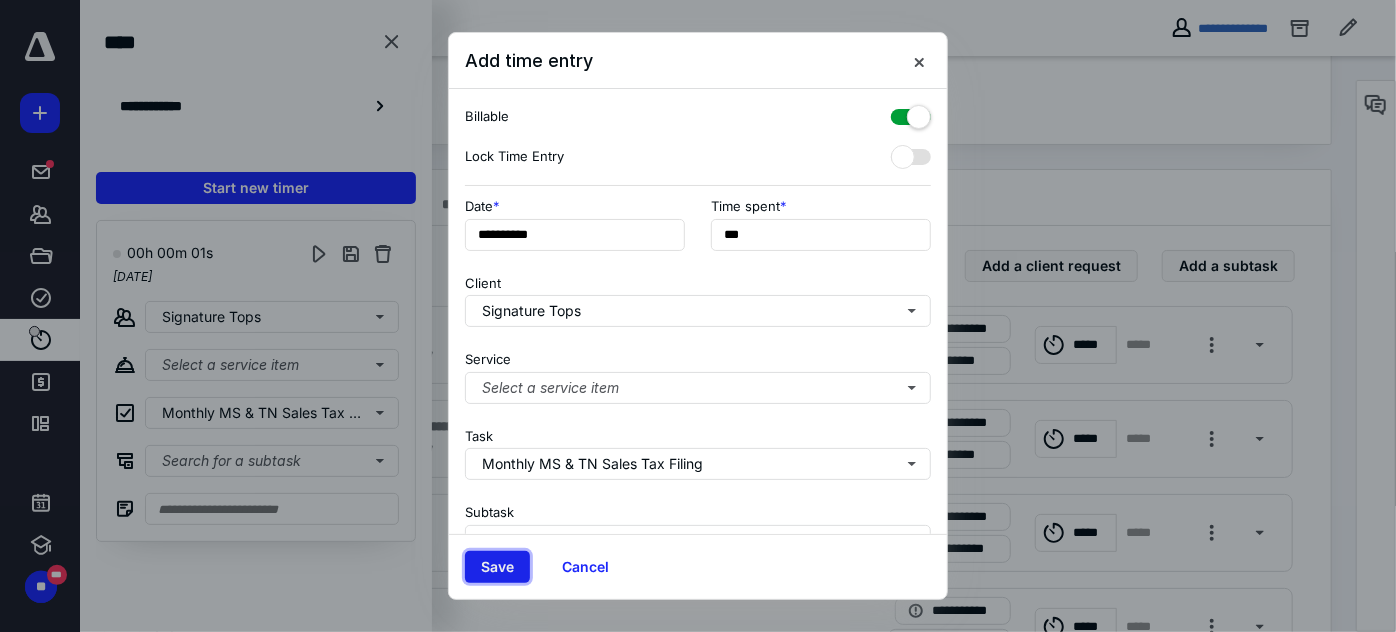 click on "Save" at bounding box center [497, 567] 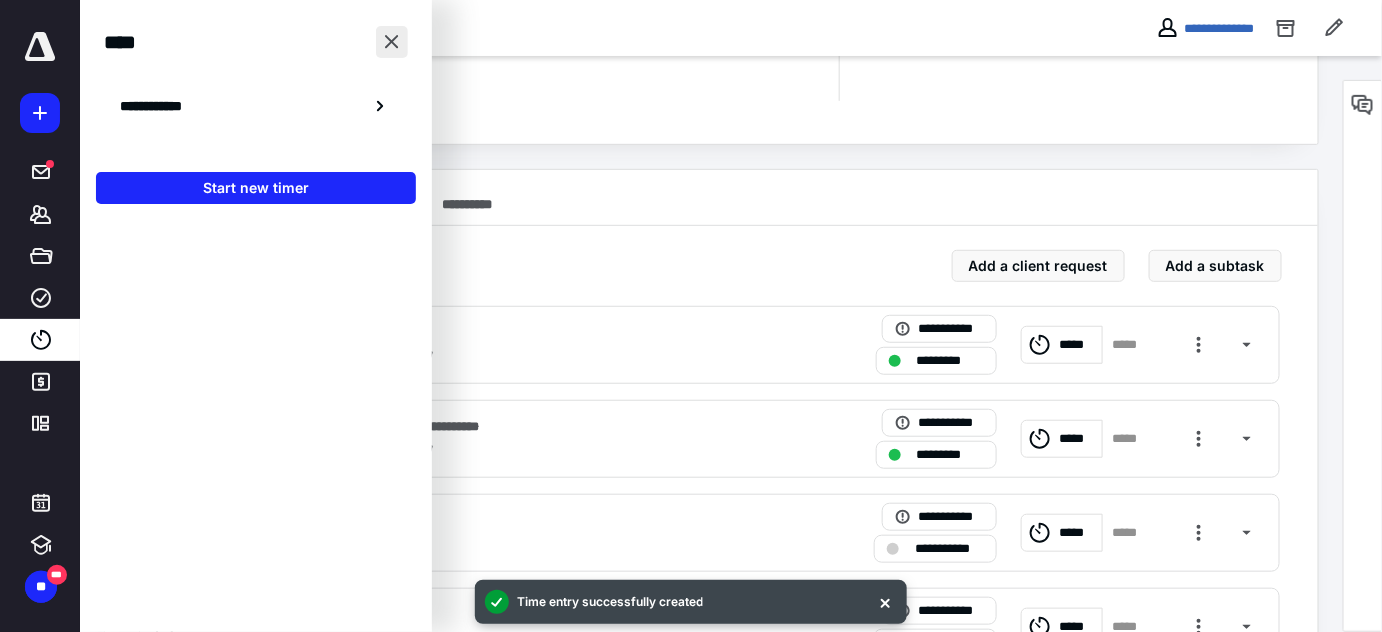 click at bounding box center [392, 42] 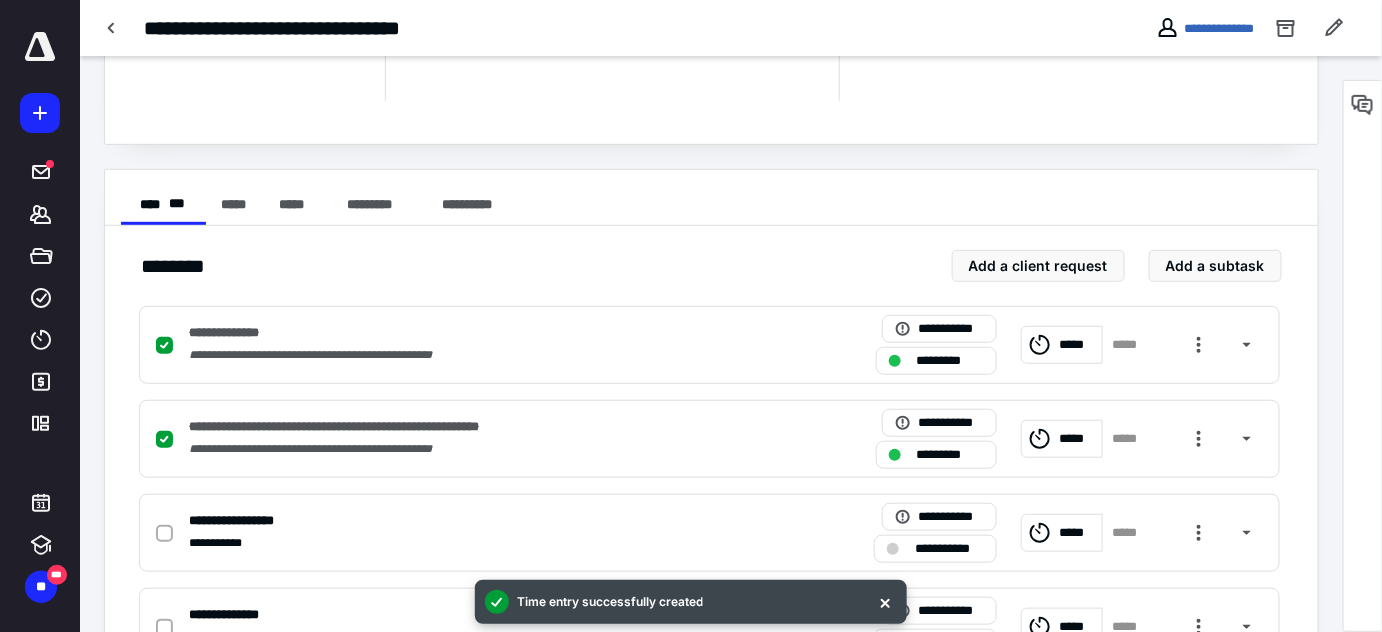 scroll, scrollTop: 0, scrollLeft: 0, axis: both 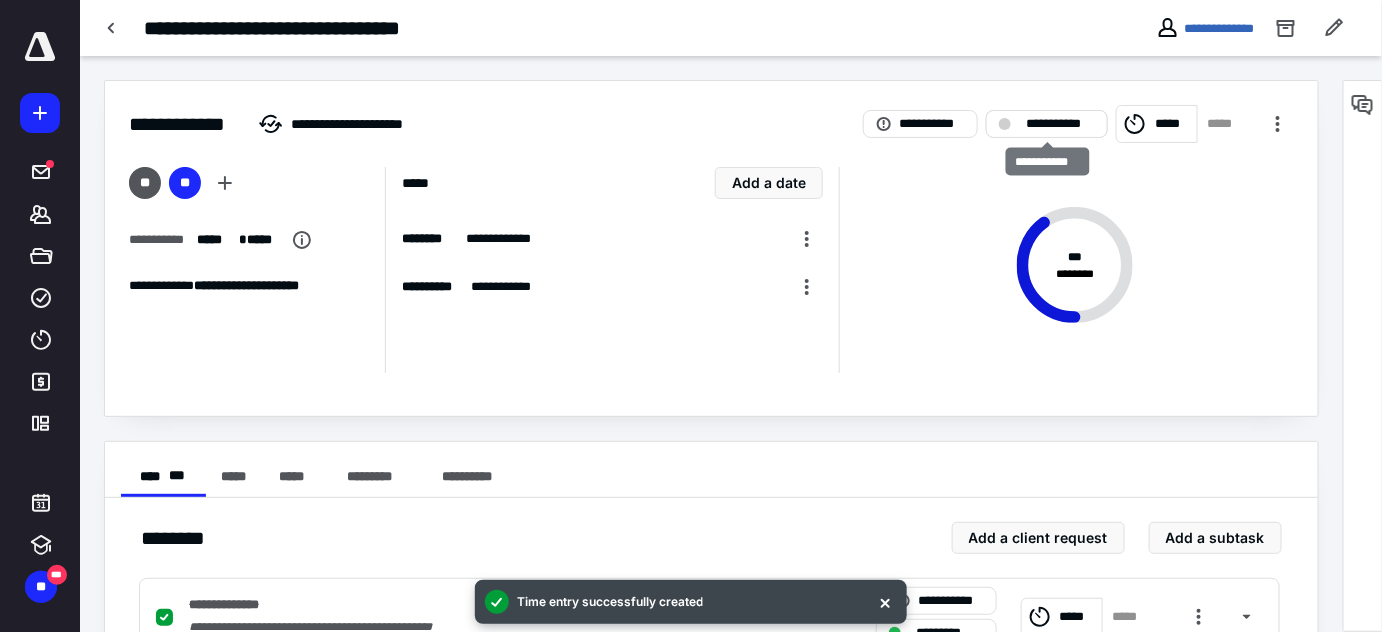 click on "**********" at bounding box center [1061, 124] 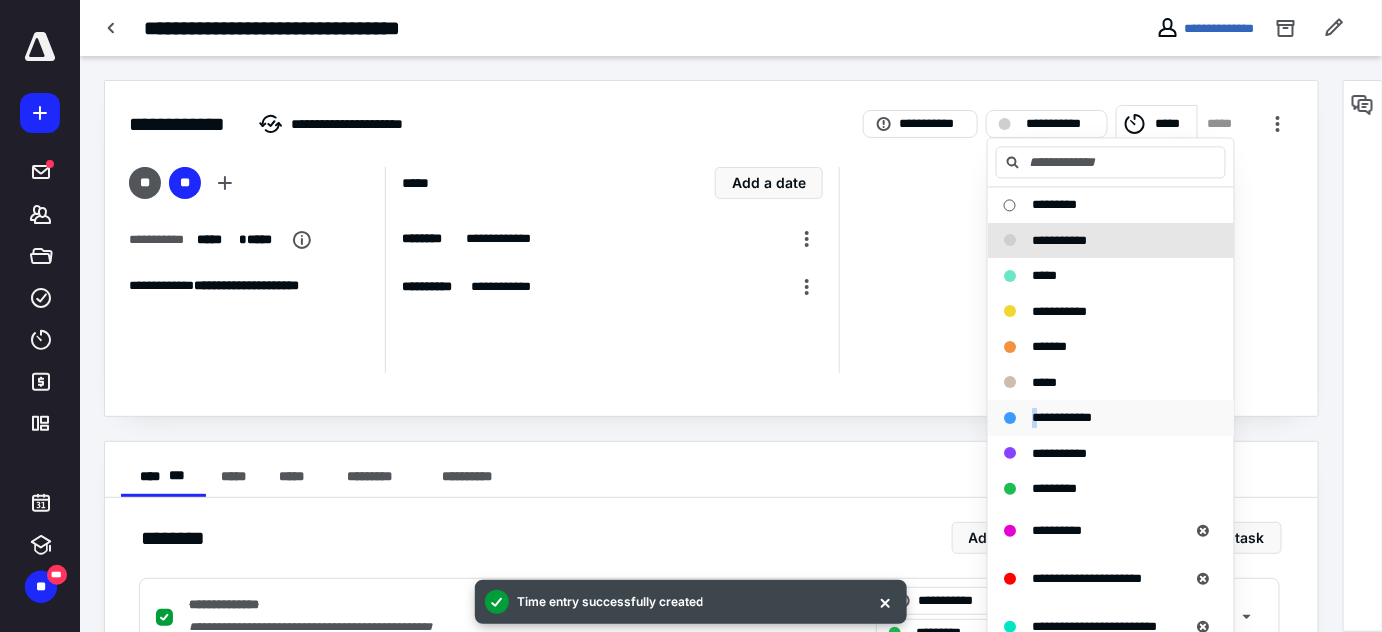 click on "**********" at bounding box center (1062, 417) 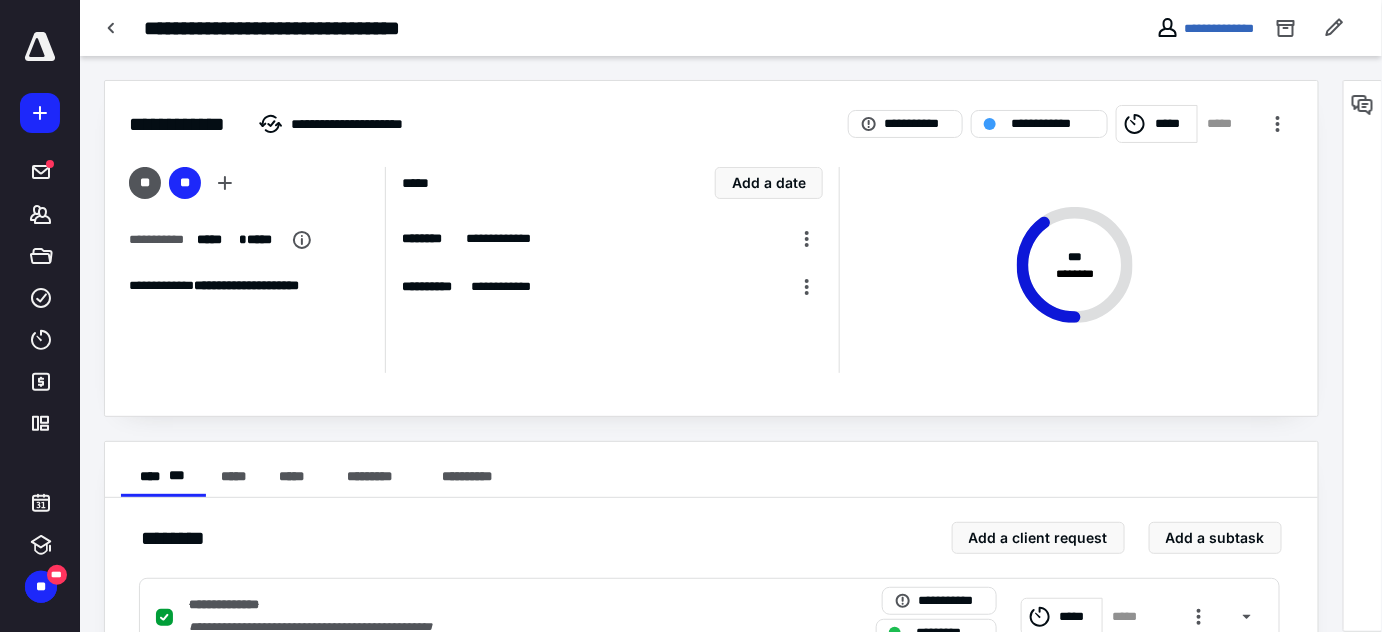 click on "**********" at bounding box center (1205, 28) 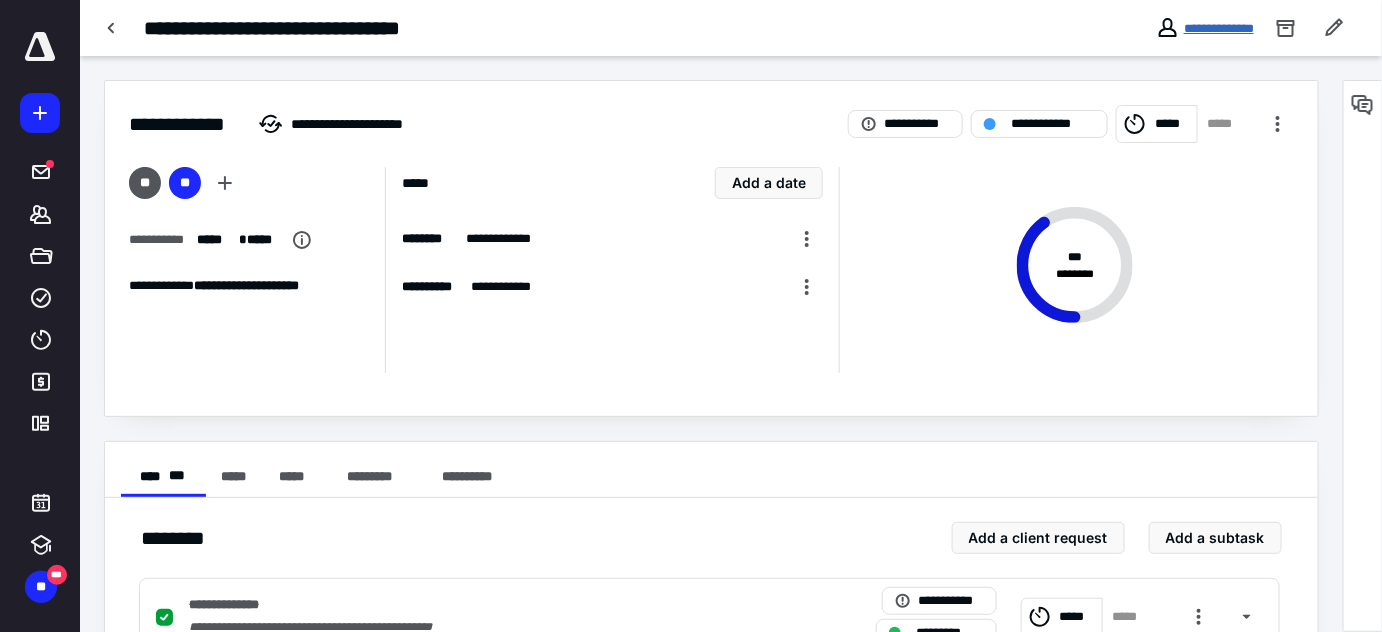 click on "**********" at bounding box center [1219, 28] 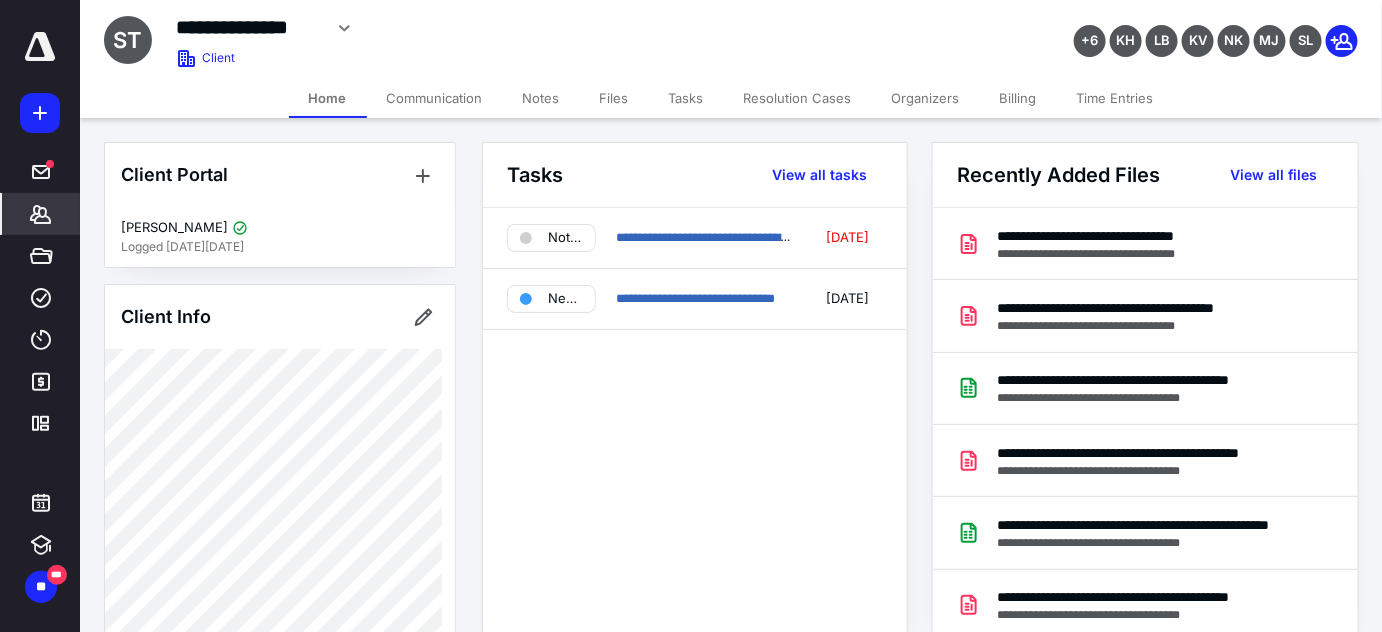 click on "Tasks" at bounding box center [686, 98] 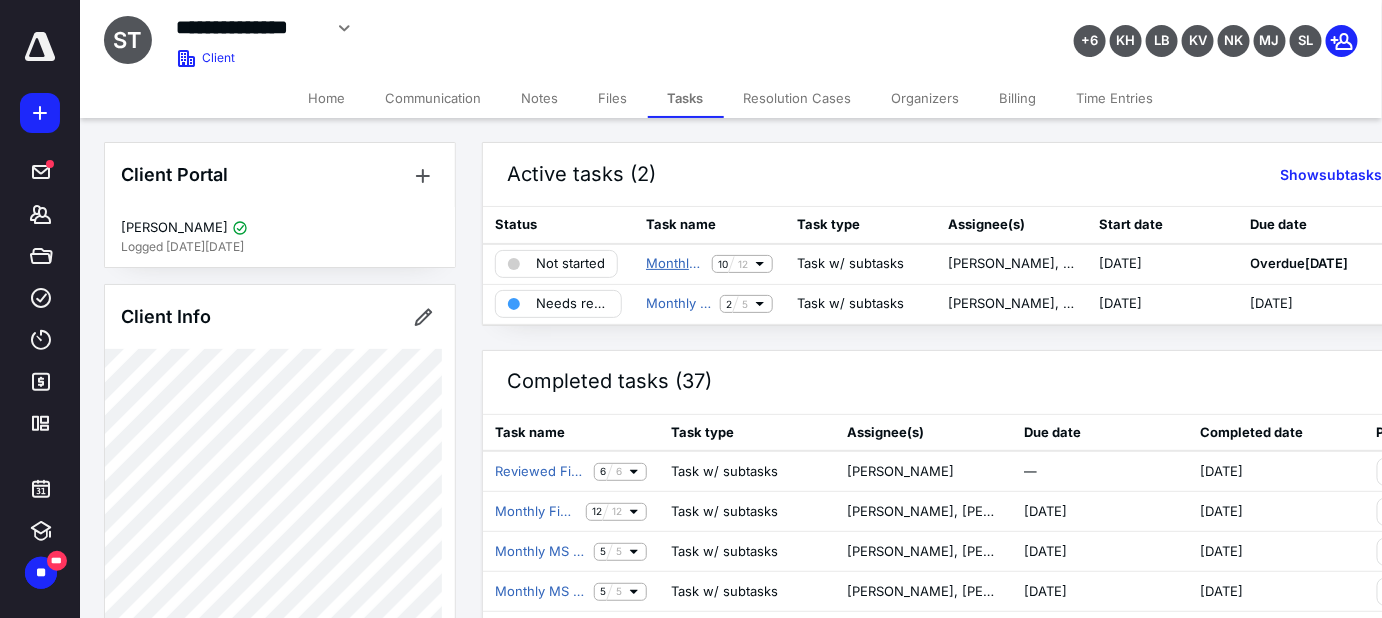 click on "Monthly Financial Statement Close - TriStar" at bounding box center (675, 264) 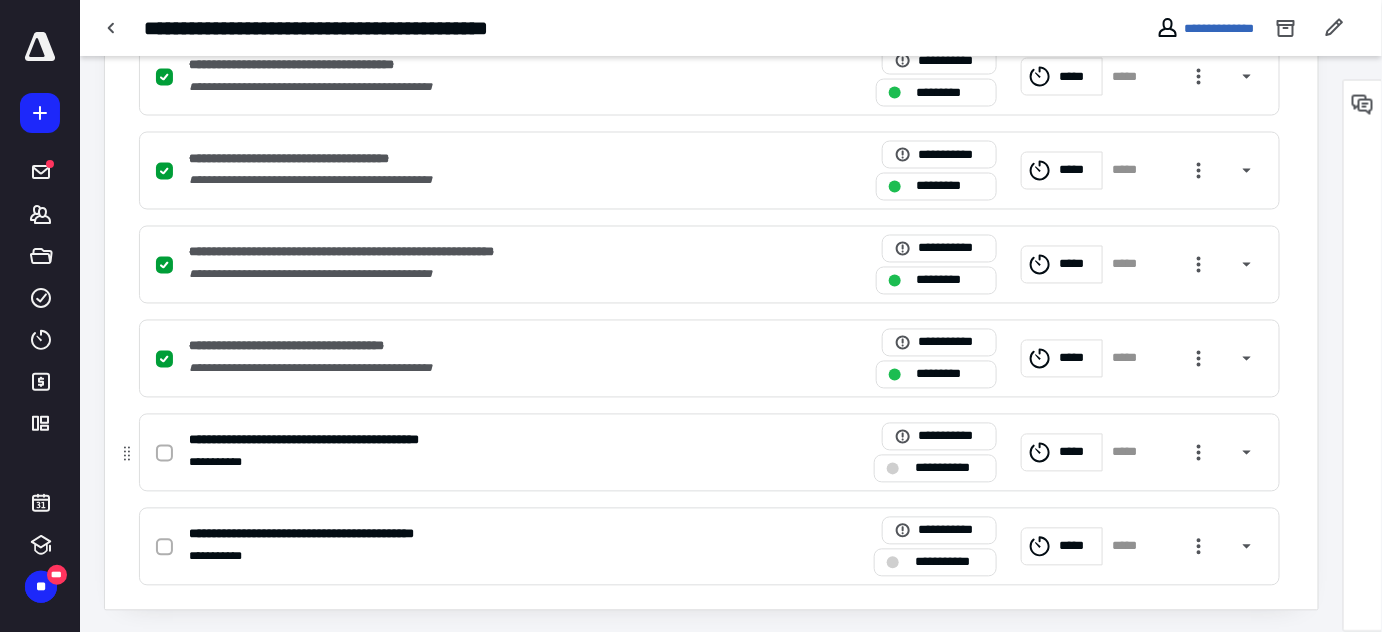 scroll, scrollTop: 1106, scrollLeft: 0, axis: vertical 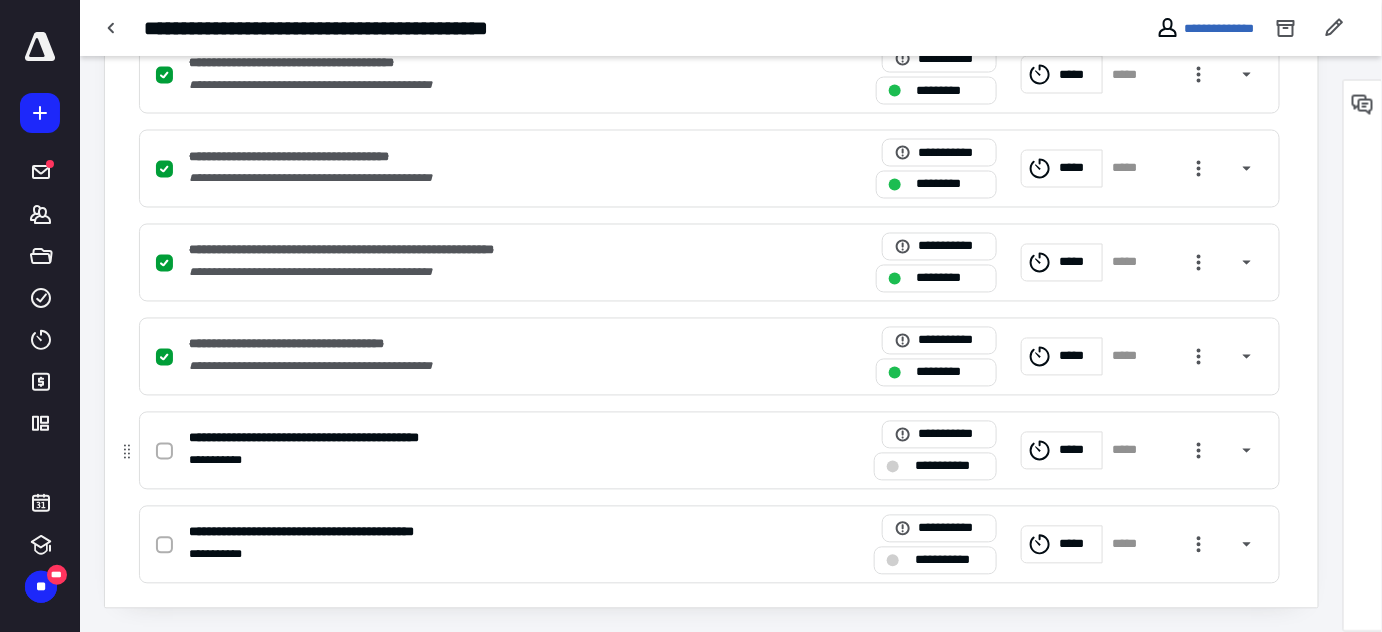 click 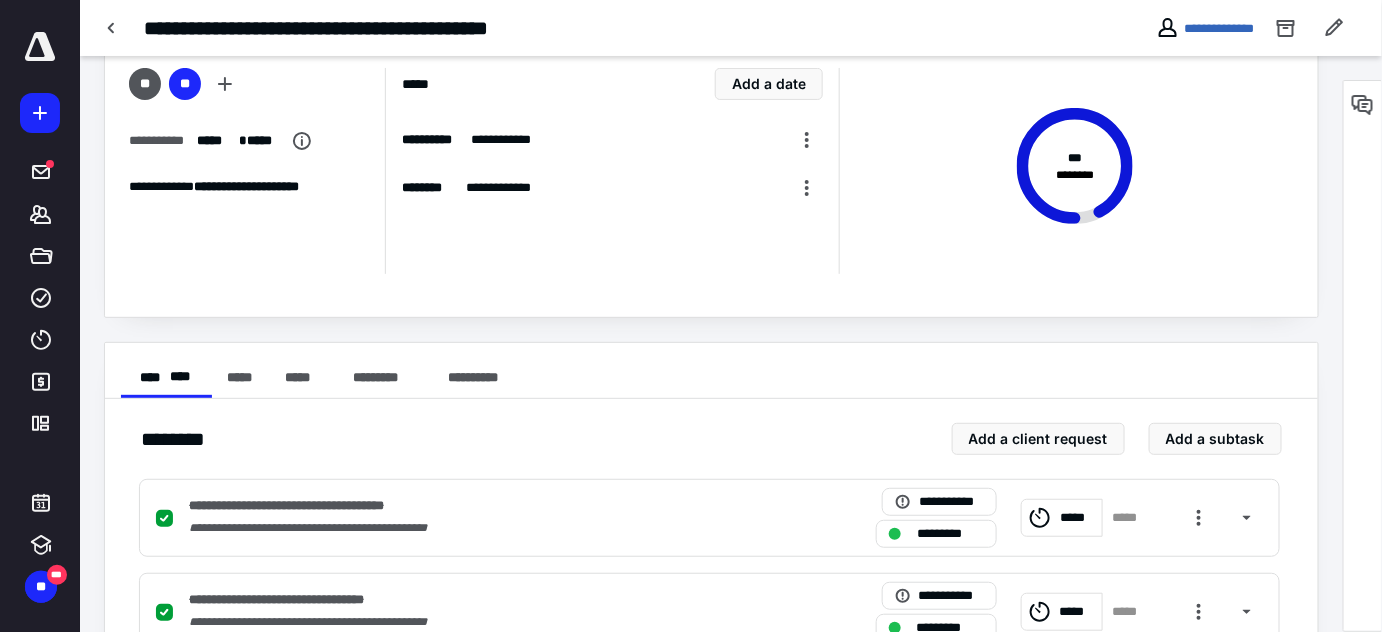 scroll, scrollTop: 0, scrollLeft: 0, axis: both 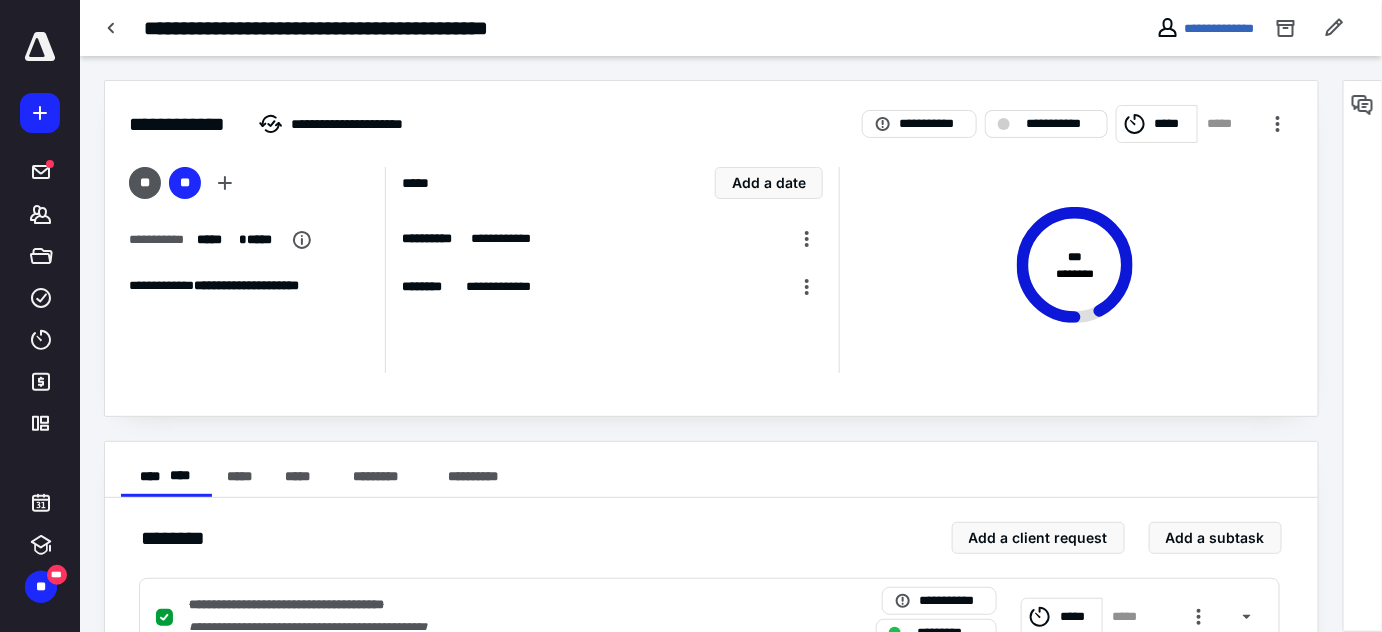 click on "**********" at bounding box center [1060, 124] 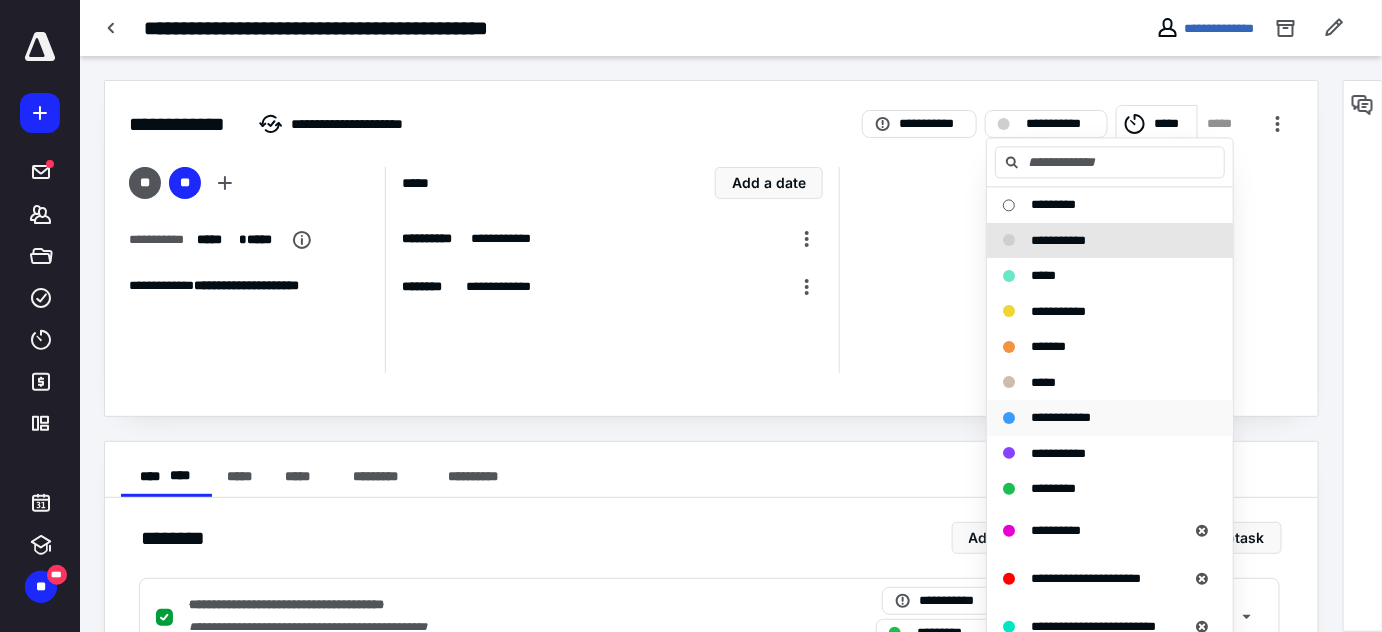 click on "**********" at bounding box center (1061, 417) 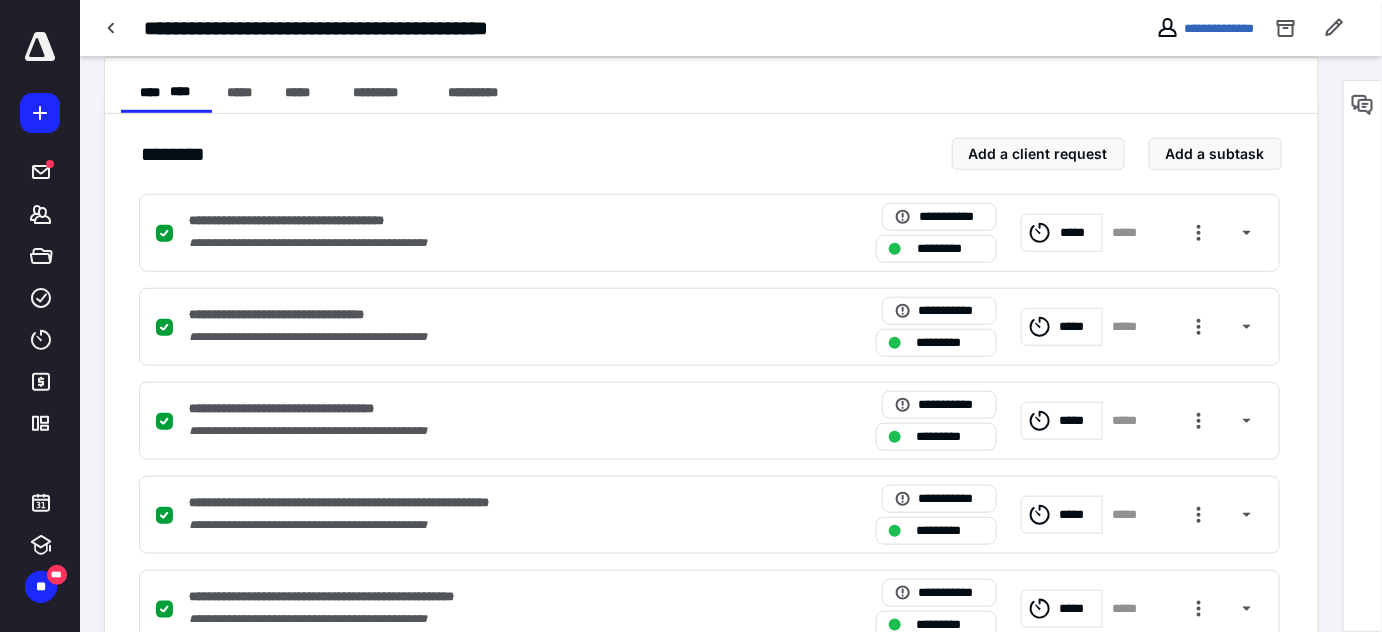 scroll, scrollTop: 363, scrollLeft: 0, axis: vertical 